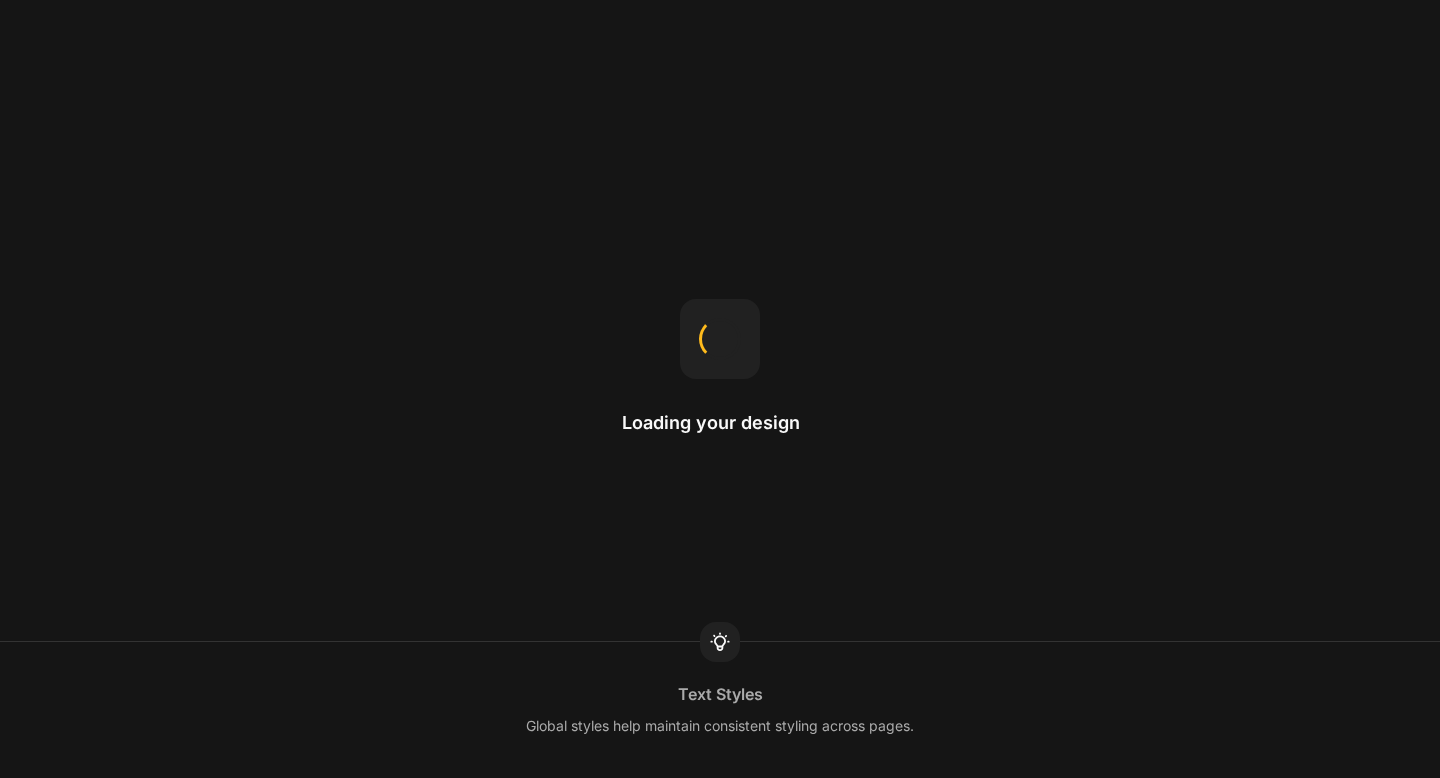 scroll, scrollTop: 0, scrollLeft: 0, axis: both 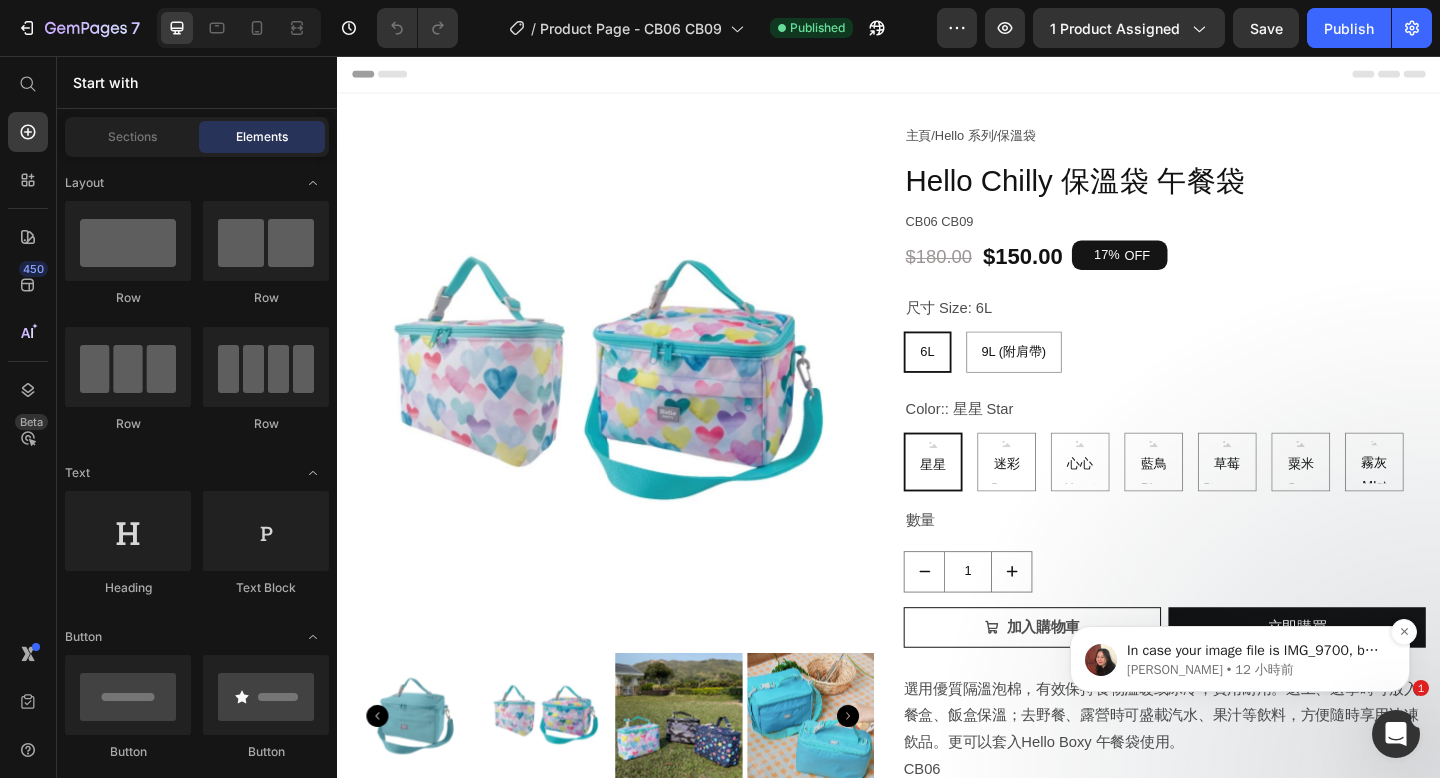 click on "[PERSON_NAME] • 12 小時前" at bounding box center [1256, 670] 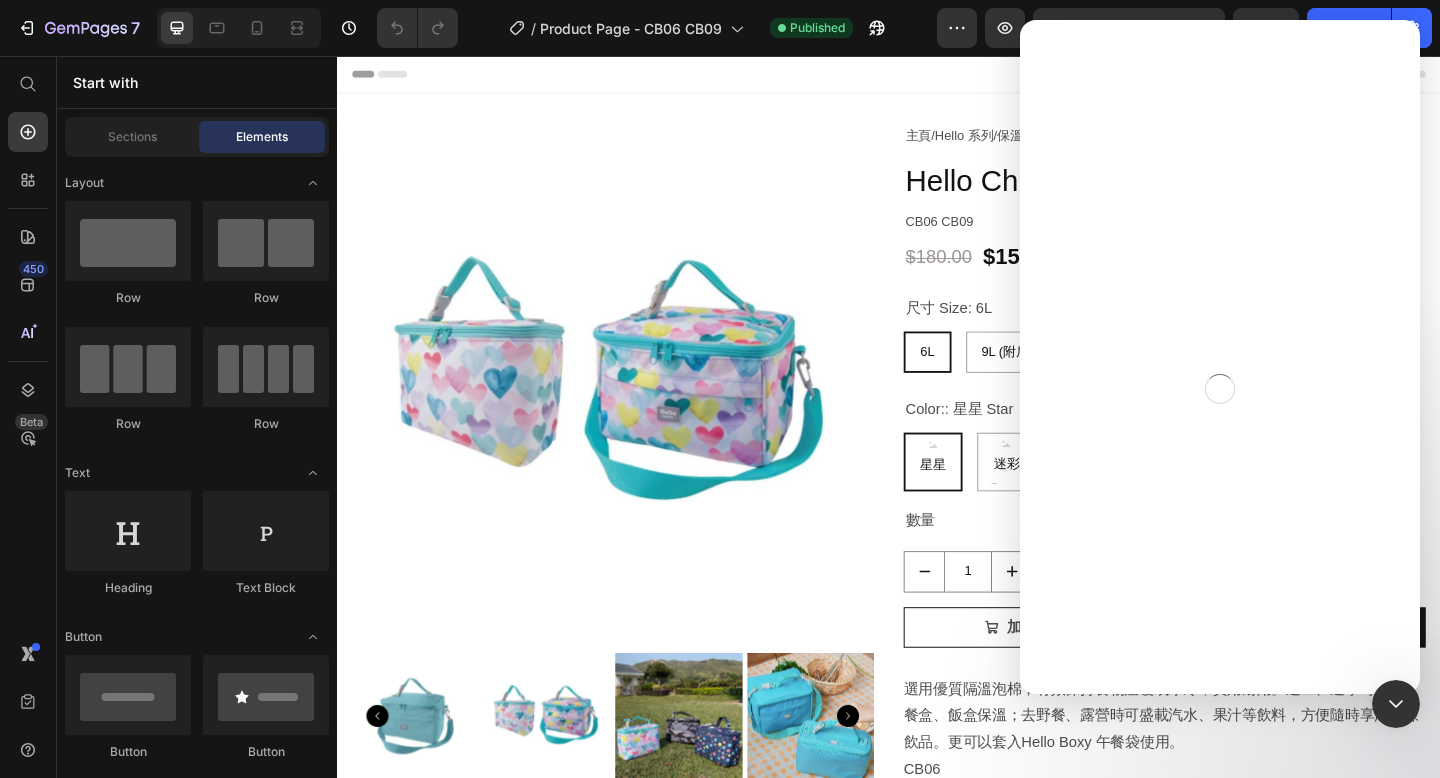 scroll, scrollTop: 0, scrollLeft: 0, axis: both 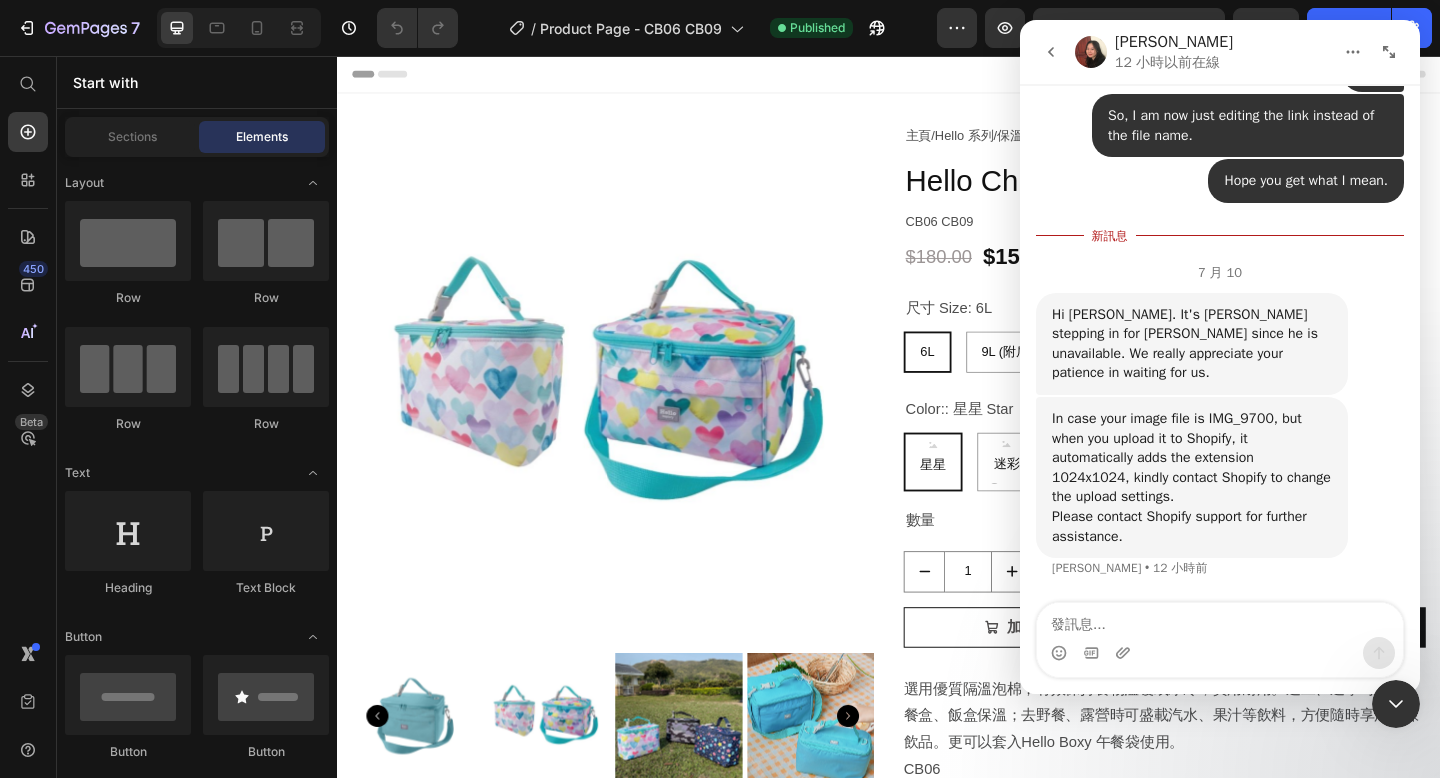 drag, startPoint x: 1394, startPoint y: 705, endPoint x: 2370, endPoint y: 994, distance: 1017.8885 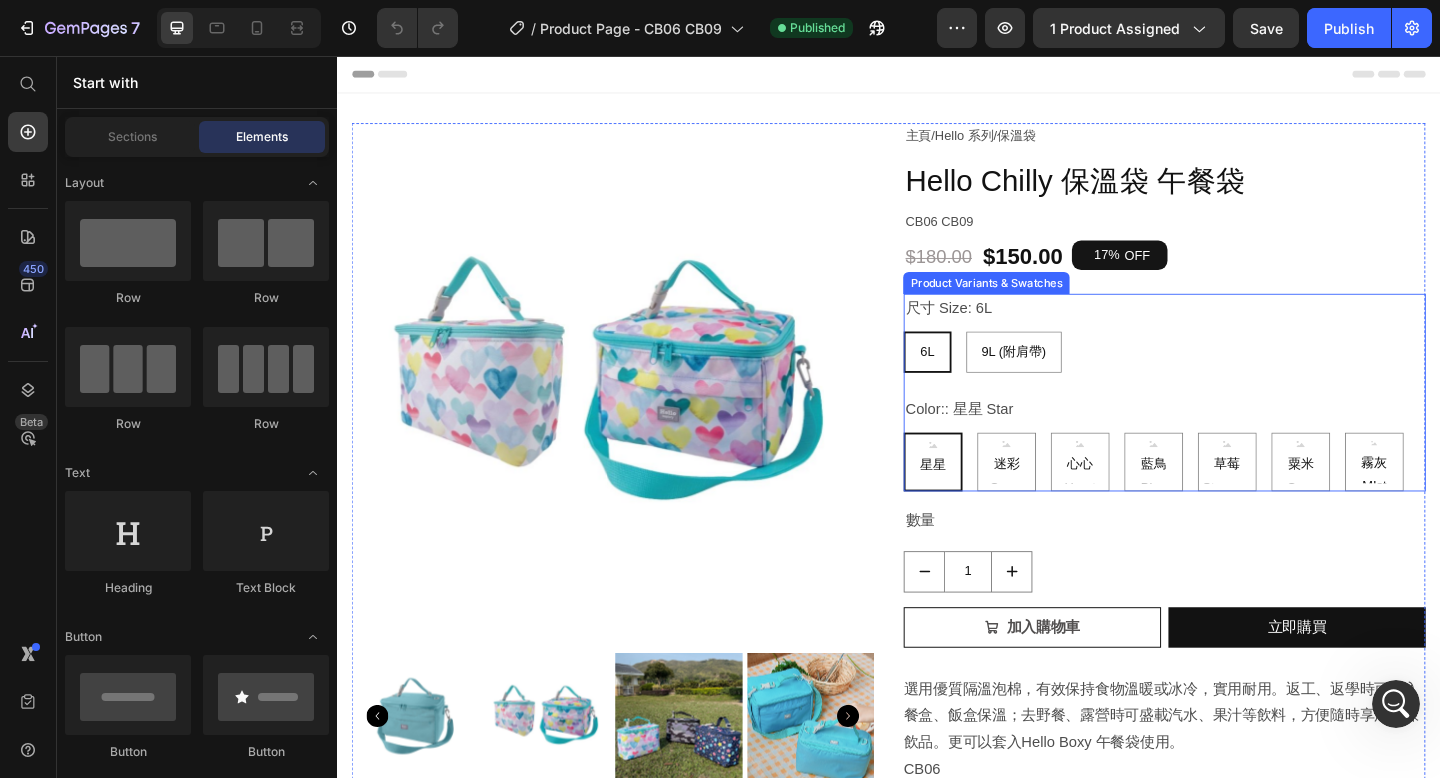 scroll, scrollTop: 0, scrollLeft: 0, axis: both 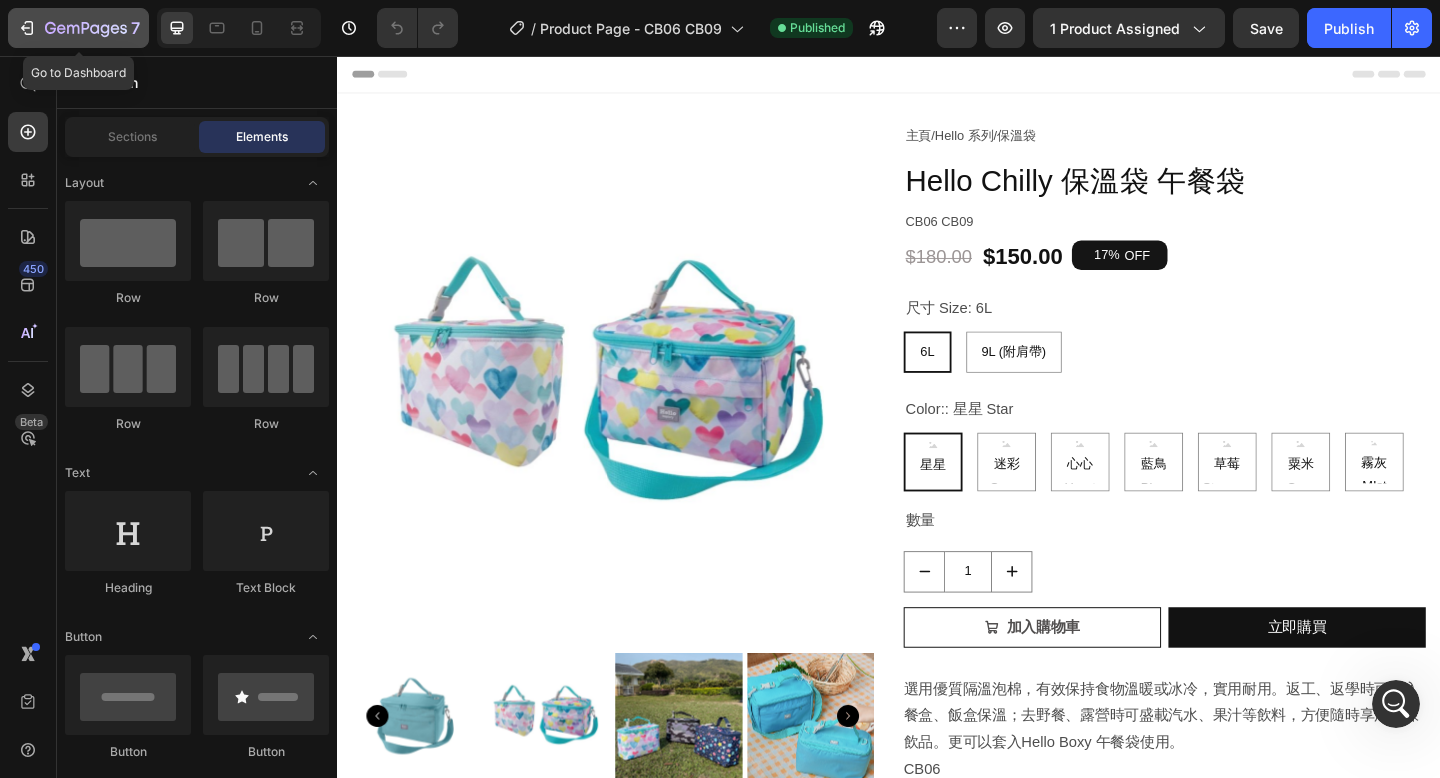 click 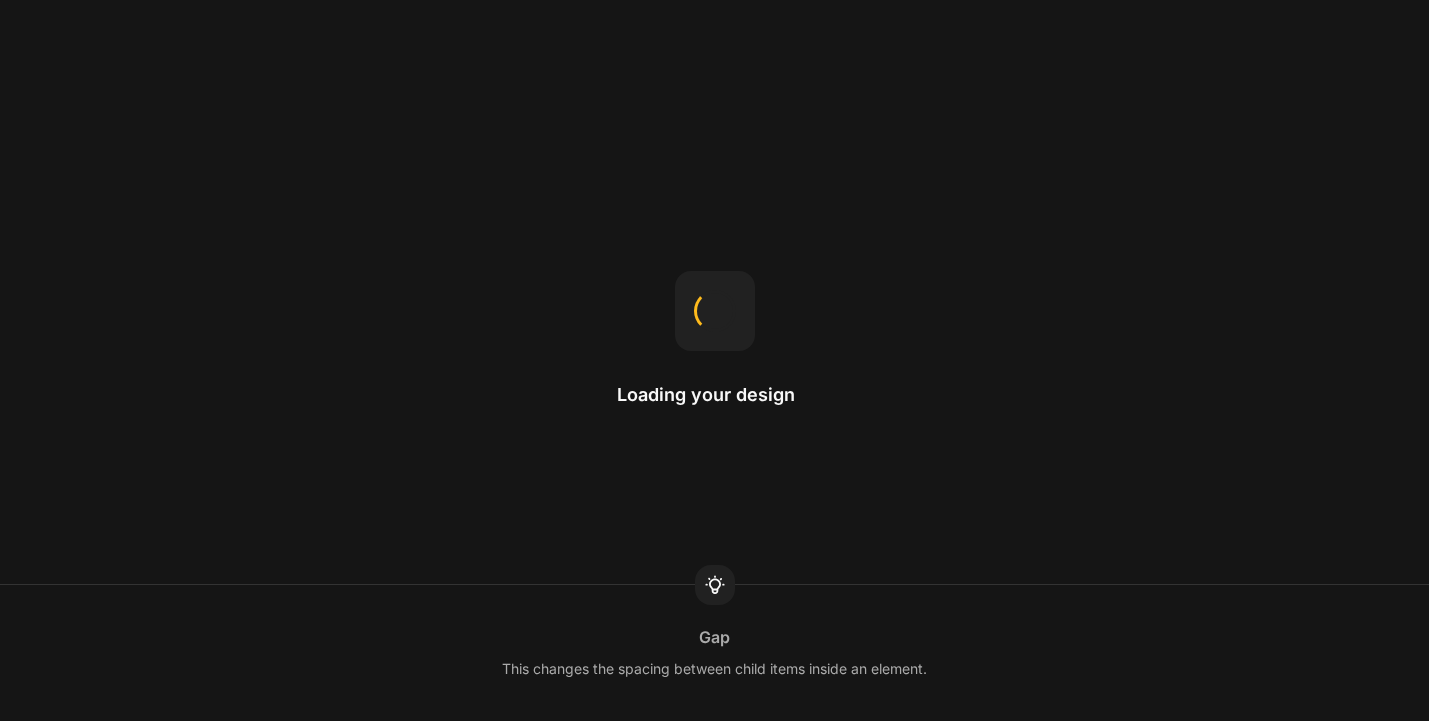 scroll, scrollTop: 0, scrollLeft: 0, axis: both 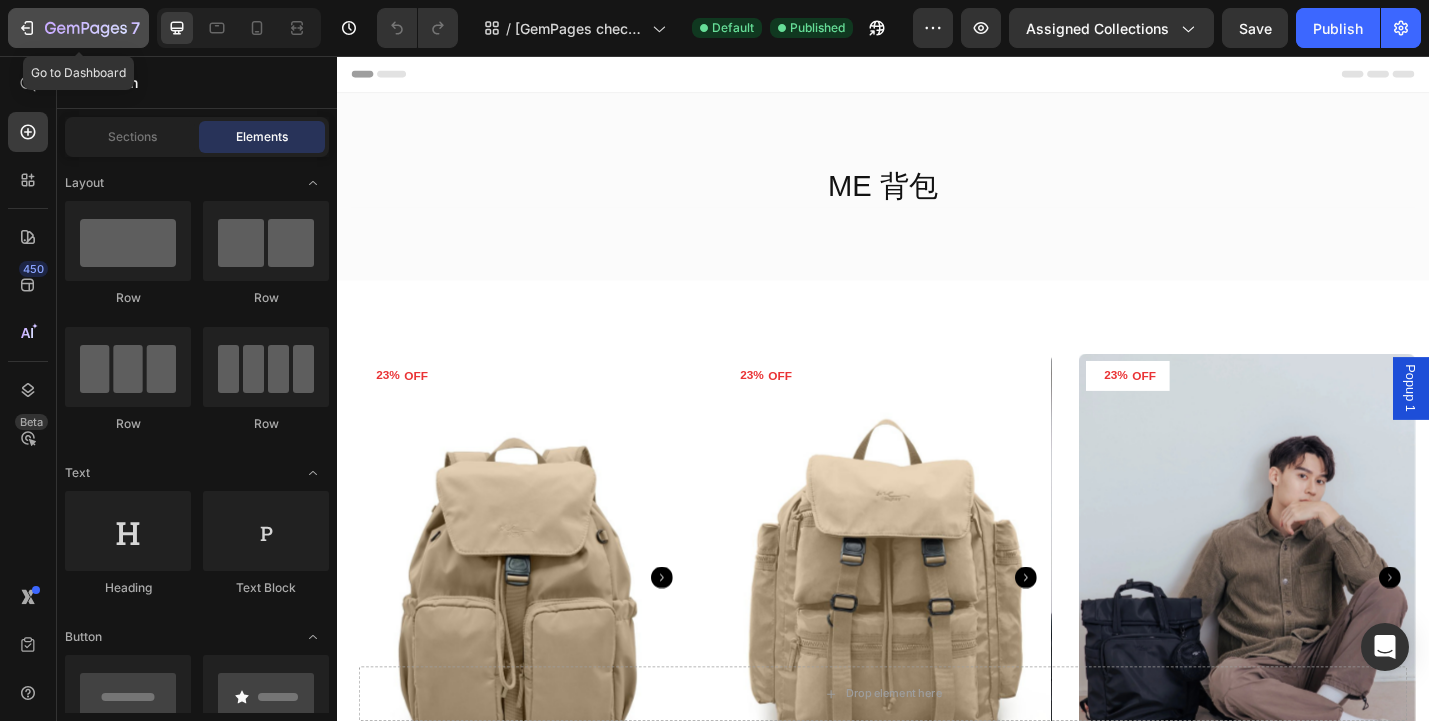 click 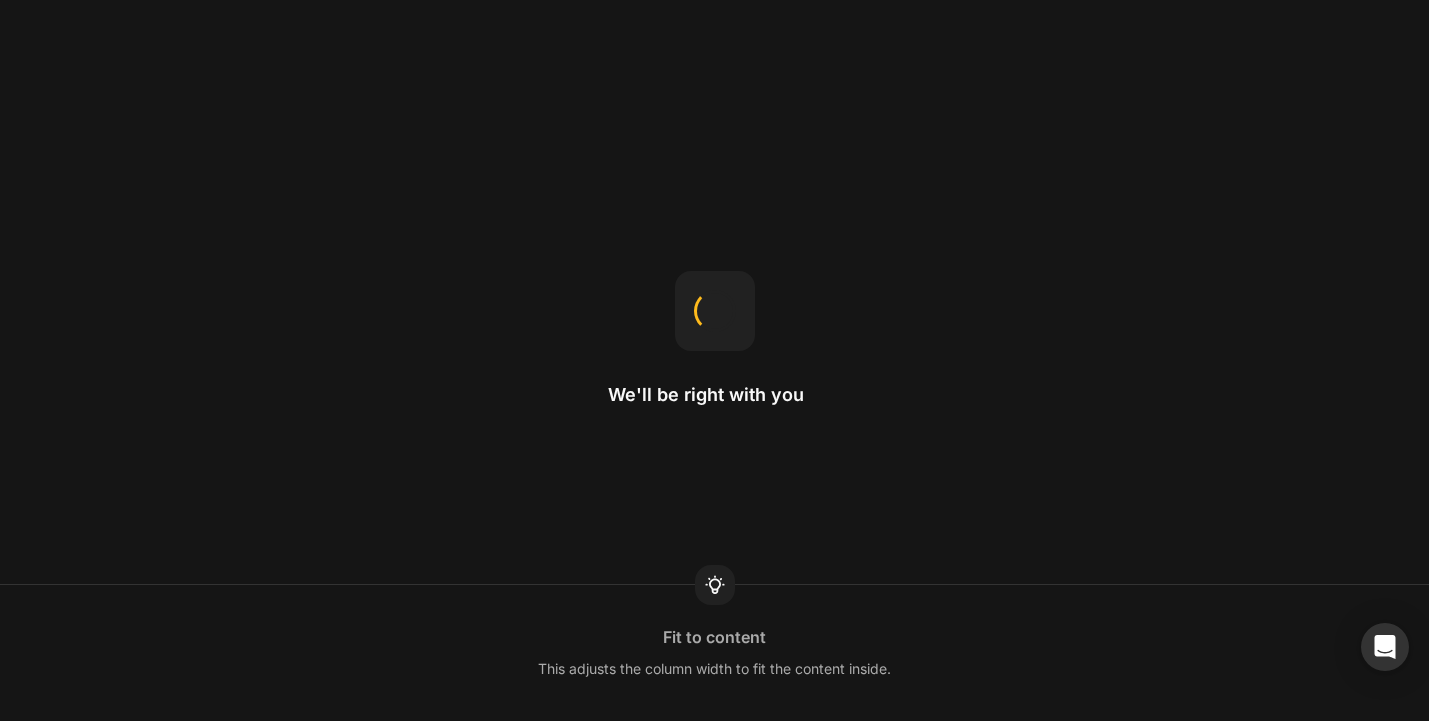 scroll, scrollTop: 0, scrollLeft: 0, axis: both 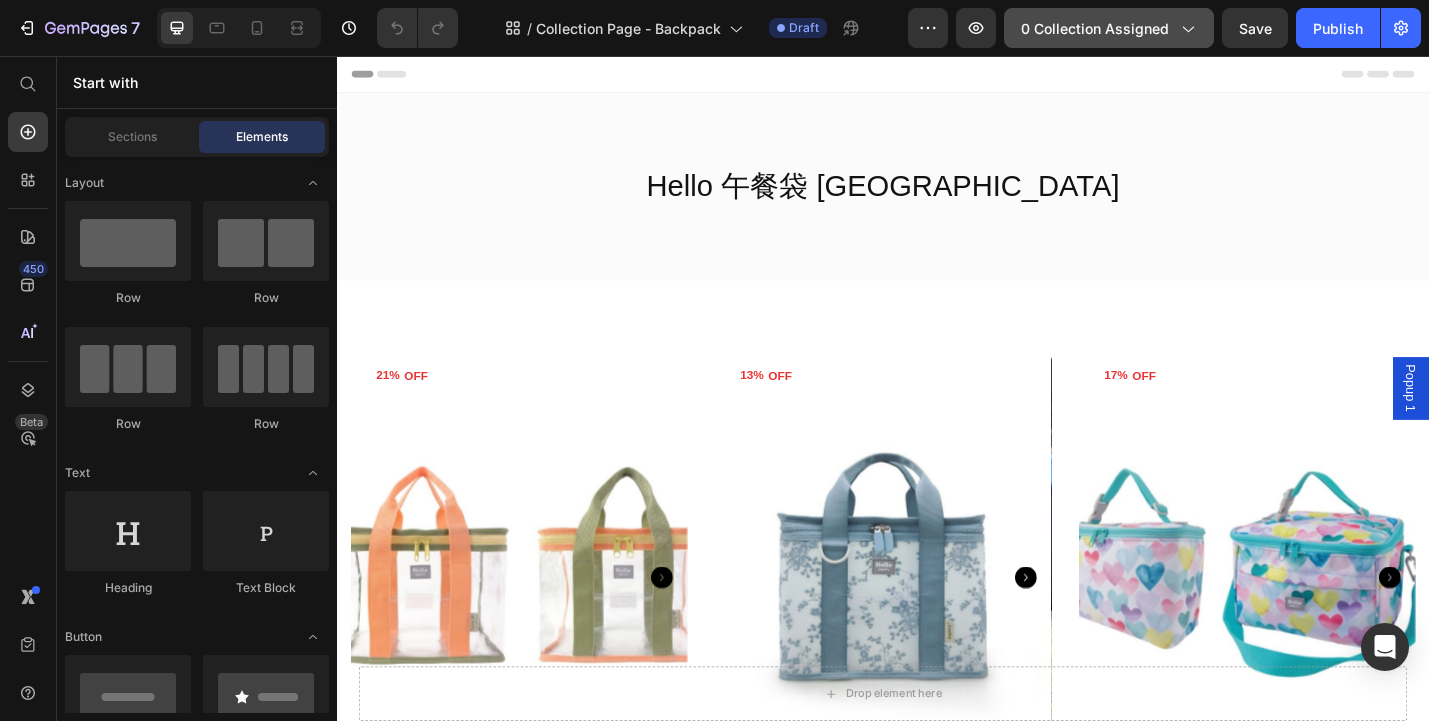 click on "0 collection assigned" 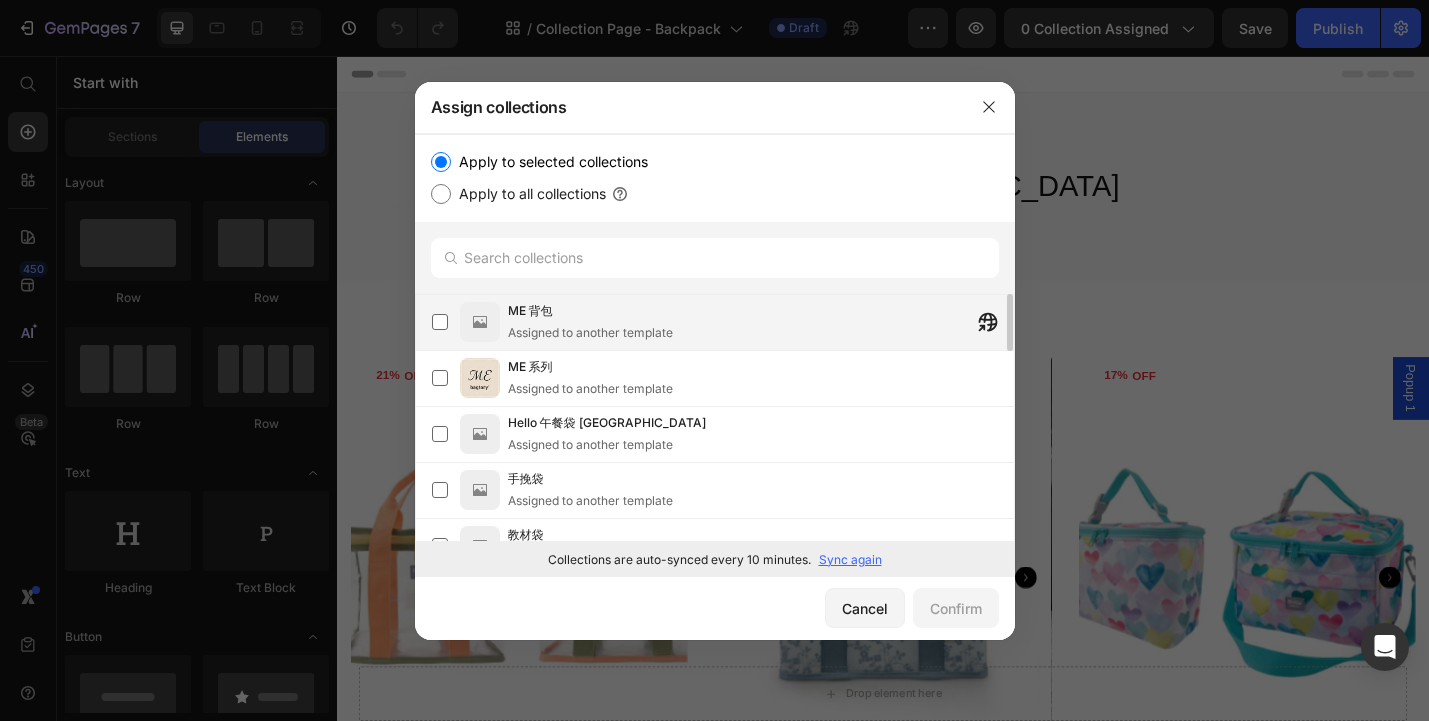 click on "ME 背包  Assigned to another template" at bounding box center (761, 322) 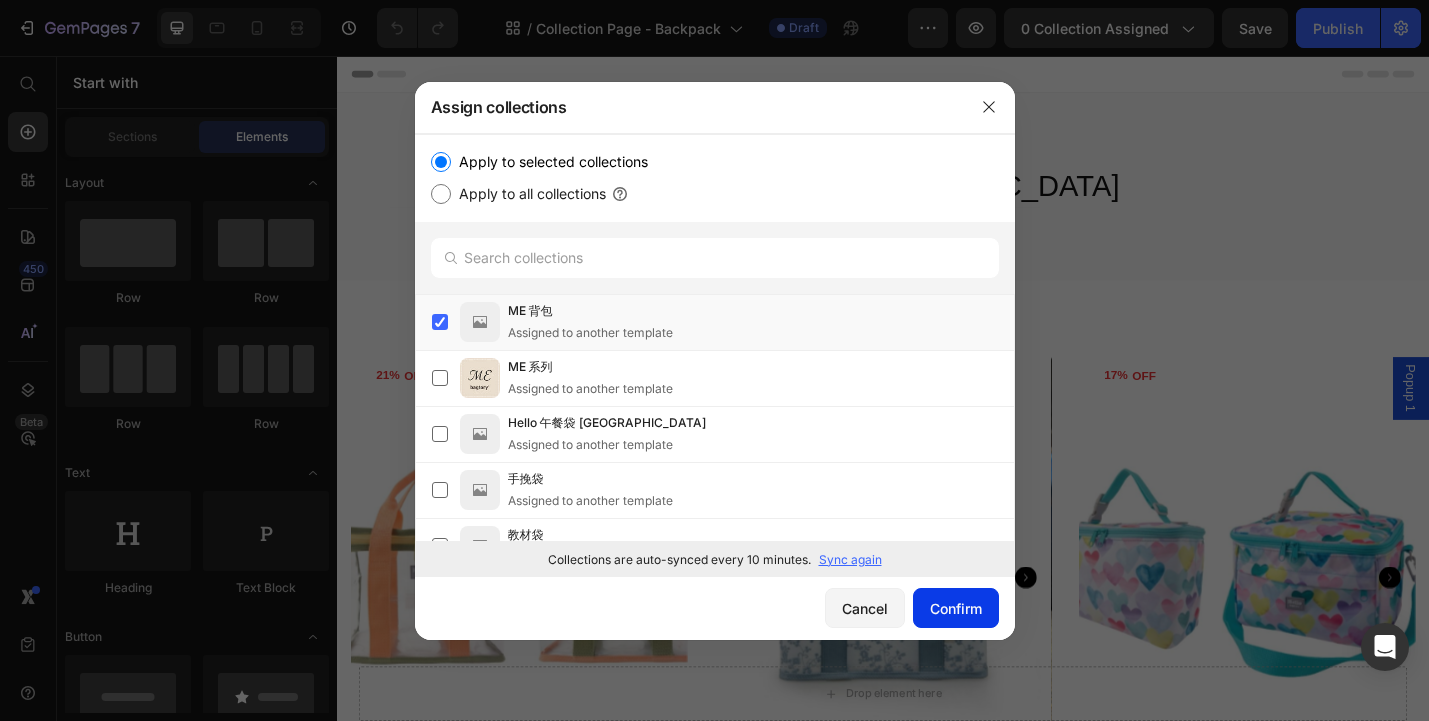 click on "Confirm" at bounding box center (956, 608) 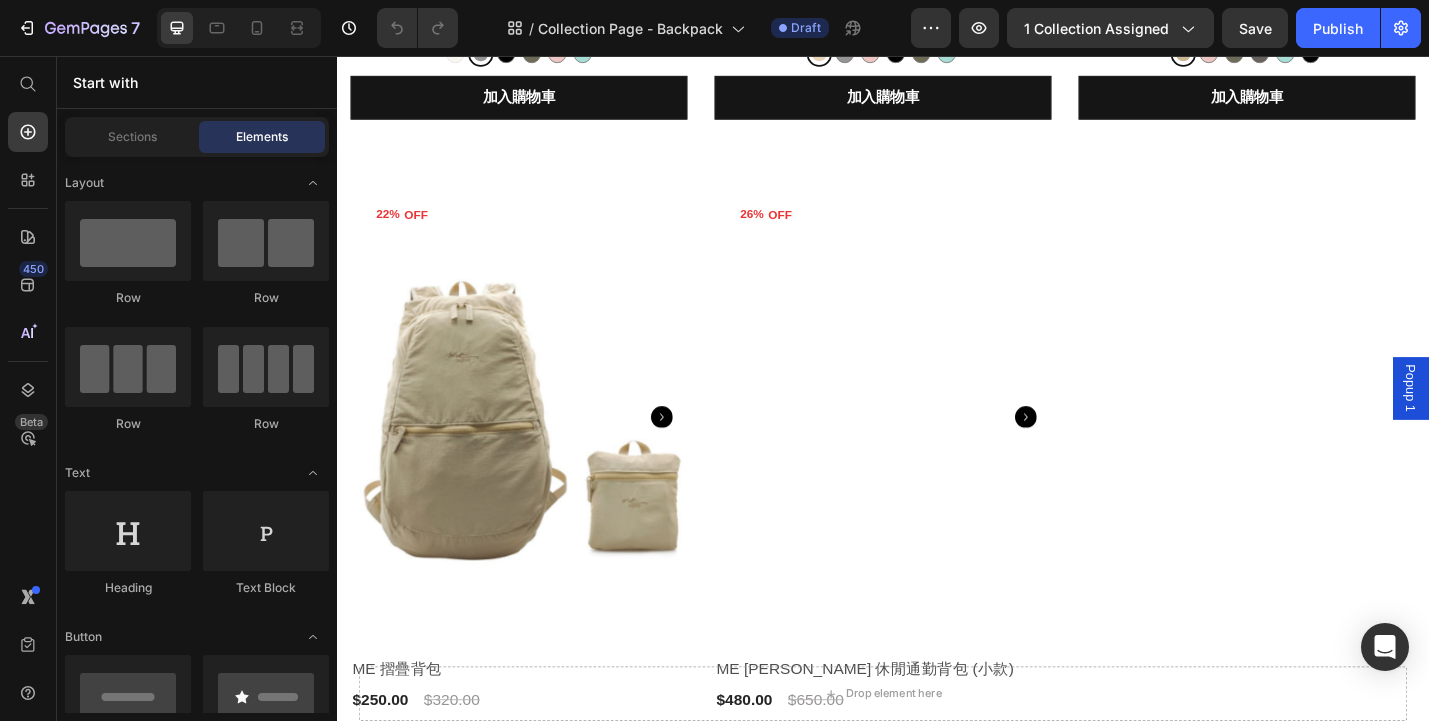 scroll, scrollTop: 1063, scrollLeft: 0, axis: vertical 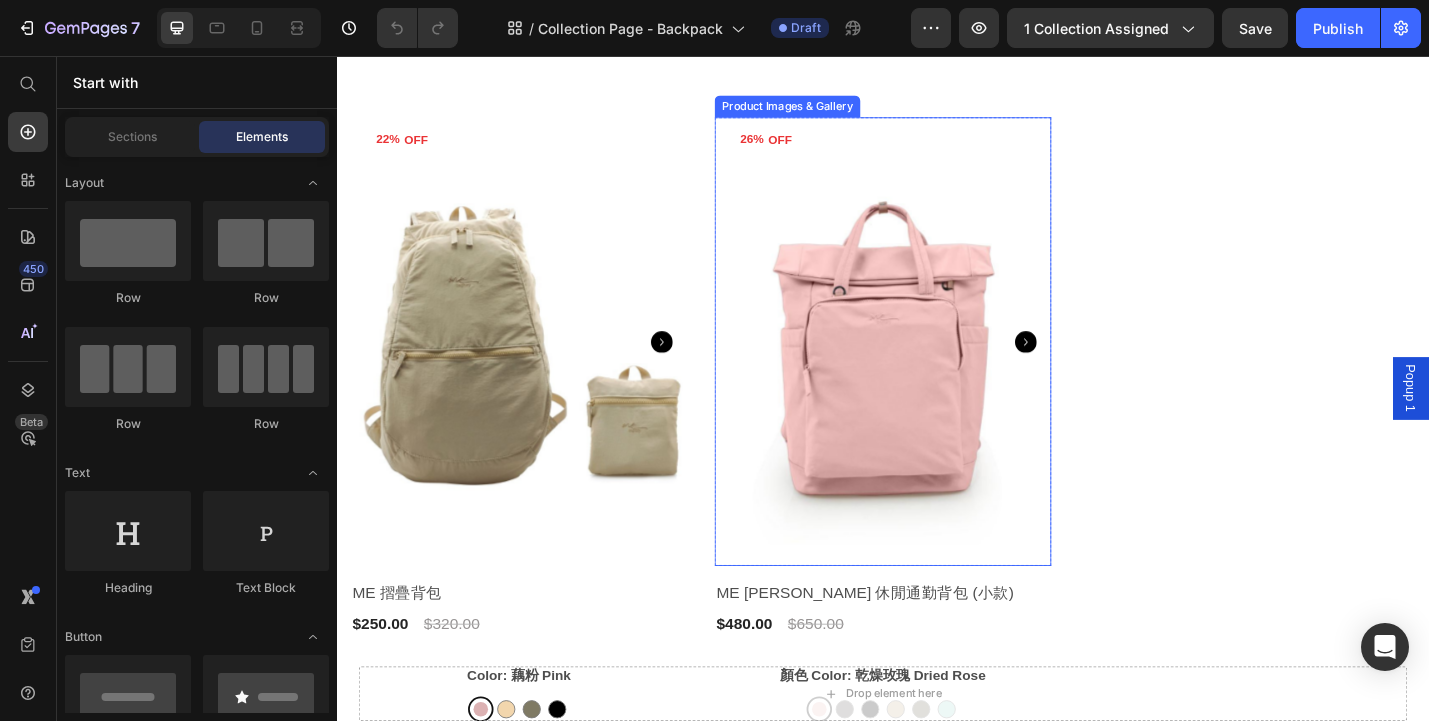 click 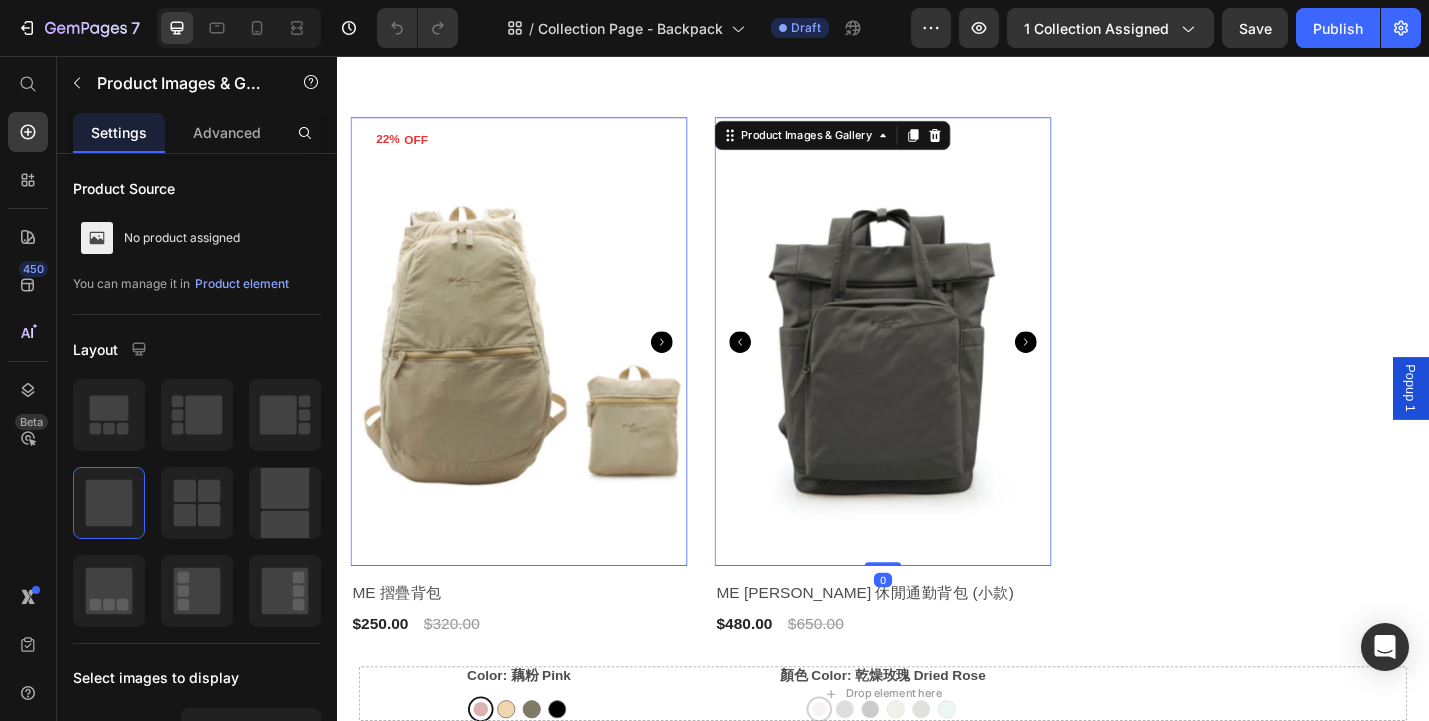 click 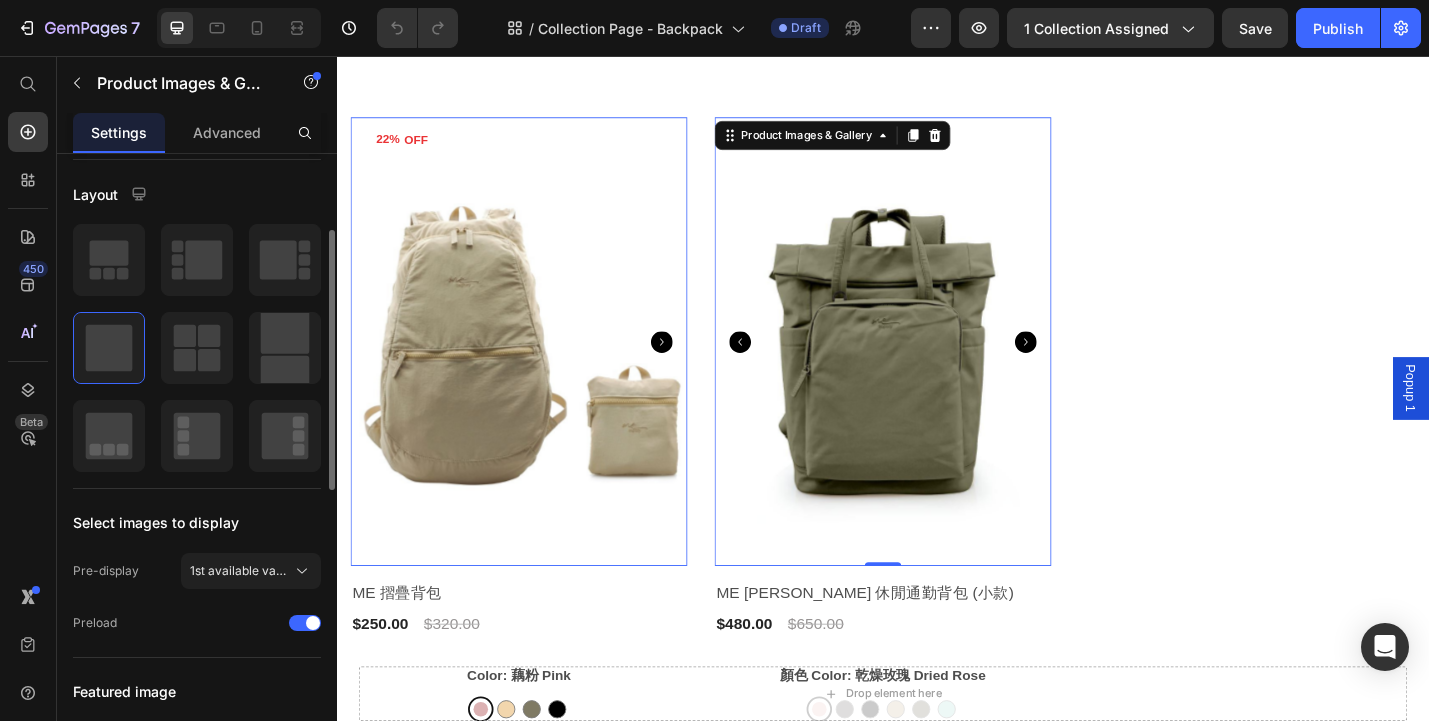 scroll, scrollTop: 181, scrollLeft: 0, axis: vertical 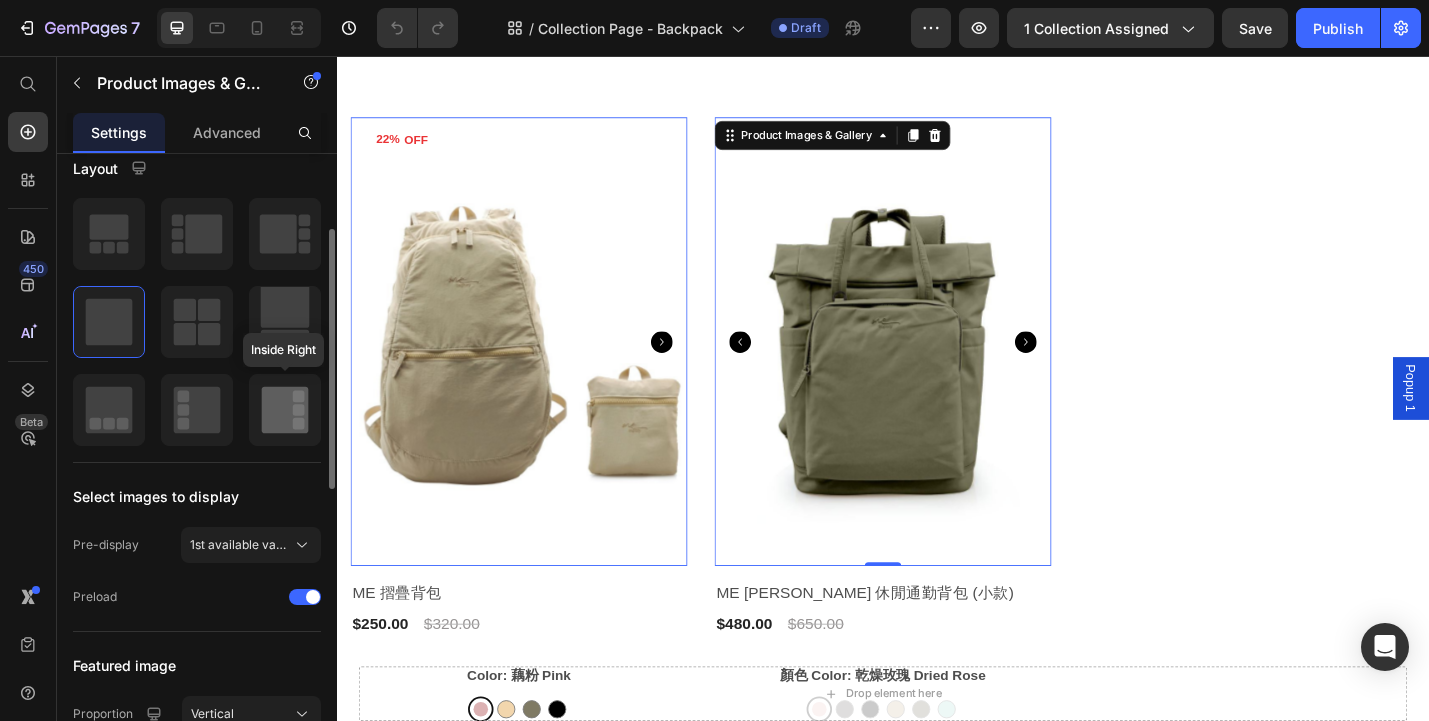 click 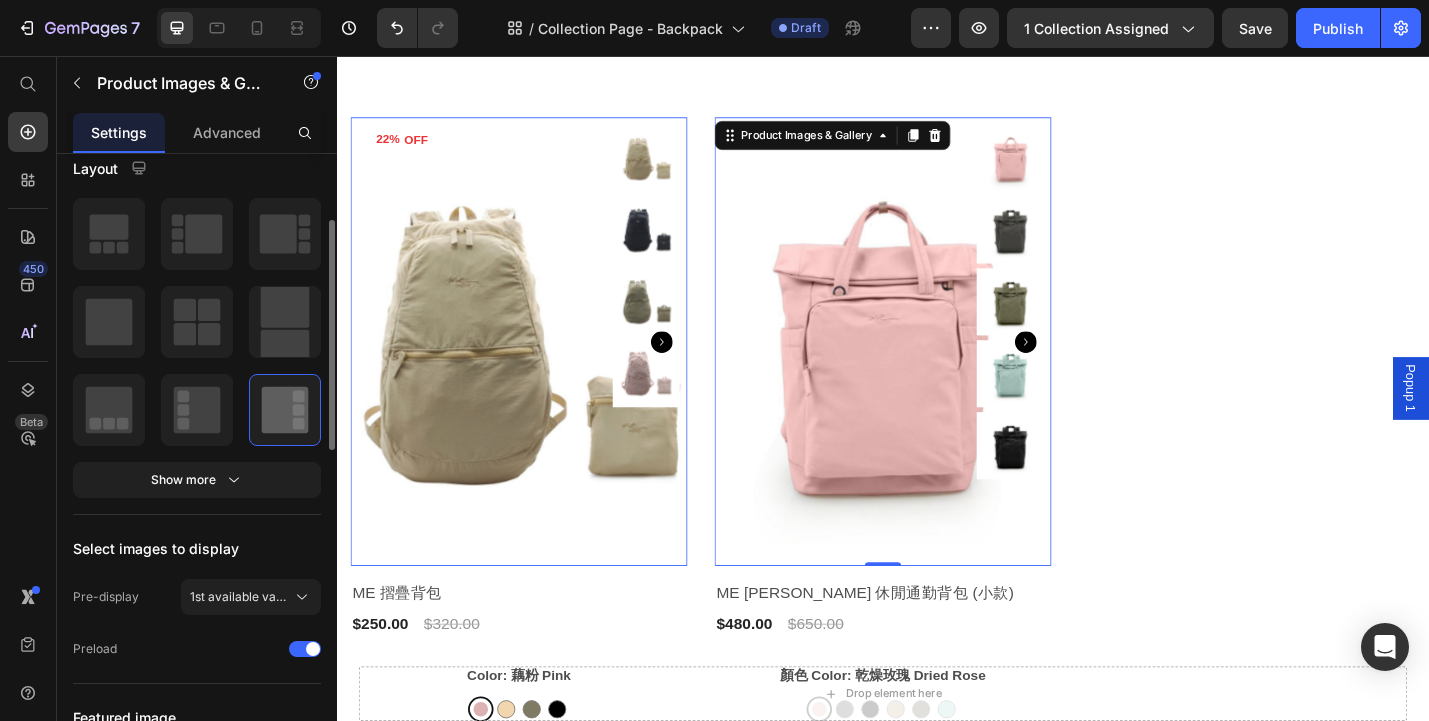 scroll, scrollTop: 355, scrollLeft: 0, axis: vertical 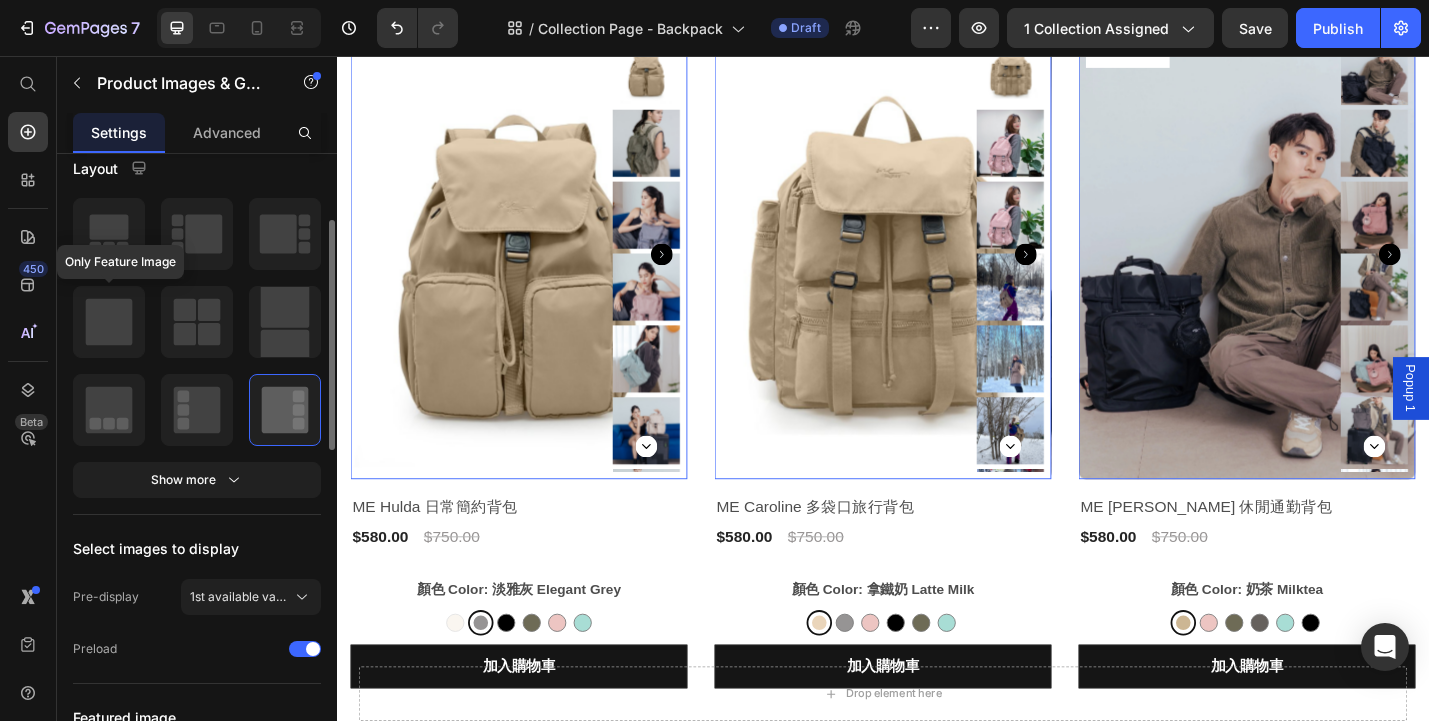 click 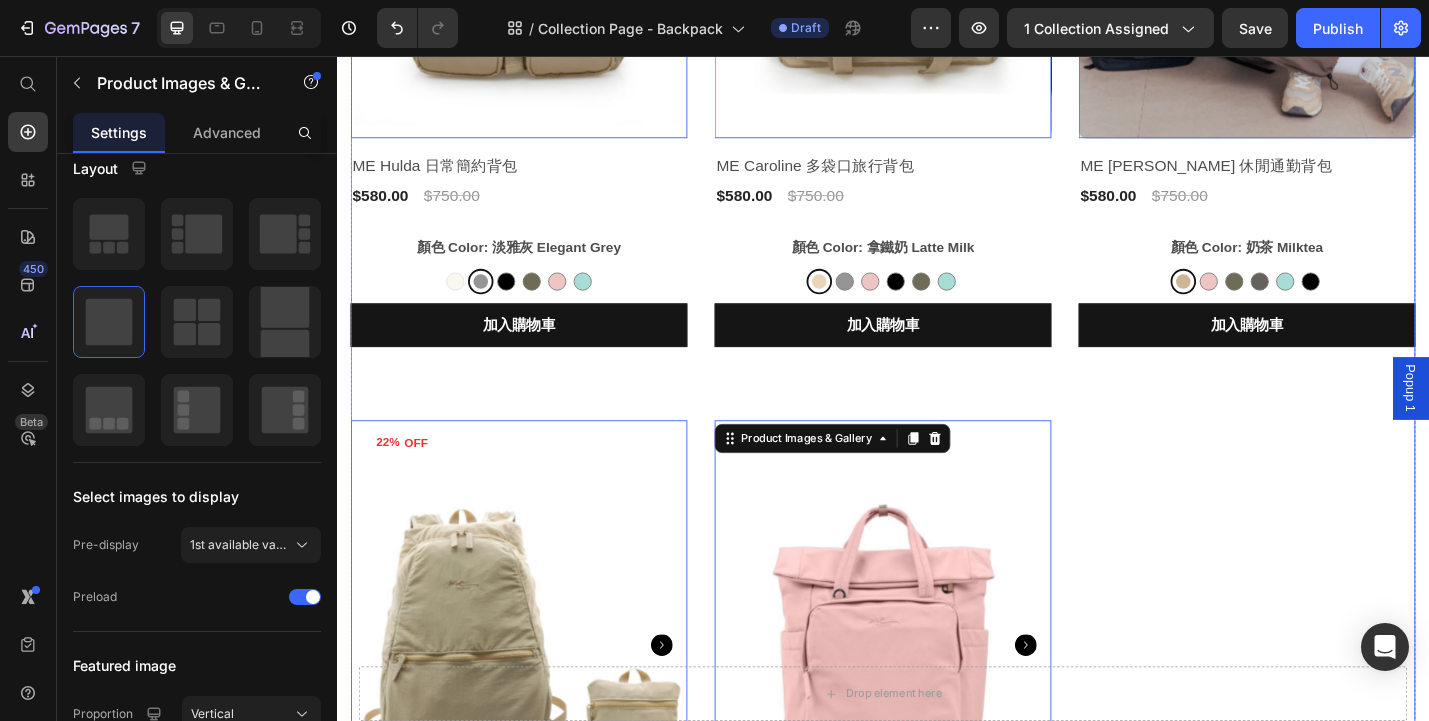 scroll, scrollTop: 733, scrollLeft: 0, axis: vertical 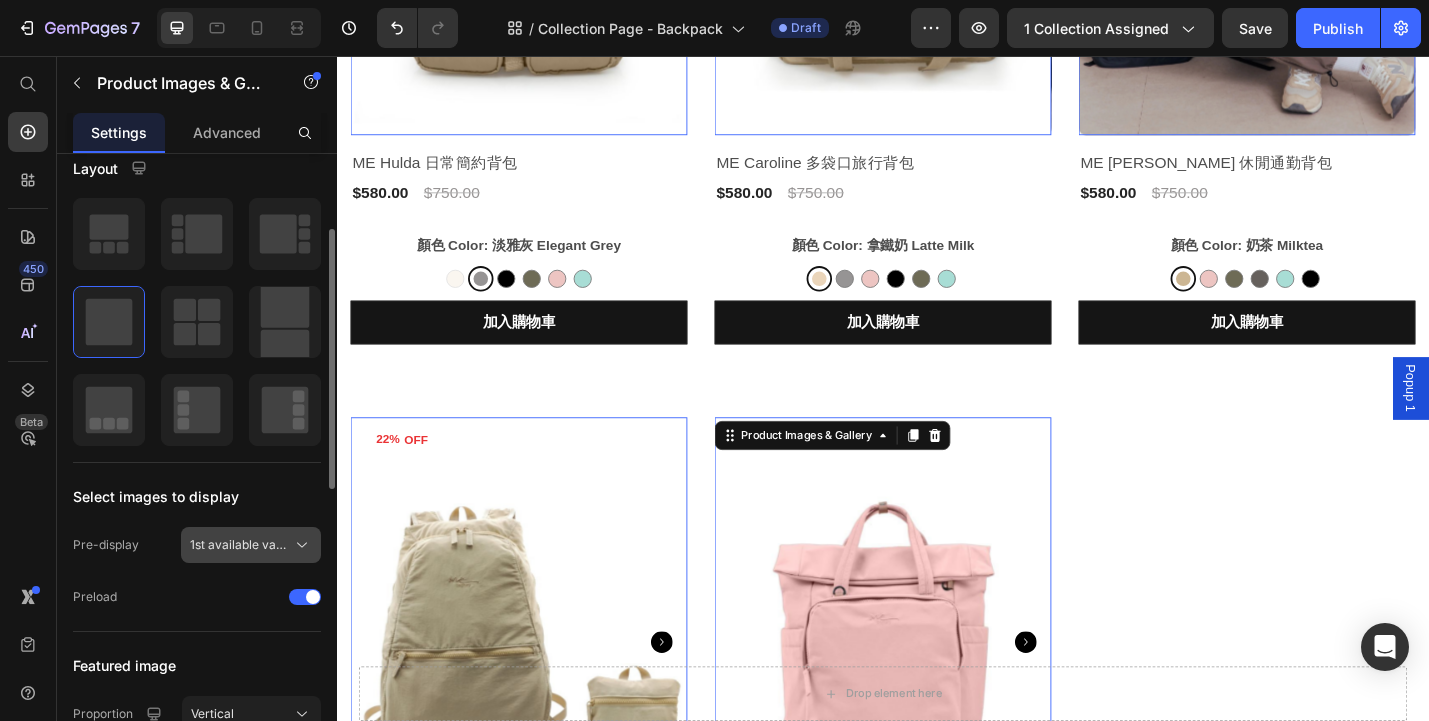 click on "1st available variant" at bounding box center [239, 545] 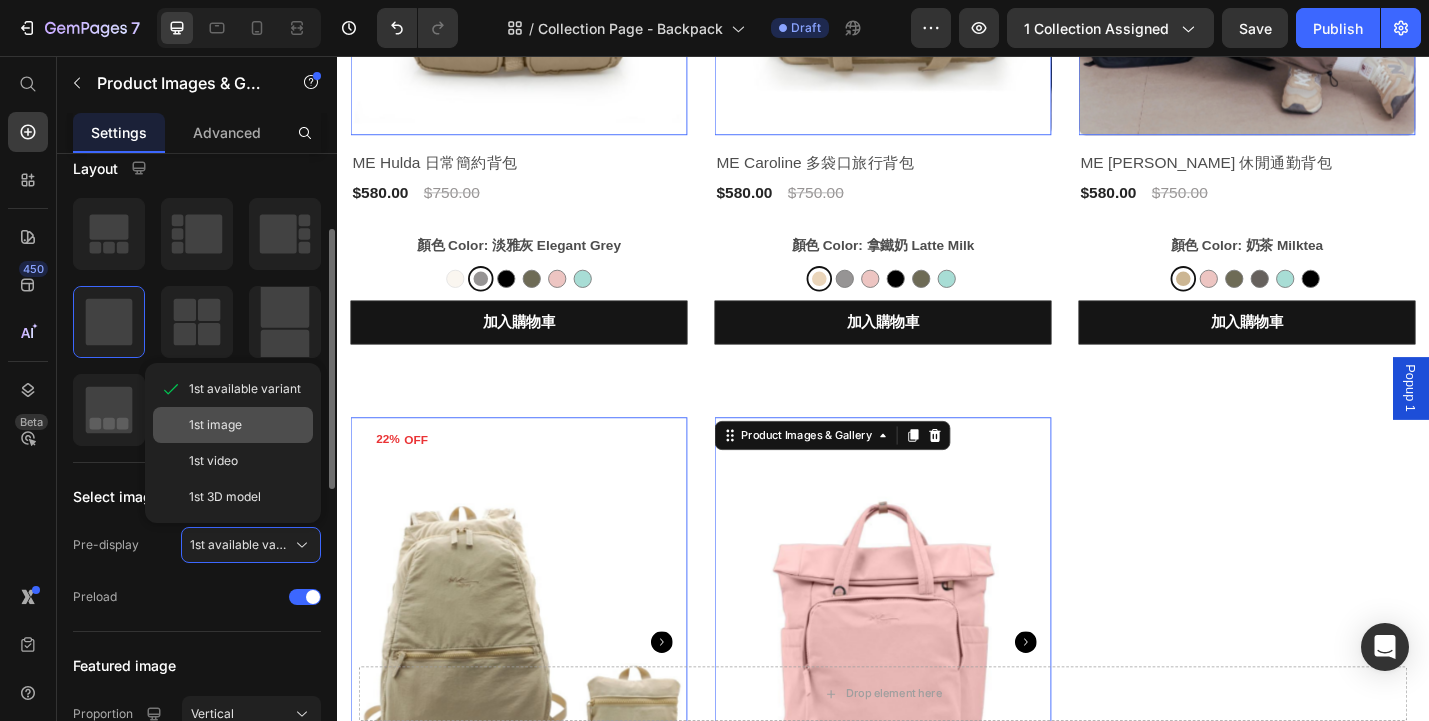 click on "1st image" 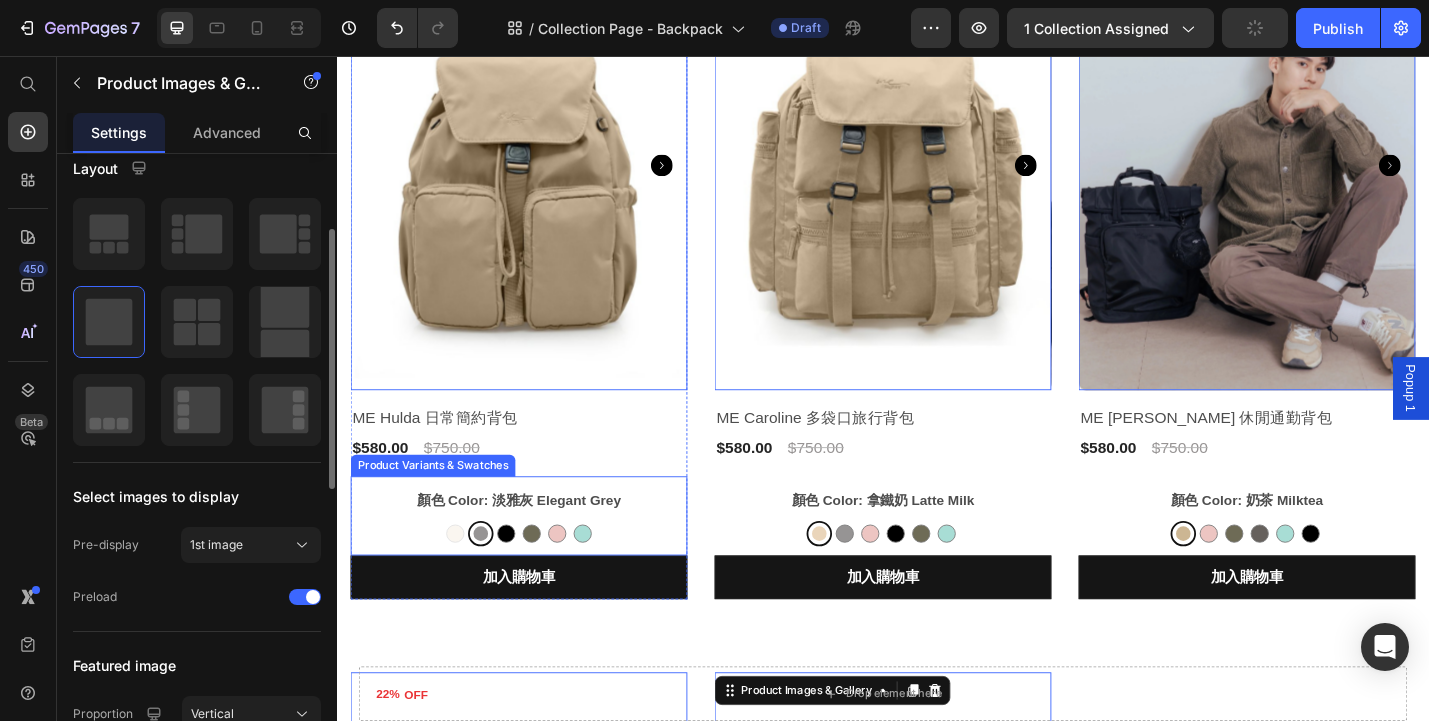 scroll, scrollTop: 628, scrollLeft: 0, axis: vertical 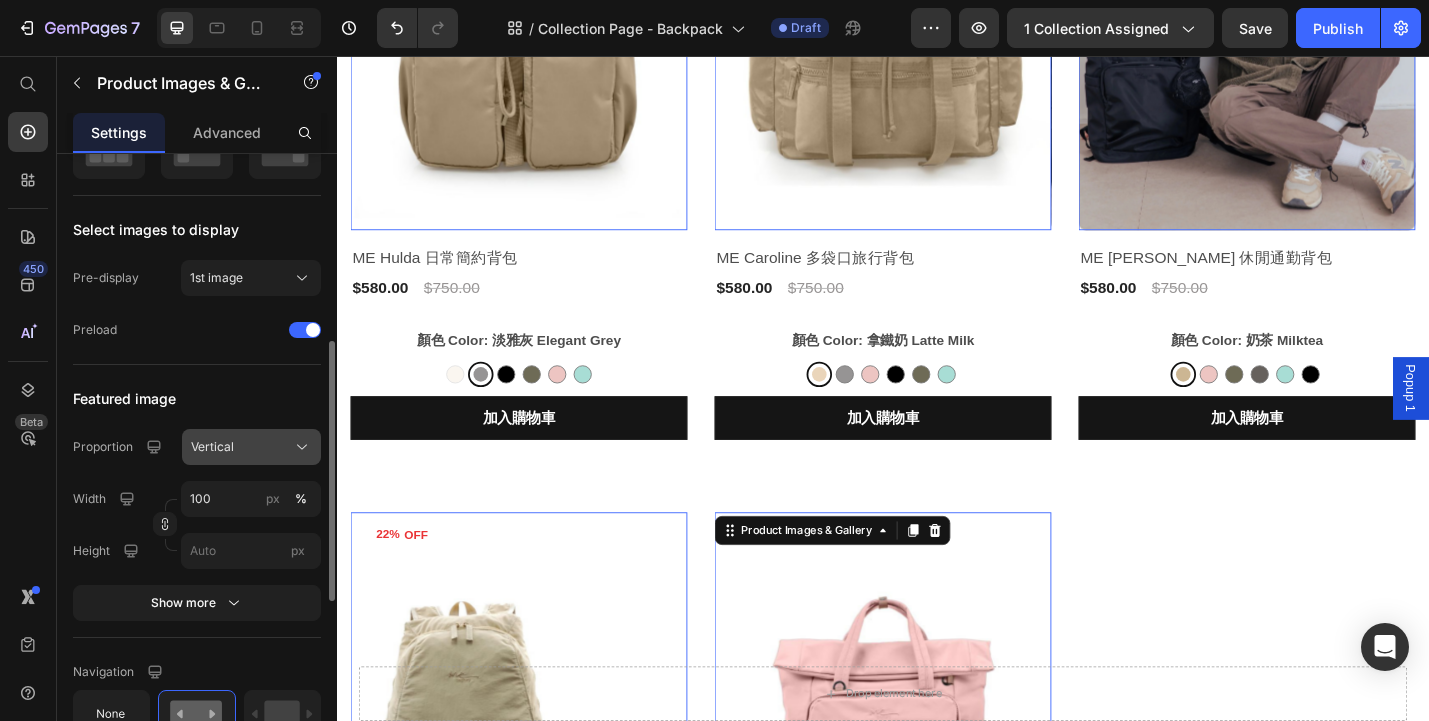 click 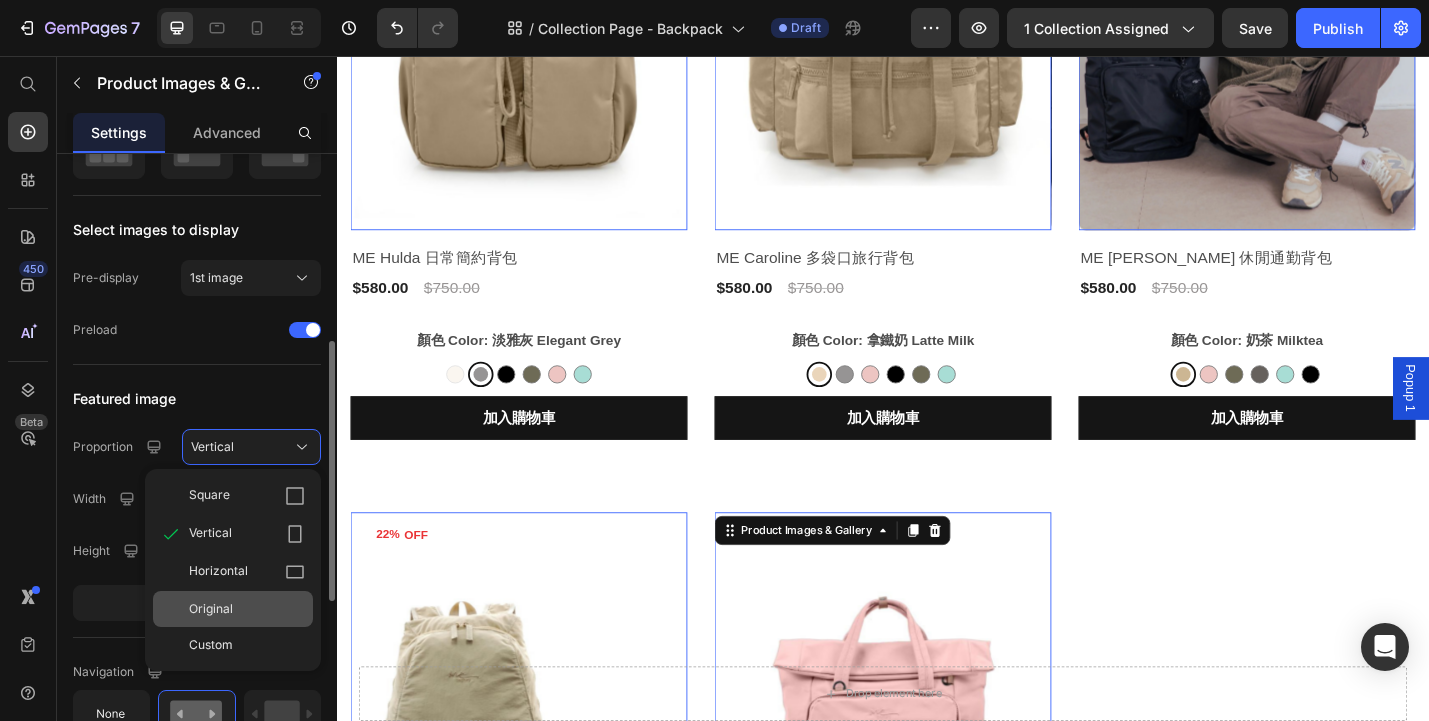 click on "Original" 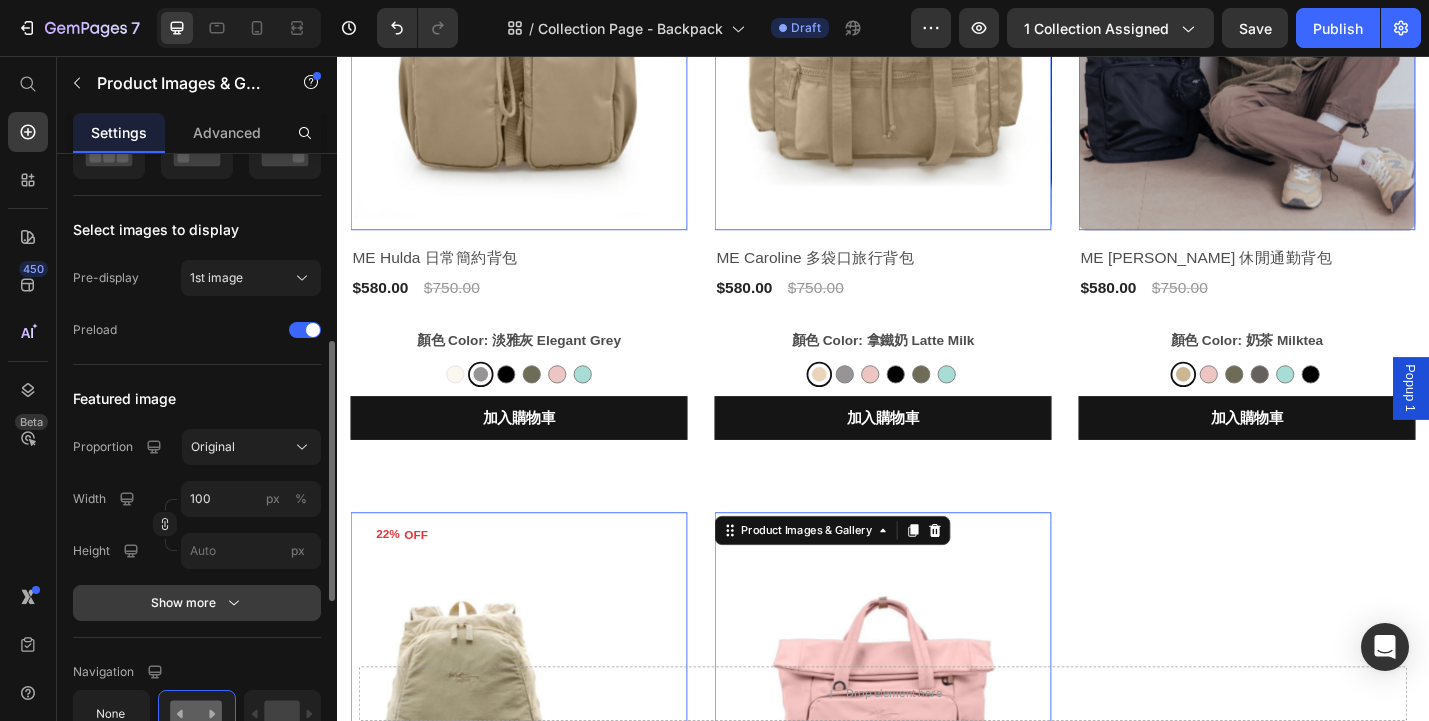 type 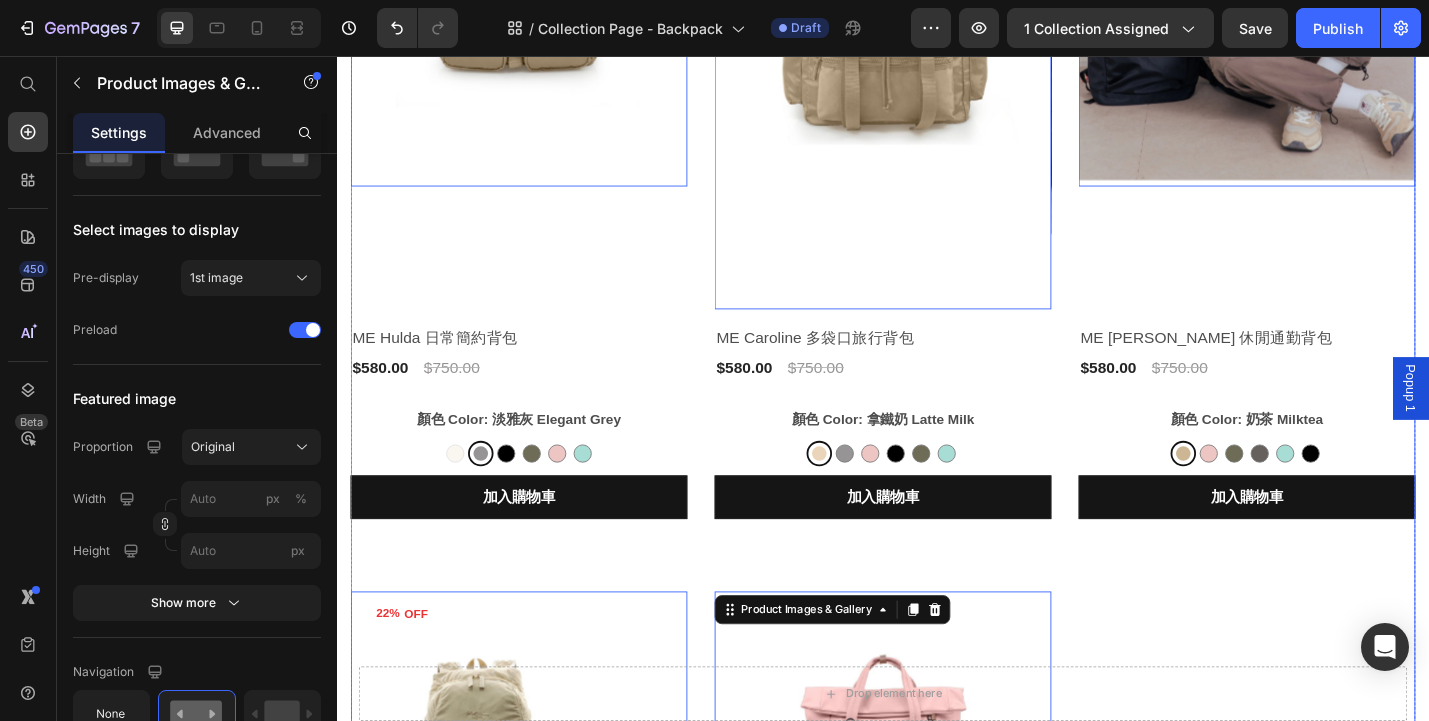 scroll, scrollTop: 970, scrollLeft: 0, axis: vertical 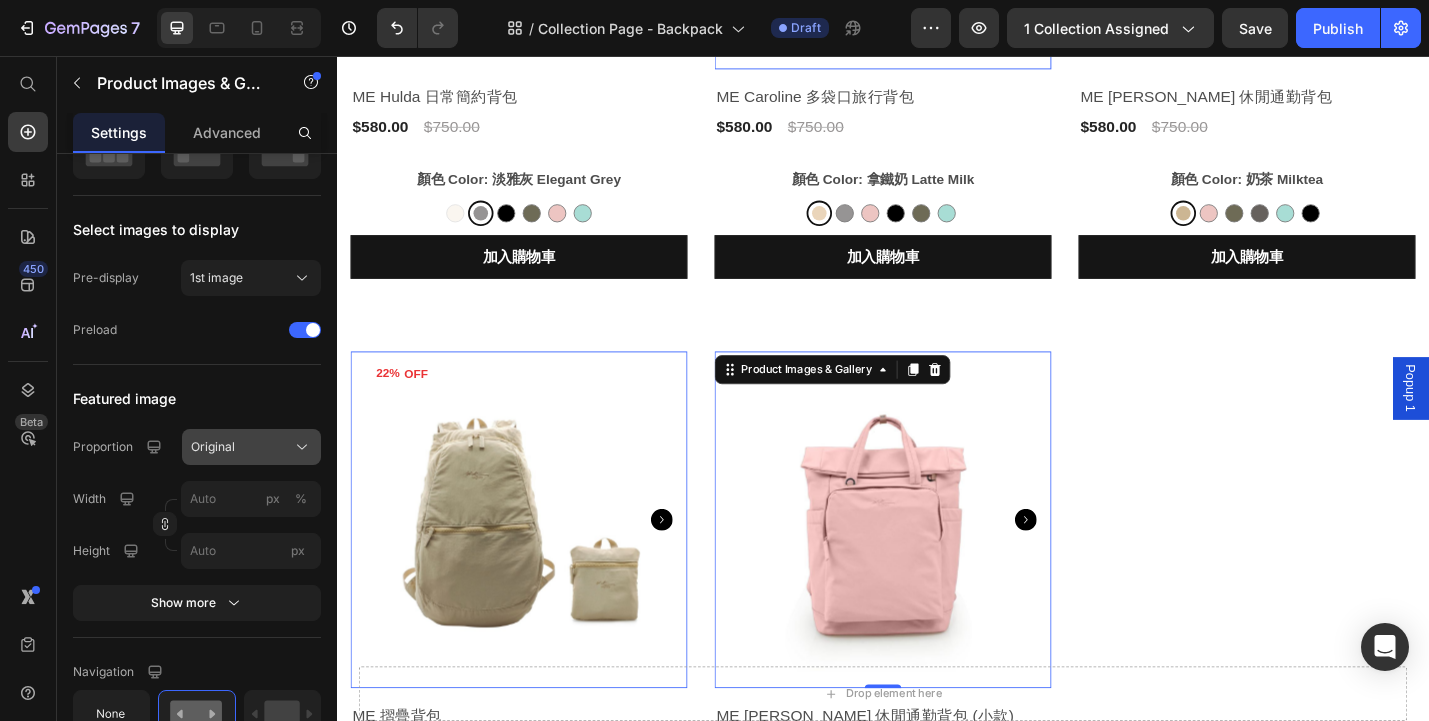 click on "Original" 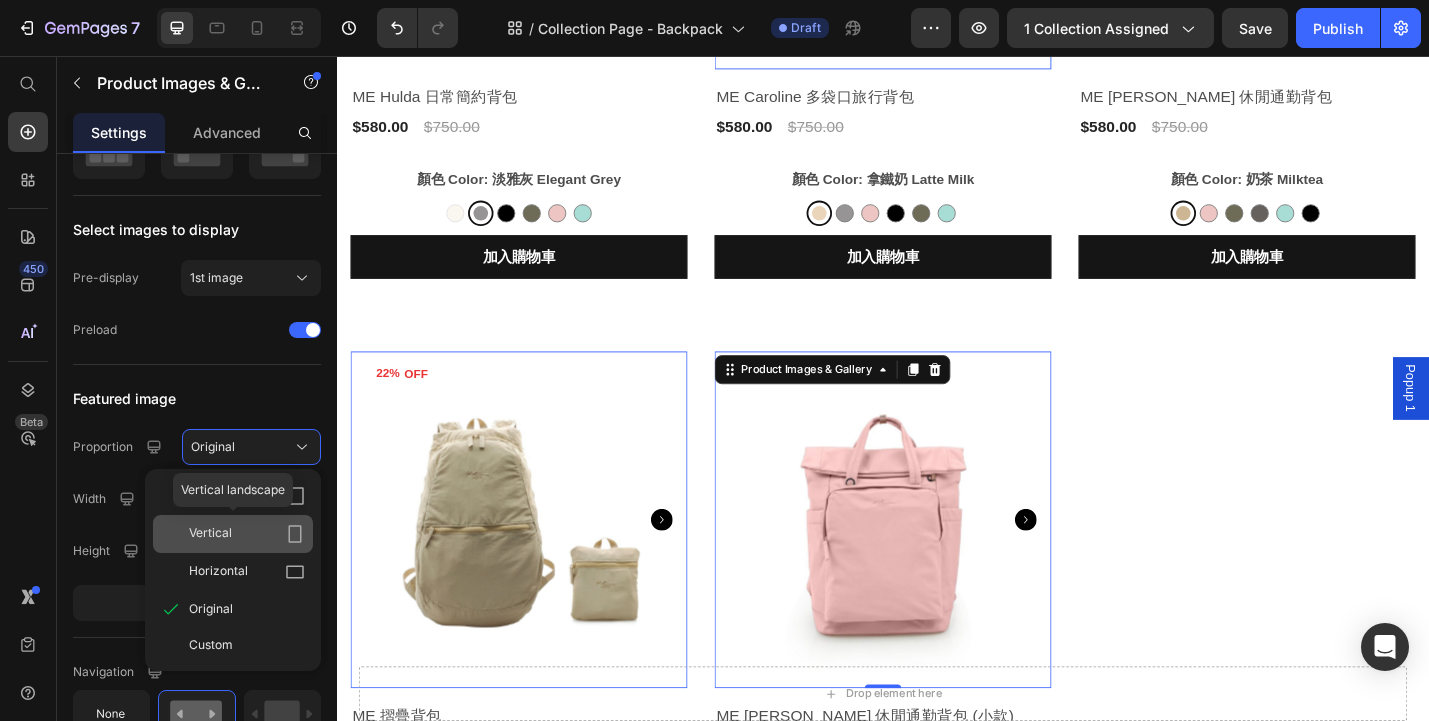 click on "Vertical" at bounding box center [210, 534] 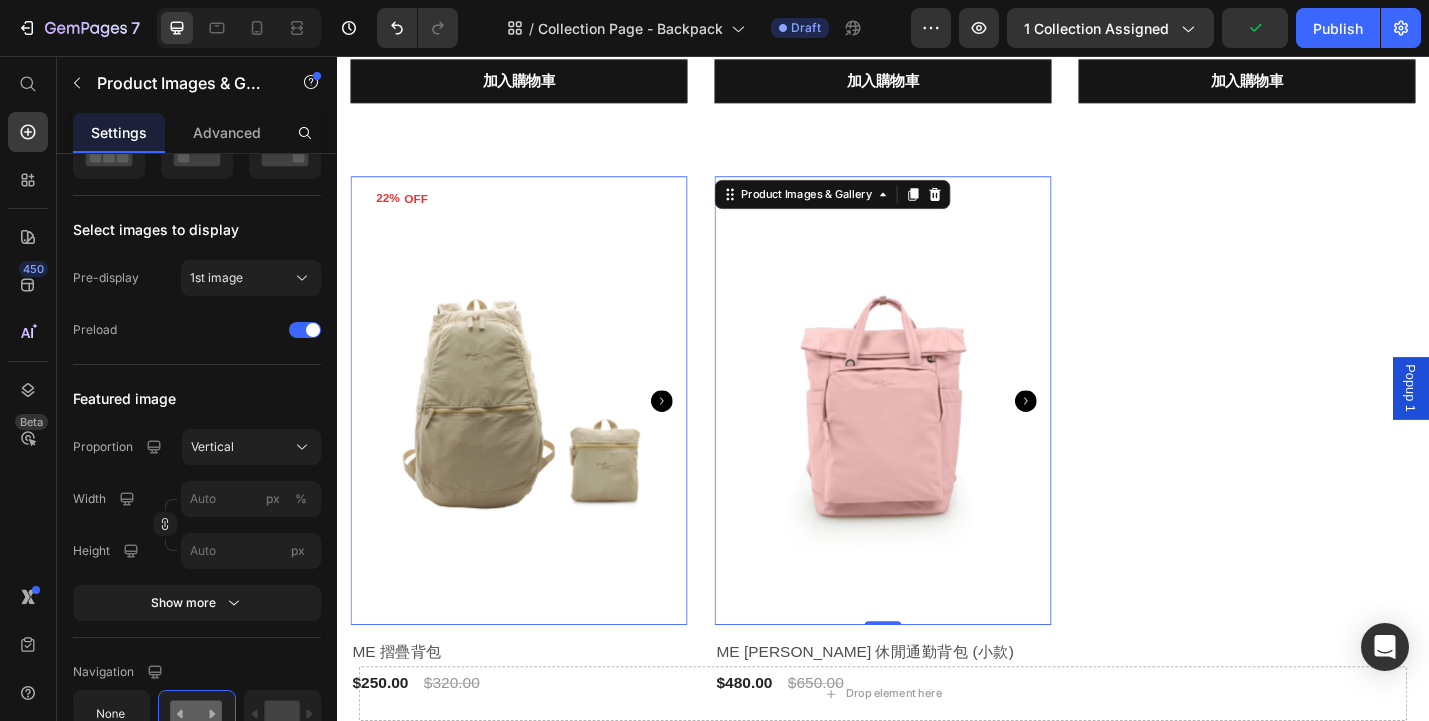 scroll, scrollTop: 1022, scrollLeft: 0, axis: vertical 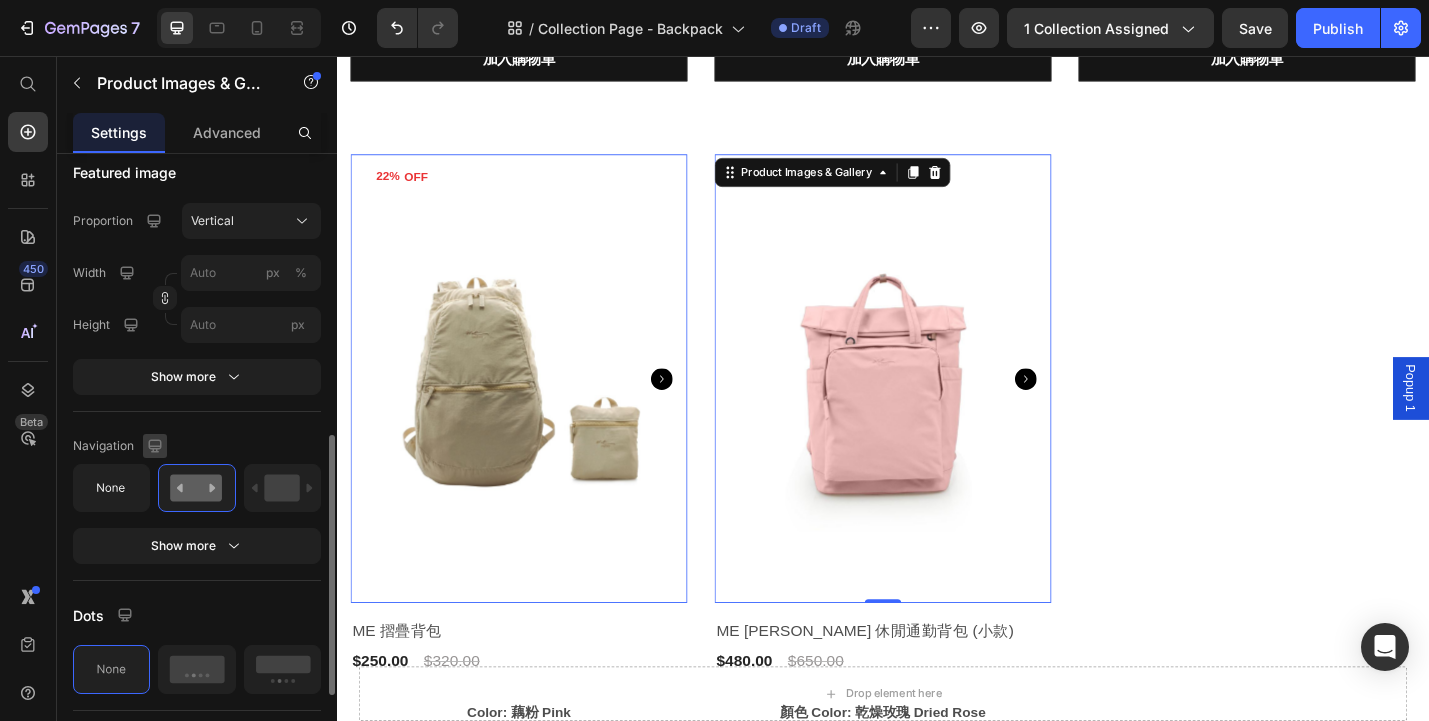 click 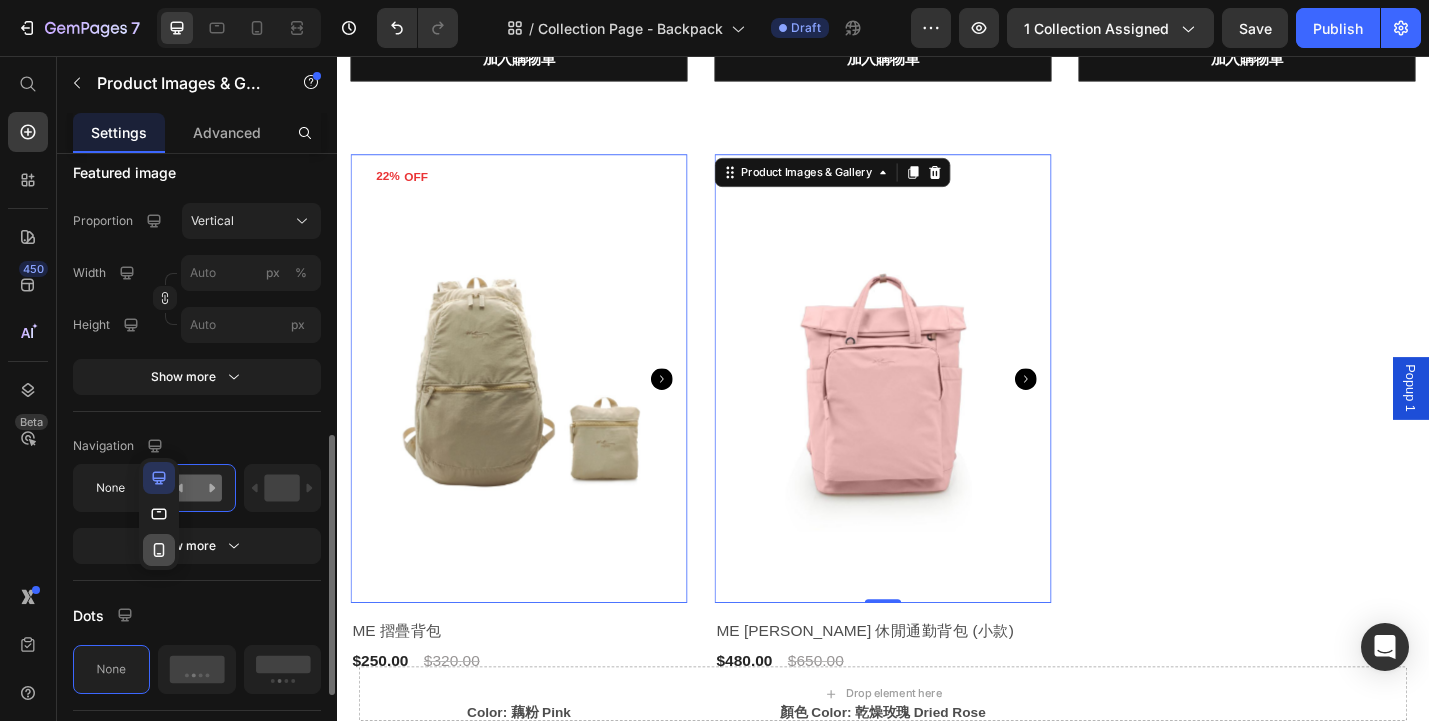click 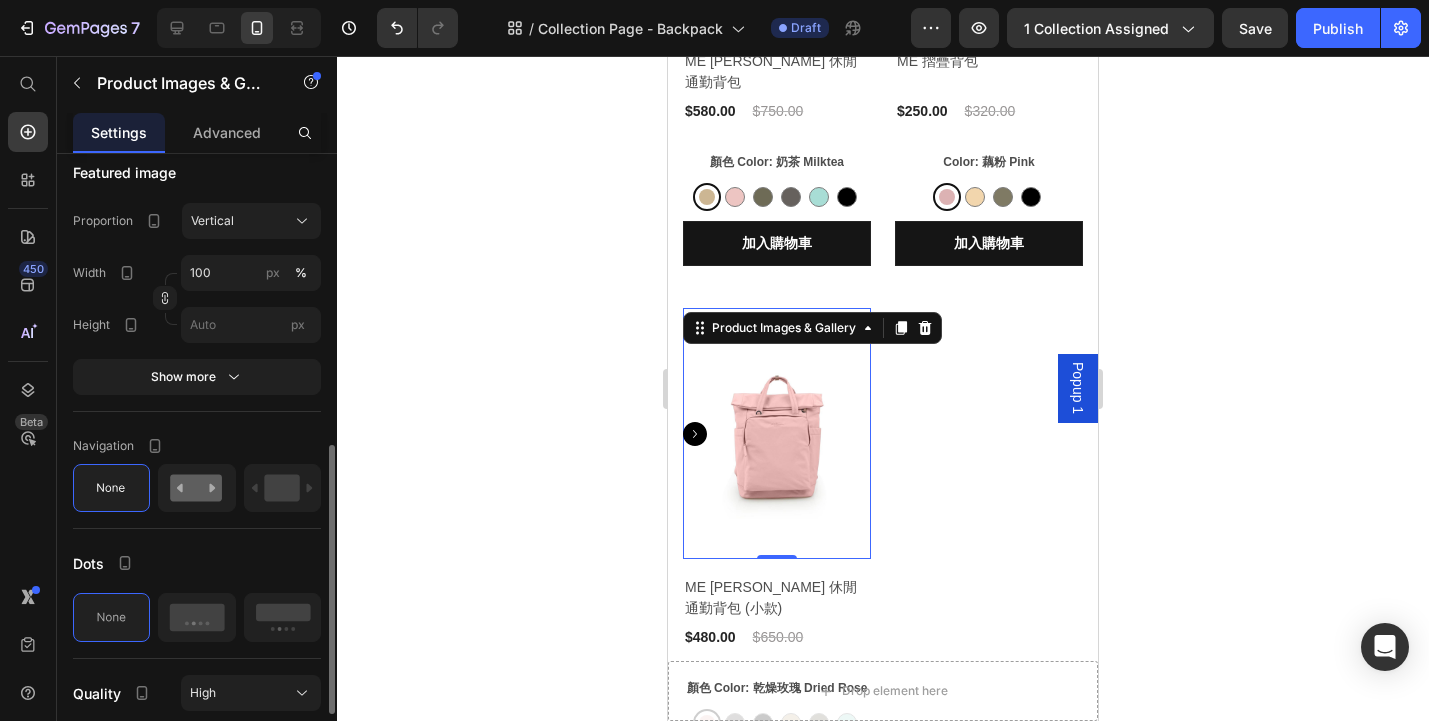 scroll, scrollTop: 172, scrollLeft: 0, axis: vertical 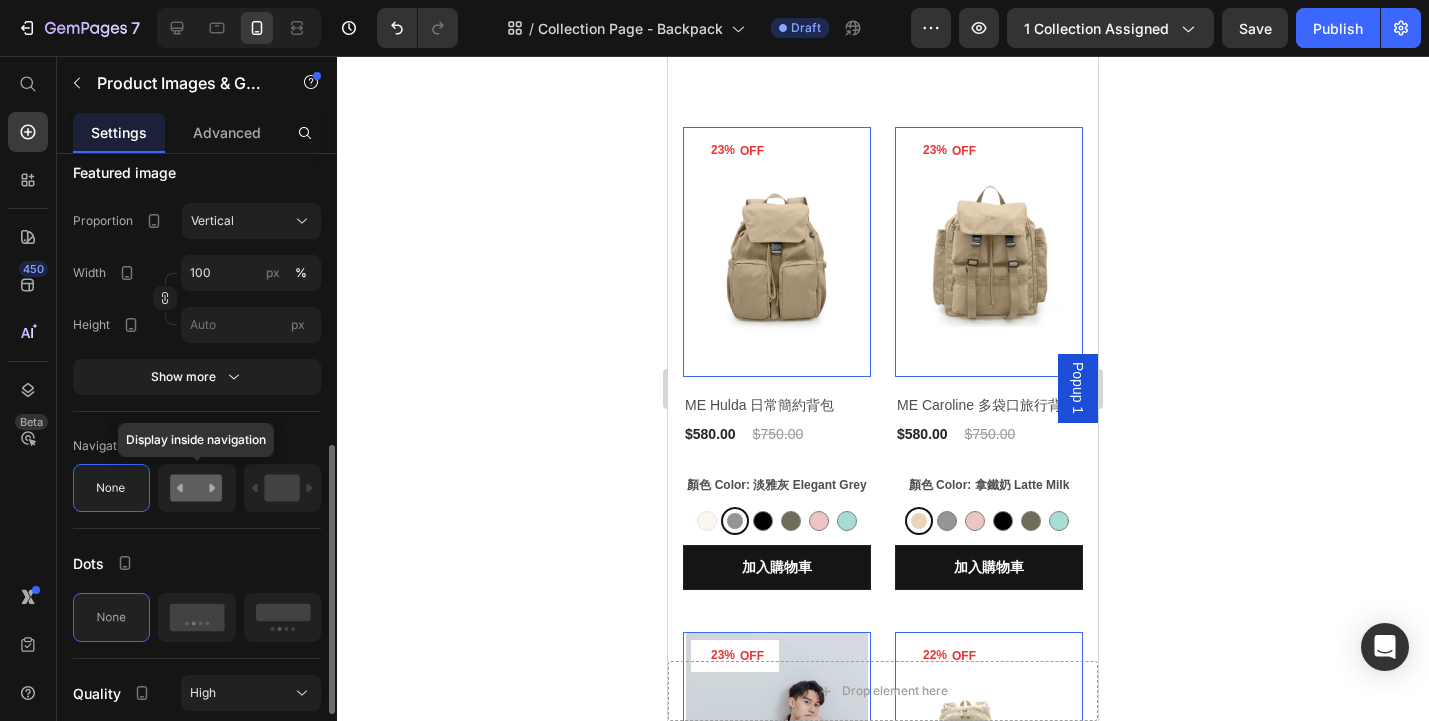 click 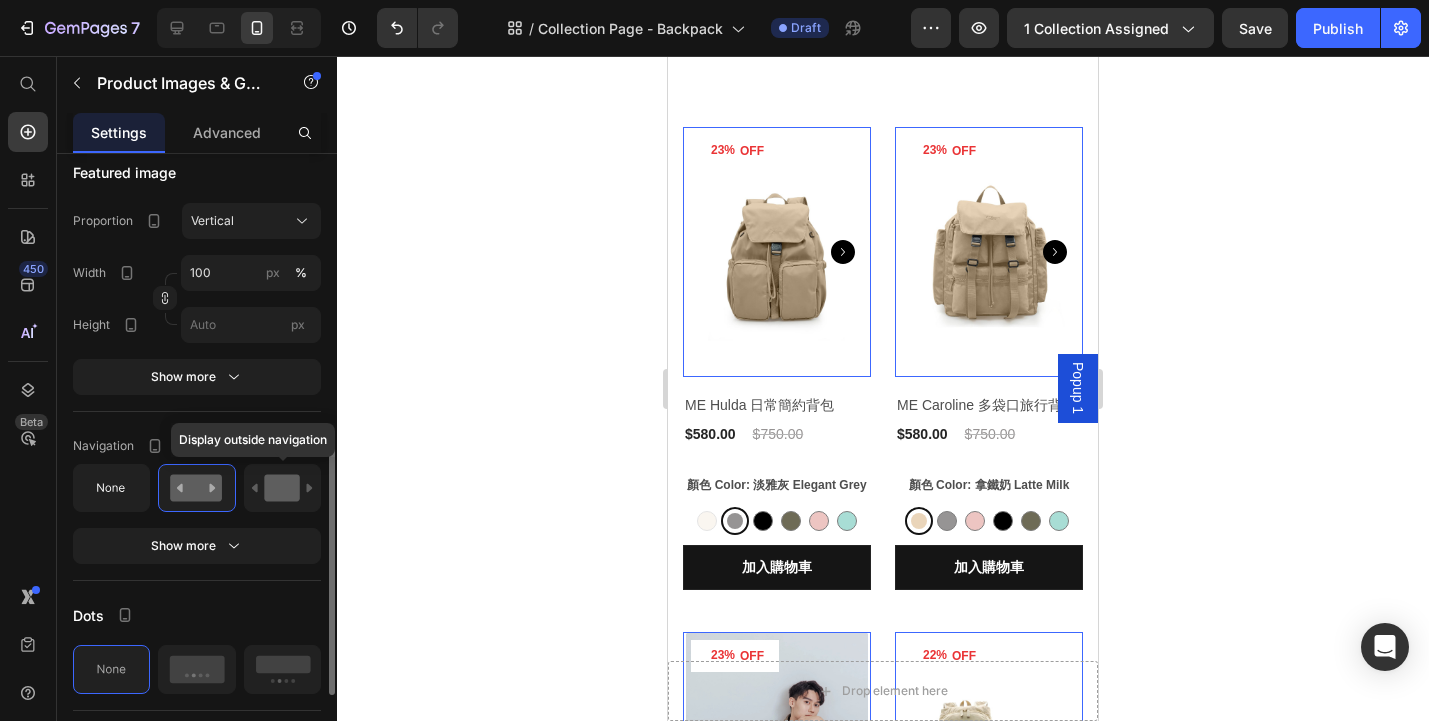 click 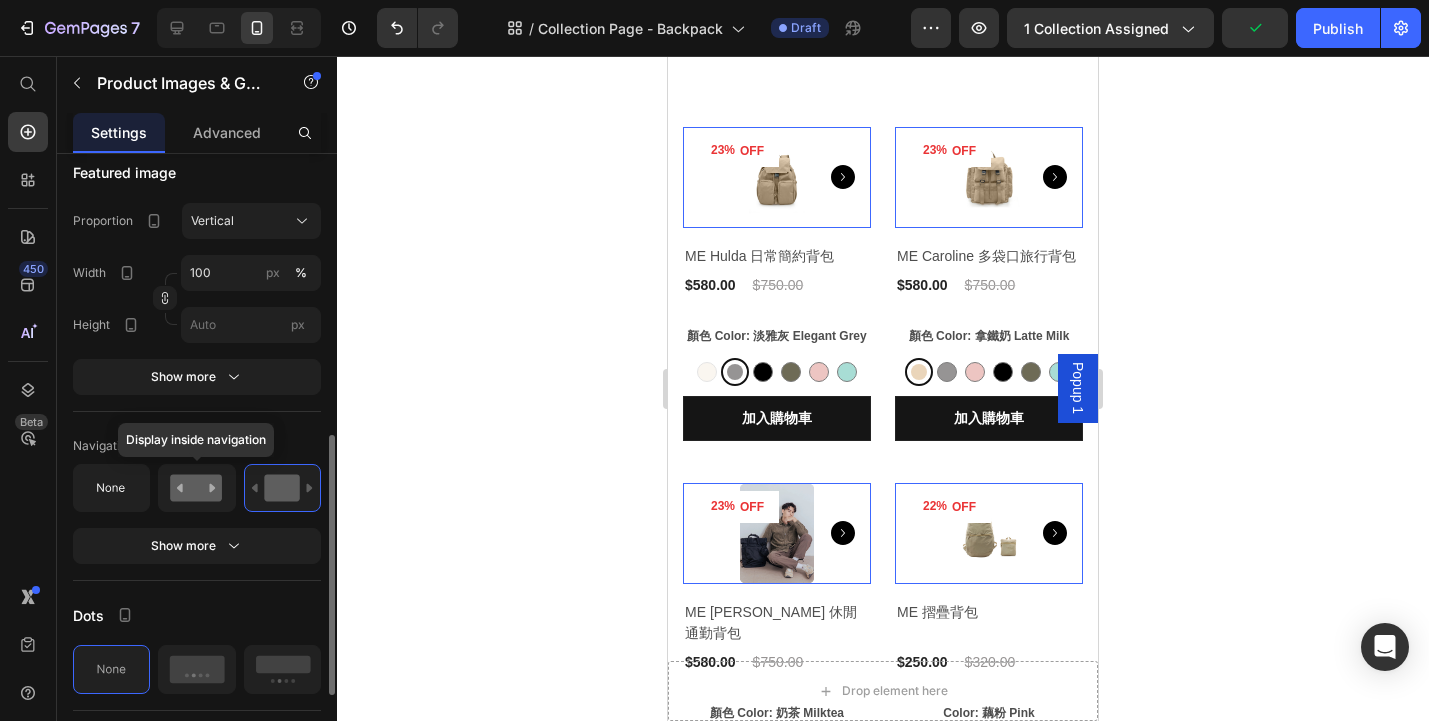 click 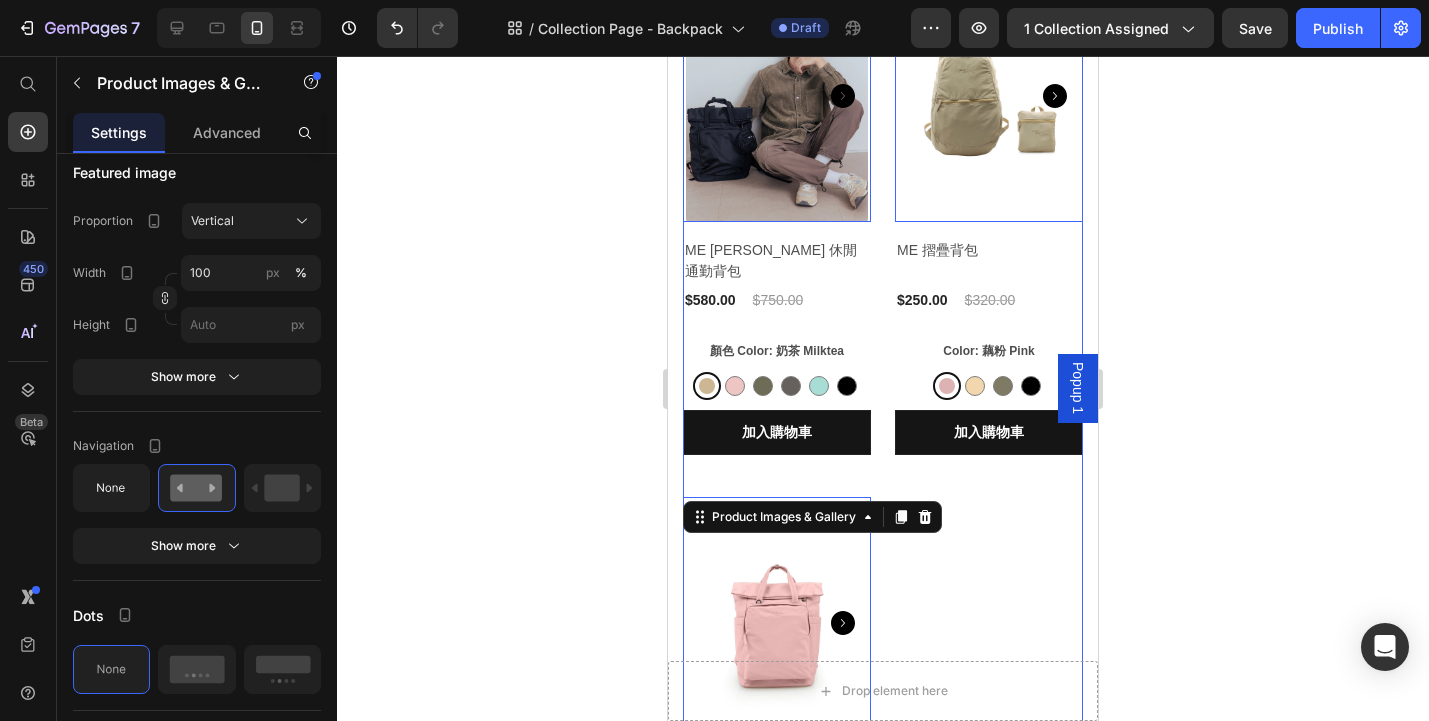 scroll, scrollTop: 978, scrollLeft: 0, axis: vertical 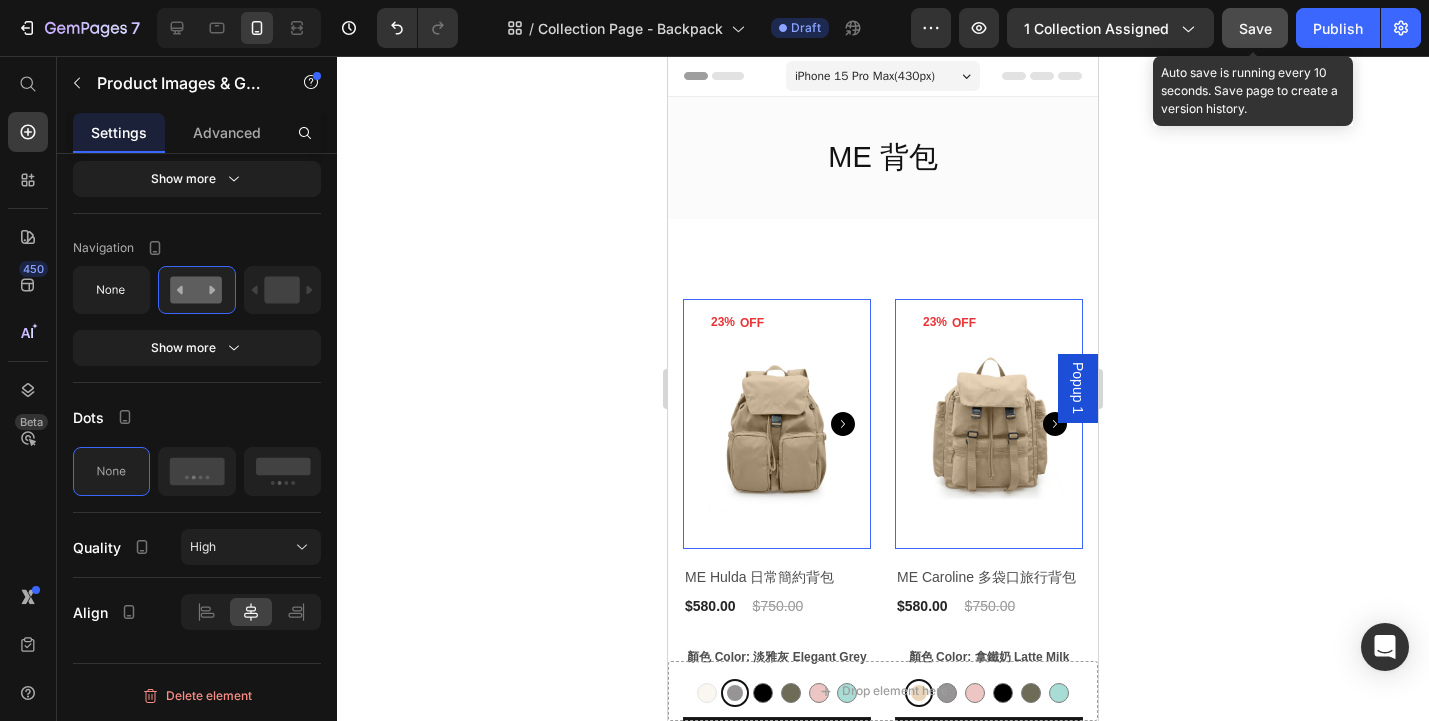 click on "Save" at bounding box center (1255, 28) 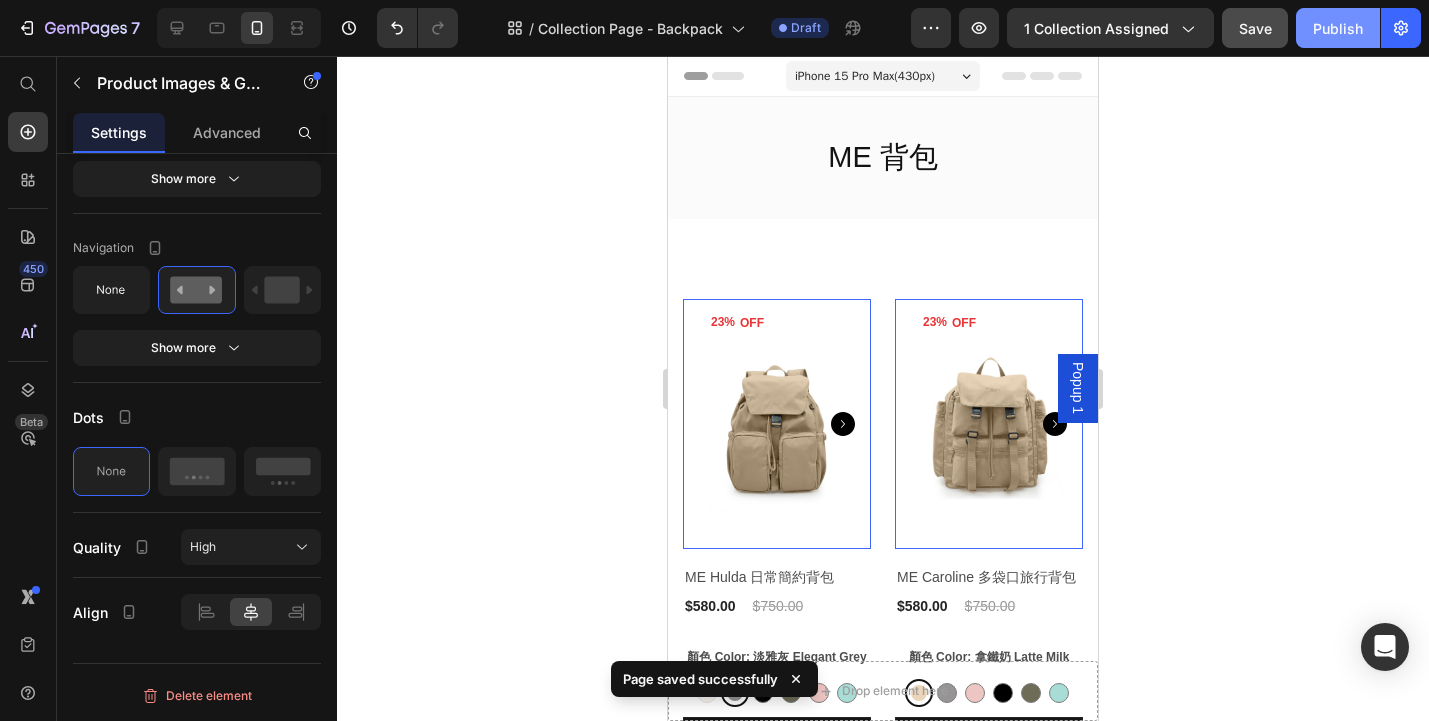 click on "Publish" at bounding box center (1338, 28) 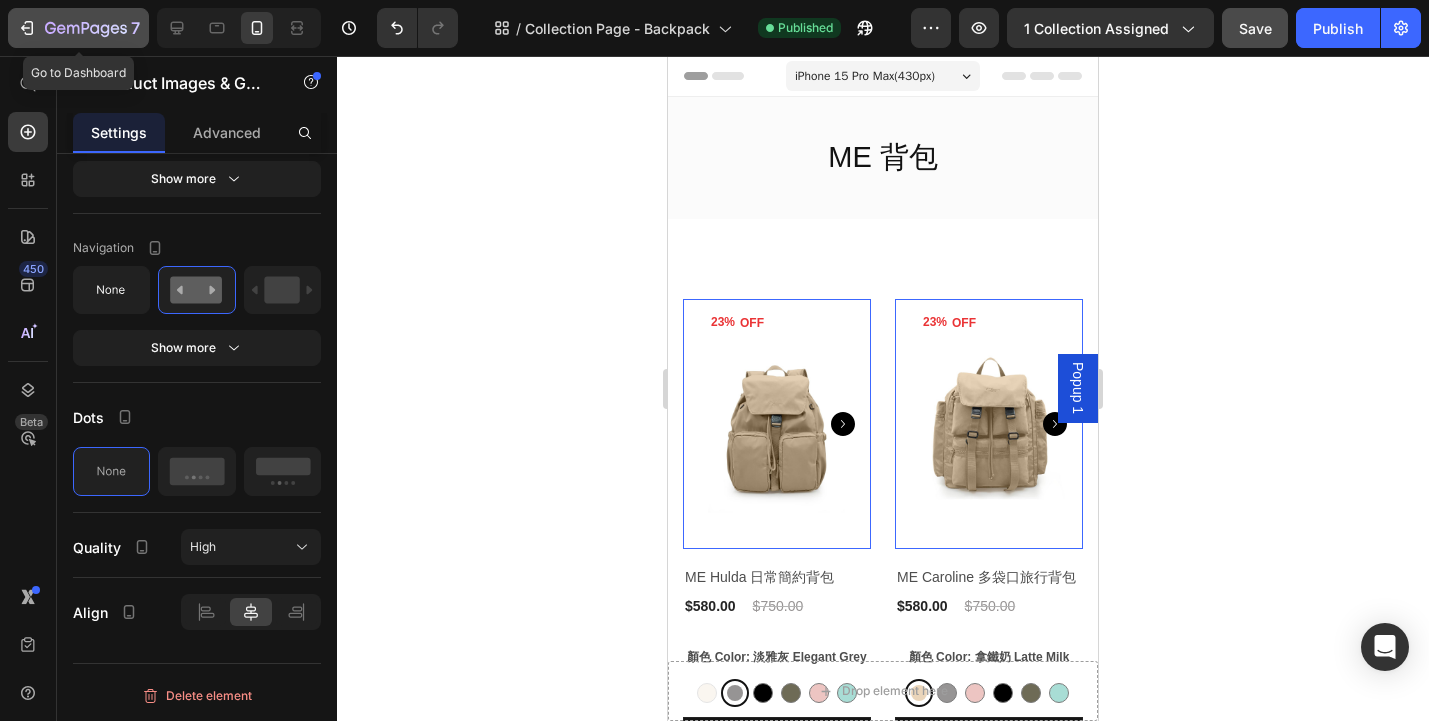click 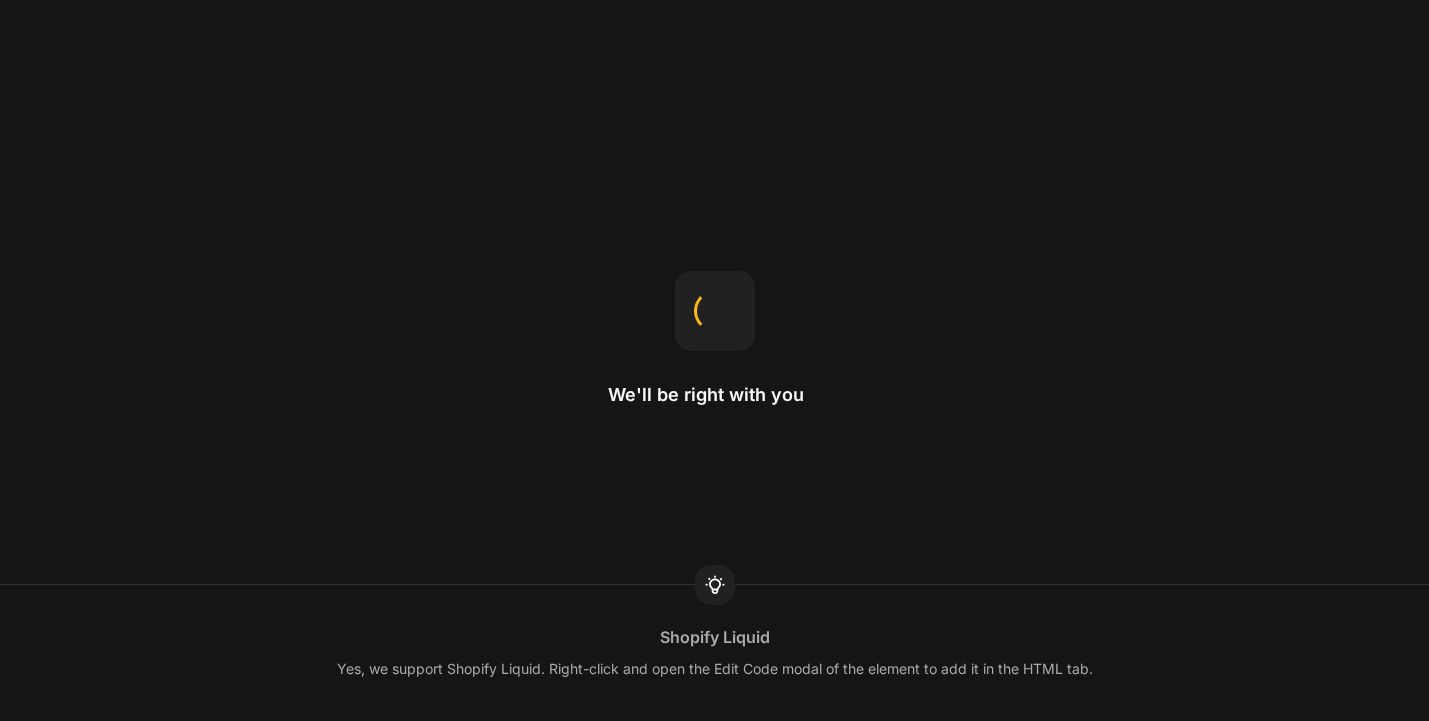 scroll, scrollTop: 0, scrollLeft: 0, axis: both 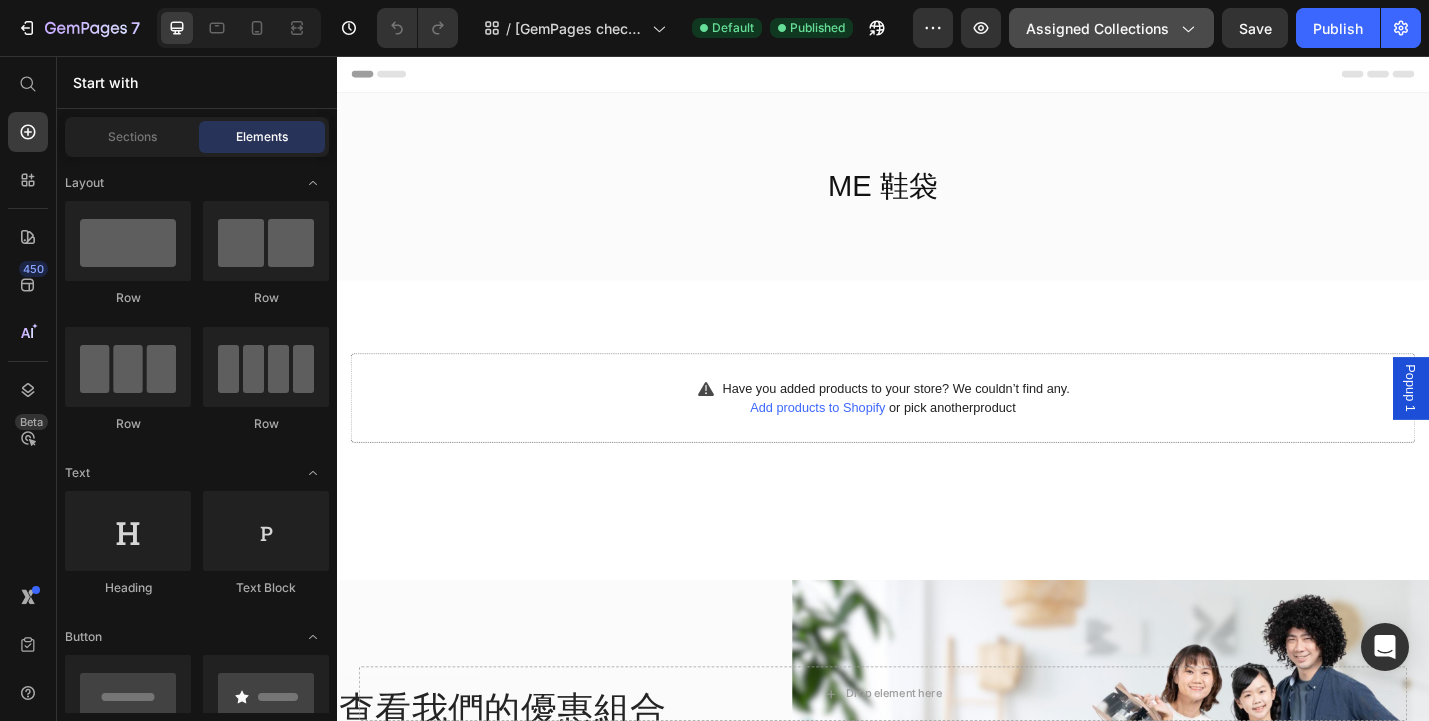click on "Assigned Collections" 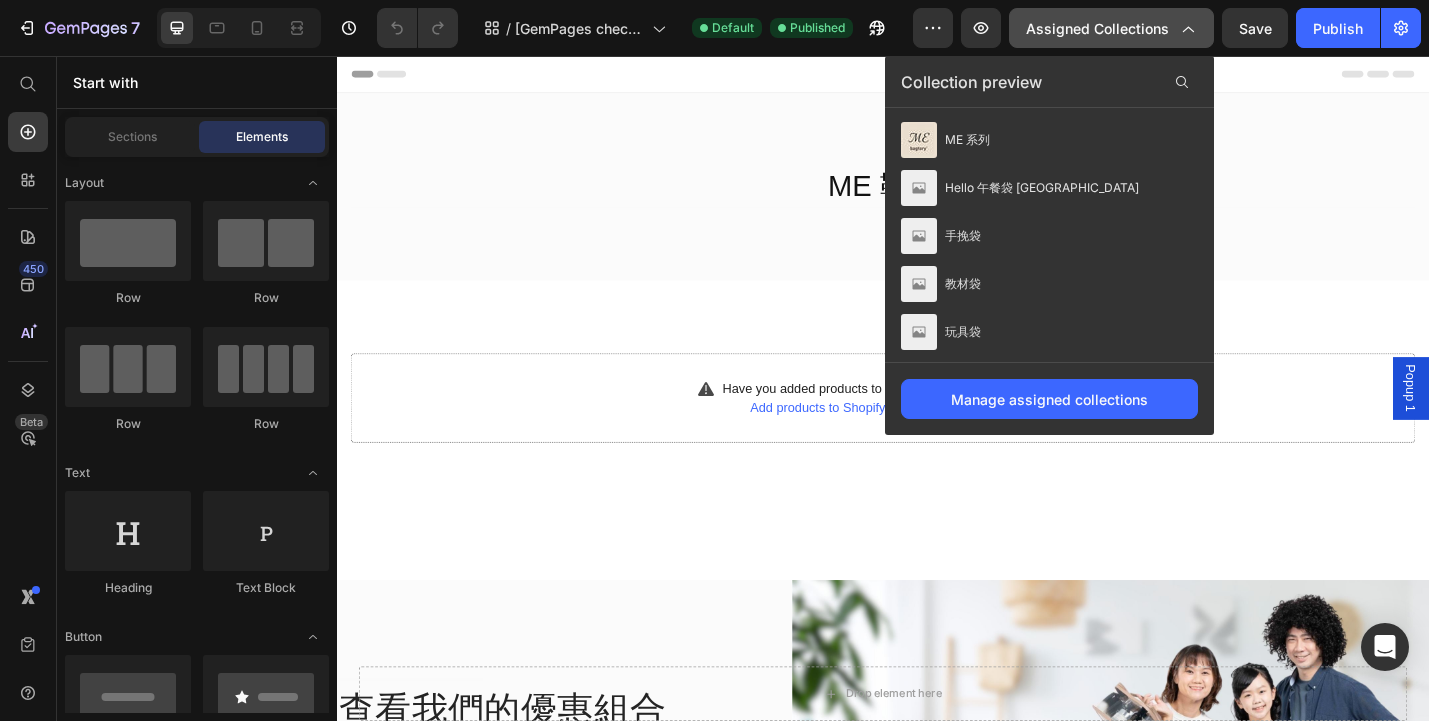 click on "Assigned Collections" 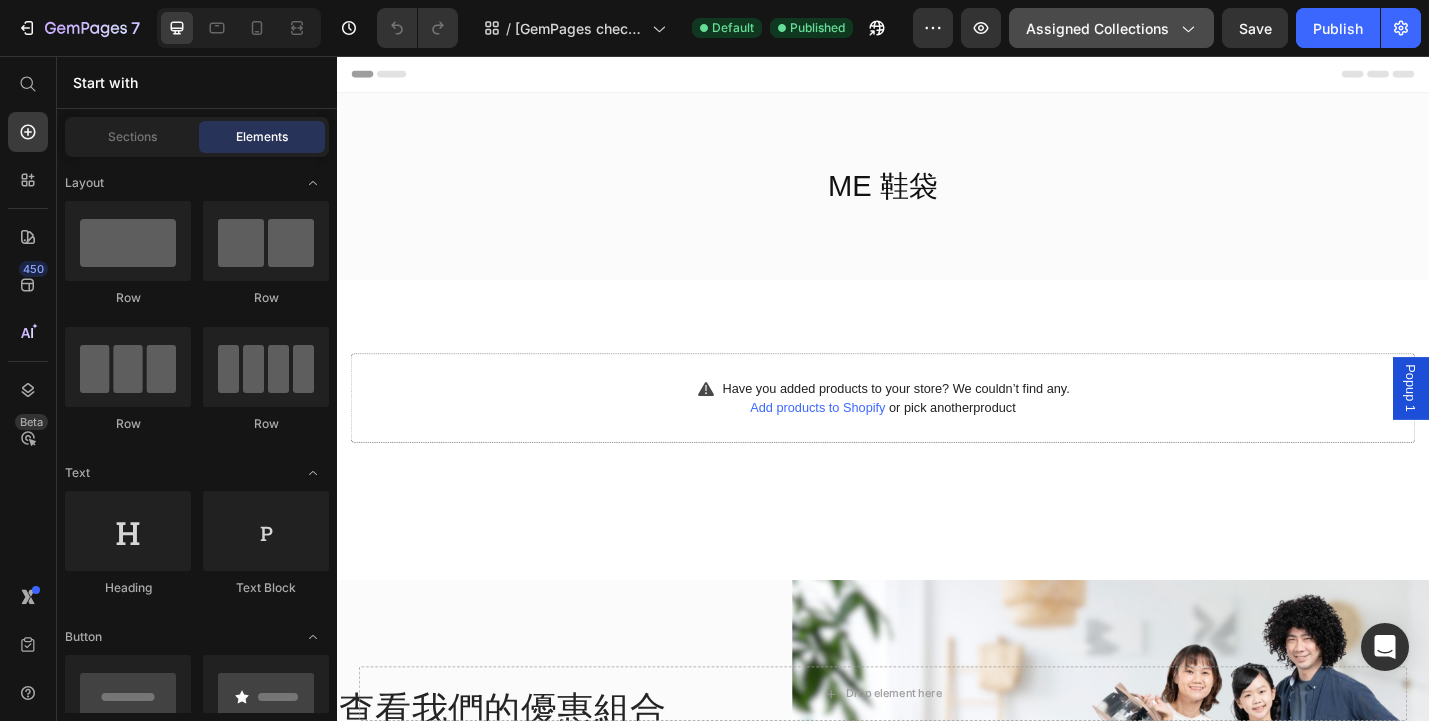click on "Assigned Collections" 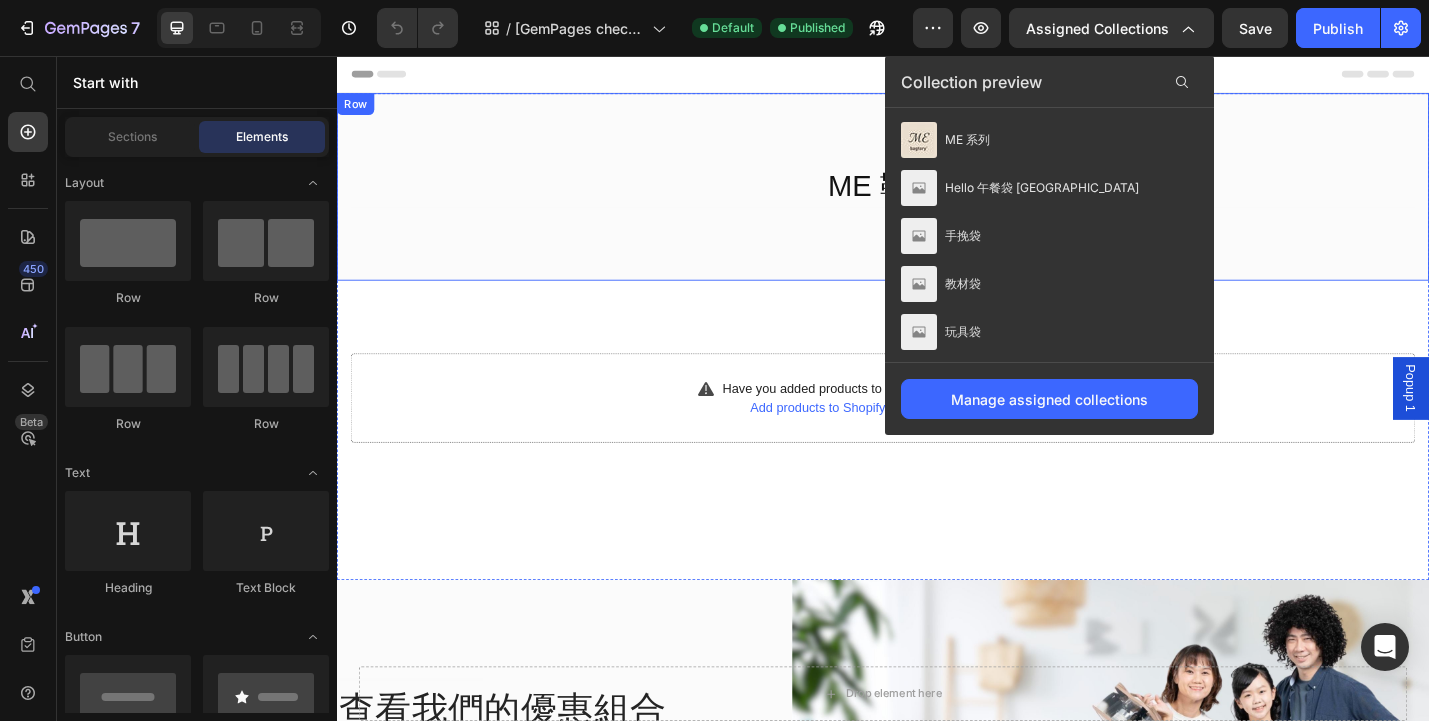 click on "ME 鞋袋 Collection Title Row Row Row" at bounding box center (937, 200) 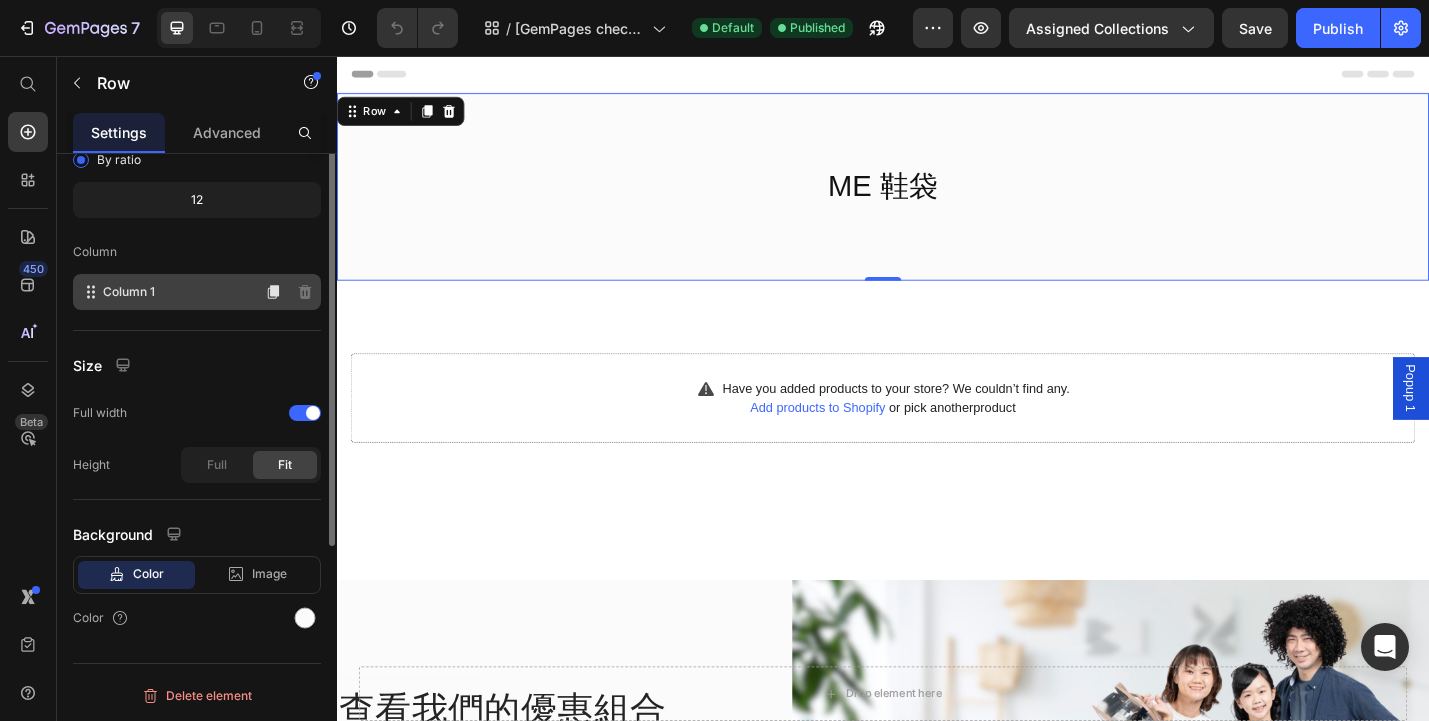 scroll, scrollTop: 0, scrollLeft: 0, axis: both 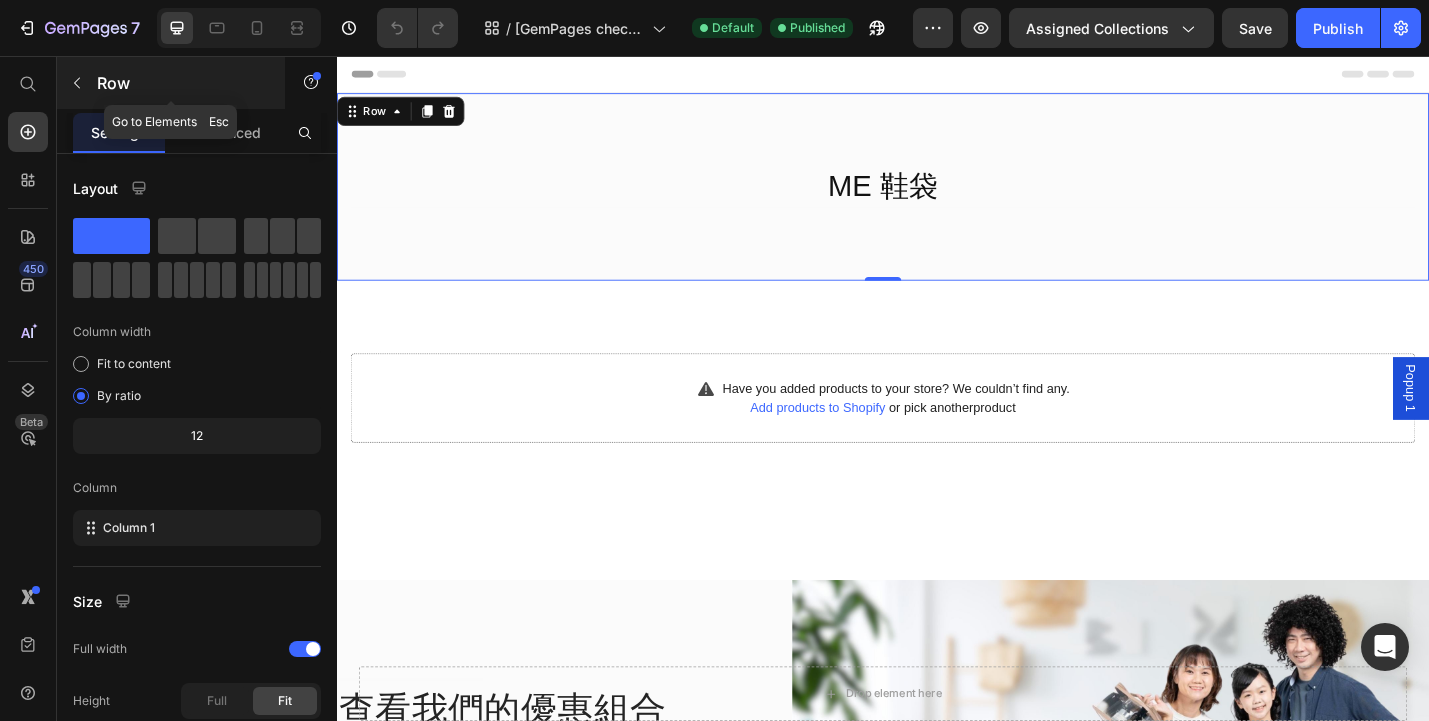 click 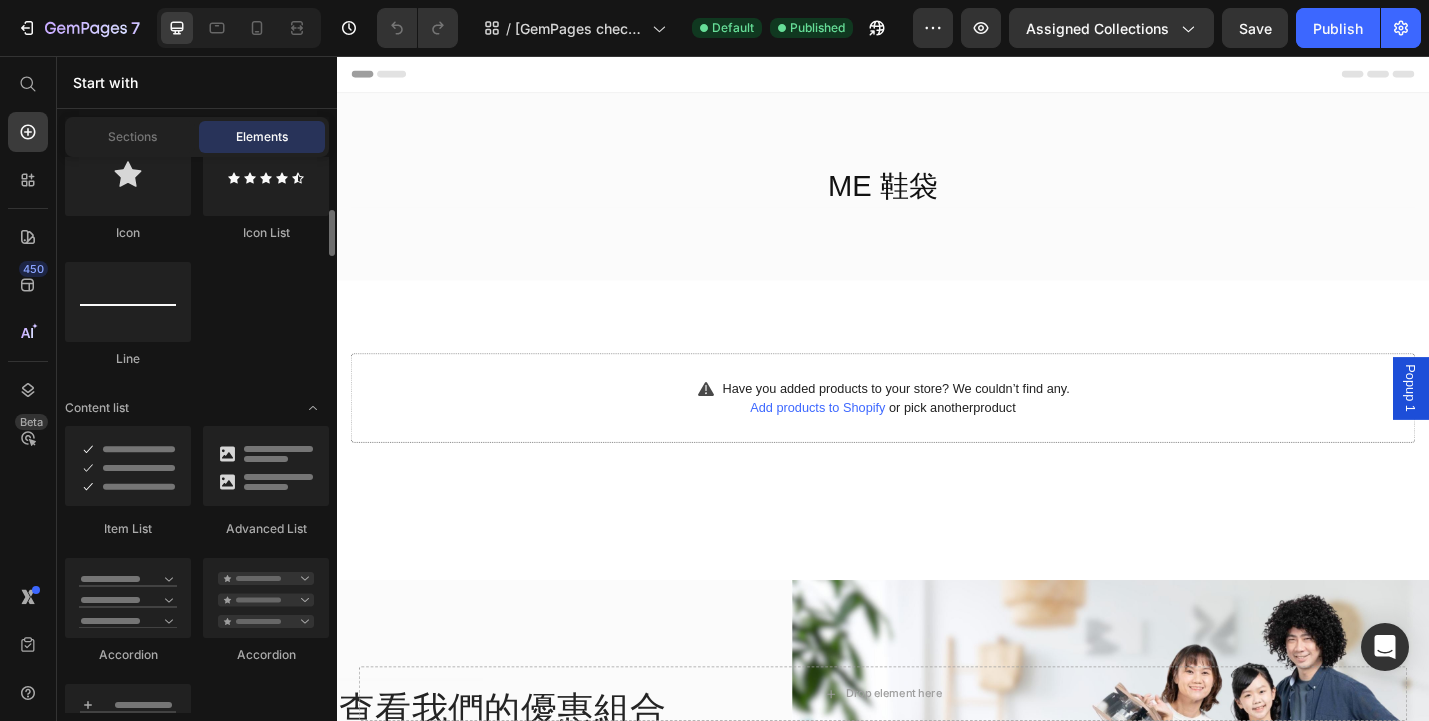 scroll, scrollTop: 1505, scrollLeft: 0, axis: vertical 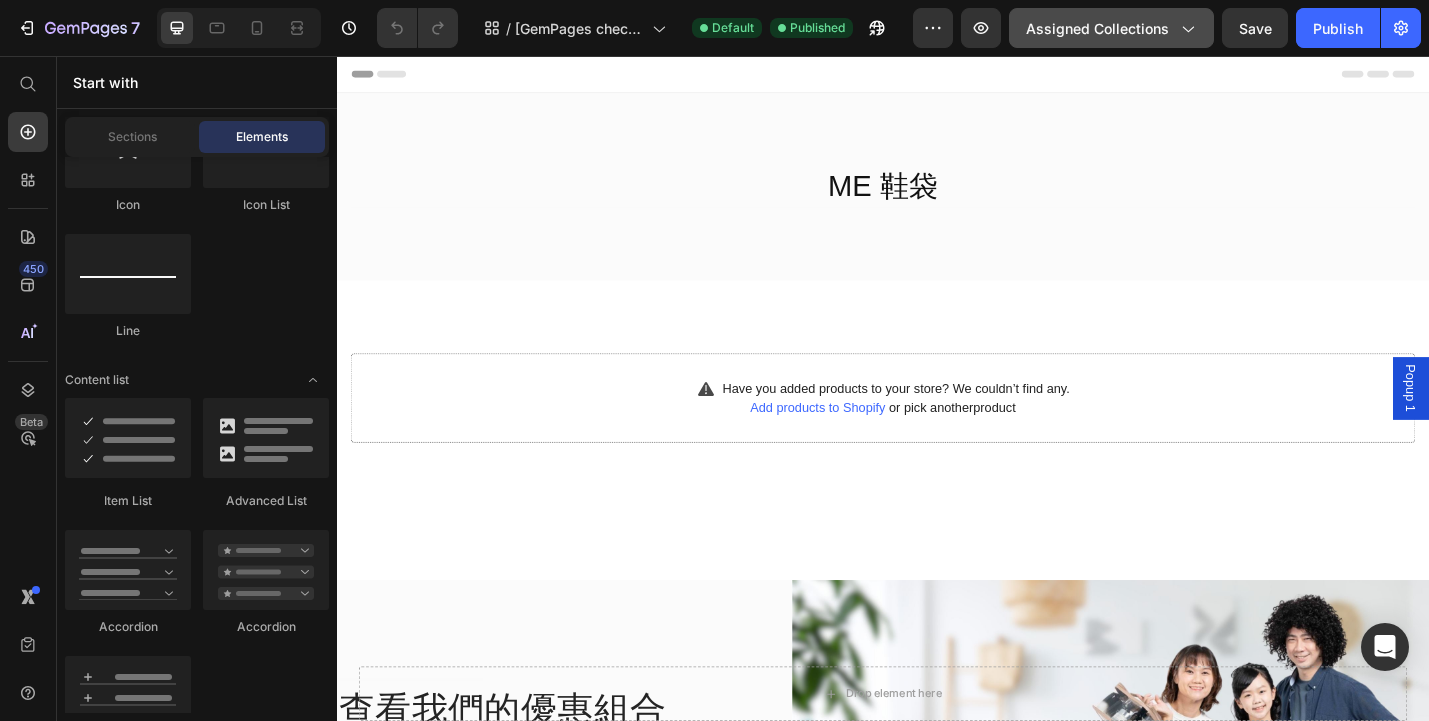 click on "Assigned Collections" 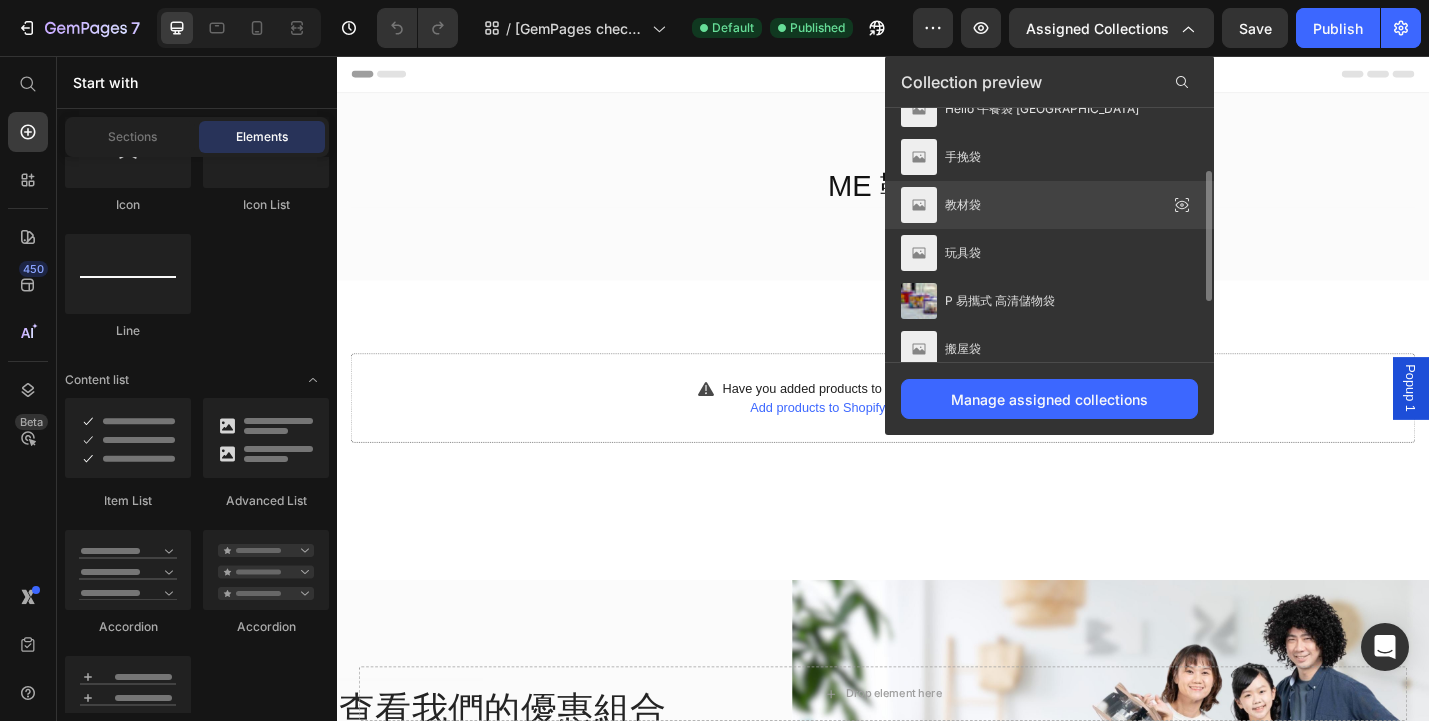 scroll, scrollTop: 100, scrollLeft: 0, axis: vertical 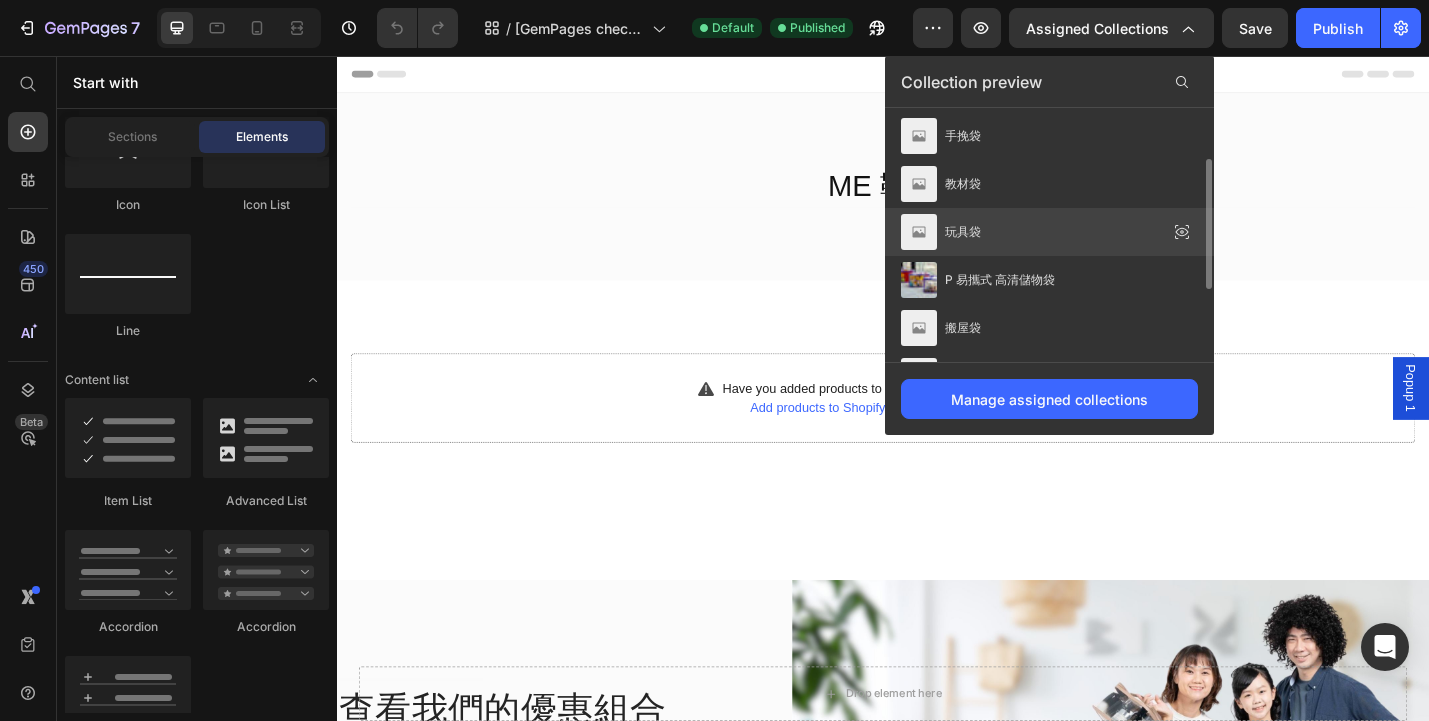 click on "玩具袋" 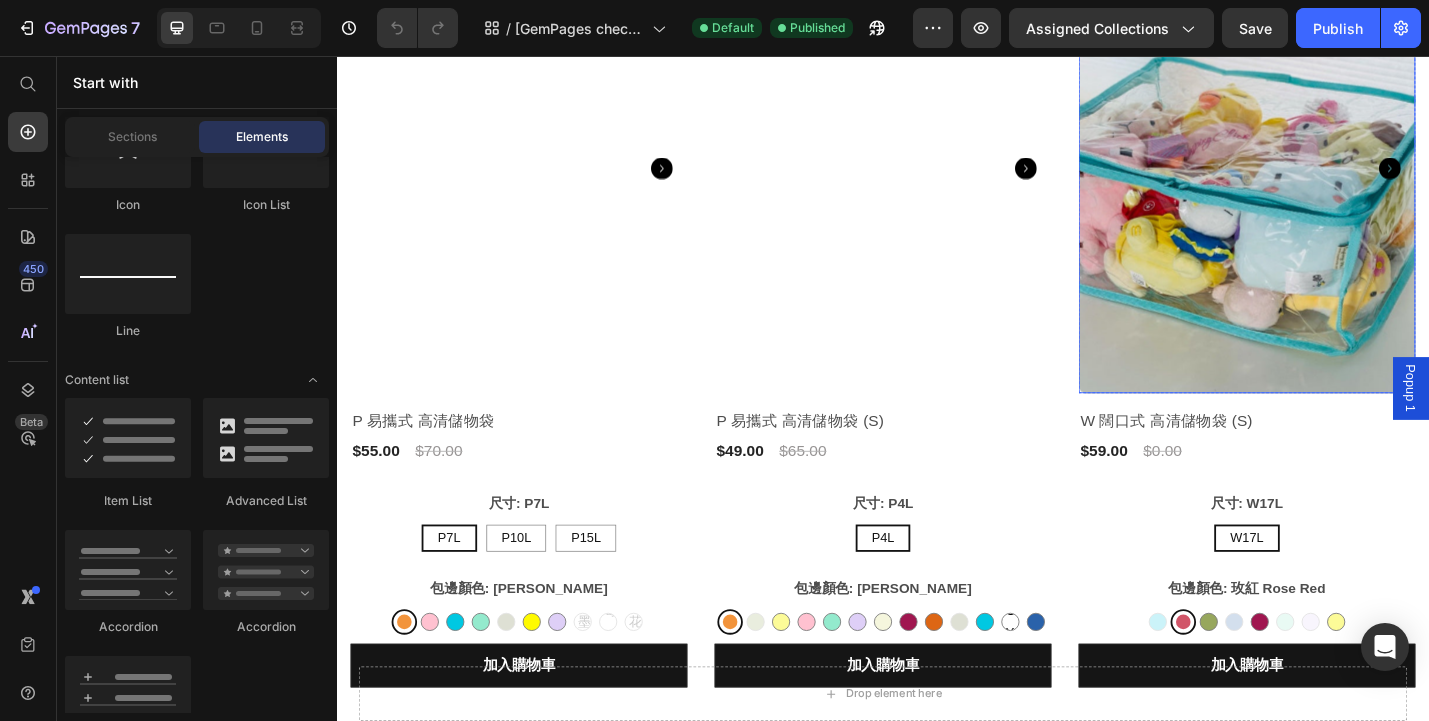 scroll, scrollTop: 438, scrollLeft: 0, axis: vertical 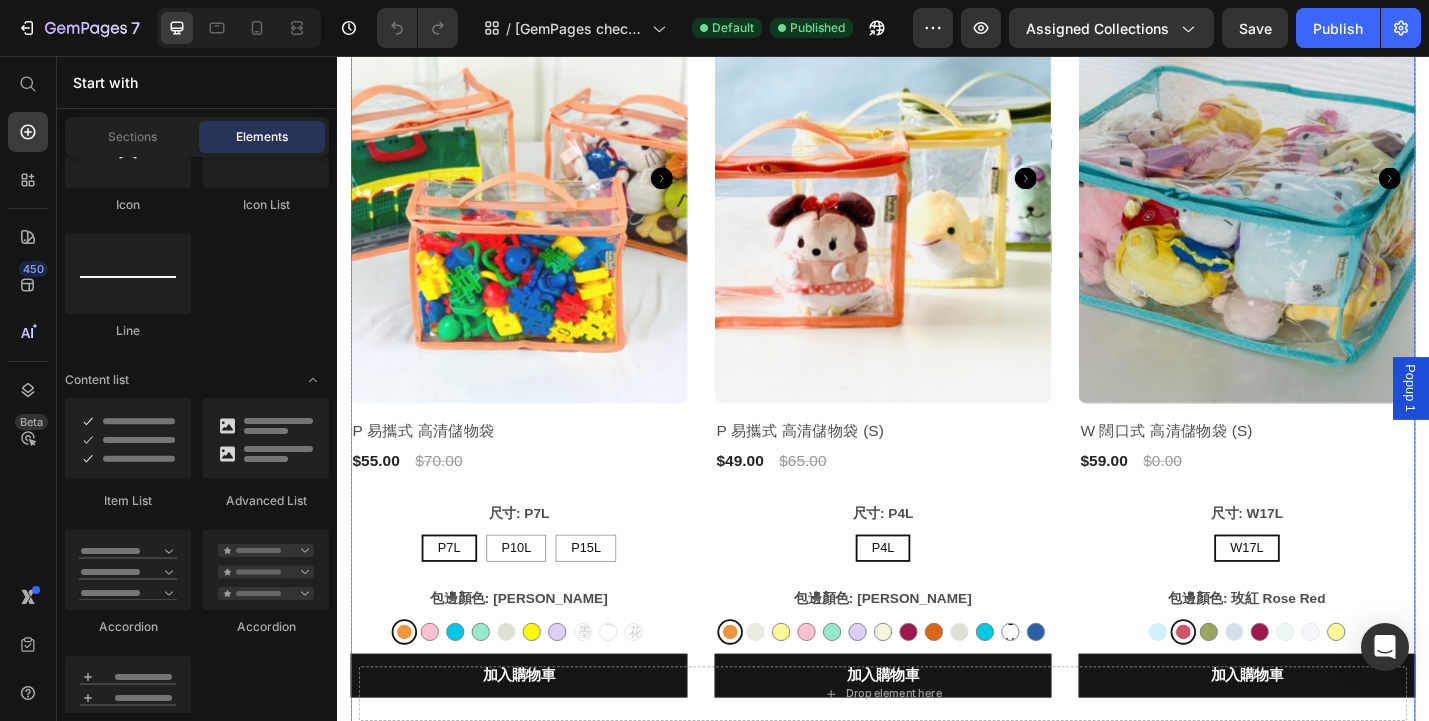 click on "21% OFF (P) Tag
Product Images & Gallery Row P 易攜式 高清儲物袋 (P) Title $55.00 (P) Price $70.00 (P) Price Row 尺寸: P7L P7L P7L P7L P10L P10L P10L P15L P15L P15L 包邊顏色: 橘橙 Tangerine 橘橙 Tangerine 橘橙 Tangerine 草莓 Strawberry 草莓 Strawberry 藍鳥 Blue Bird 藍鳥 Blue Bird 馬卡龍綠 Macaron Green 馬卡龍綠 Macaron Green 橄欖綠 Olive Green 橄欖綠 Olive Green 亮黃 Yellow 亮黃 Yellow 馬卡龍紫 Macaron Purple 馬卡龍紫 Macaron Purple 薑黃x墨綠 薑黃x墨綠 薑黃x墨綠 草莓x馬卡龍綠 草莓x馬卡龍綠 草莓x馬卡龍綠 長春花藍x風信子紅 長春花藍x風信子紅 長春花藍x風信子紅 Product Variants & Swatches 加入購物車 (P) Cart Button Row Row 25% OFF (P) Tag
Product Images & Gallery Row P 易攜式 高清儲物袋 (S) (P) Title $49.00 (P) Price $65.00 (P) Price Row 尺寸: P4L P4L P4L P4L 包邊顏色: 橘橙 Tangerine 橘橙 Tangerine 橘橙 Tangerine 抹茶 Motcha Row Row" at bounding box center (937, 821) 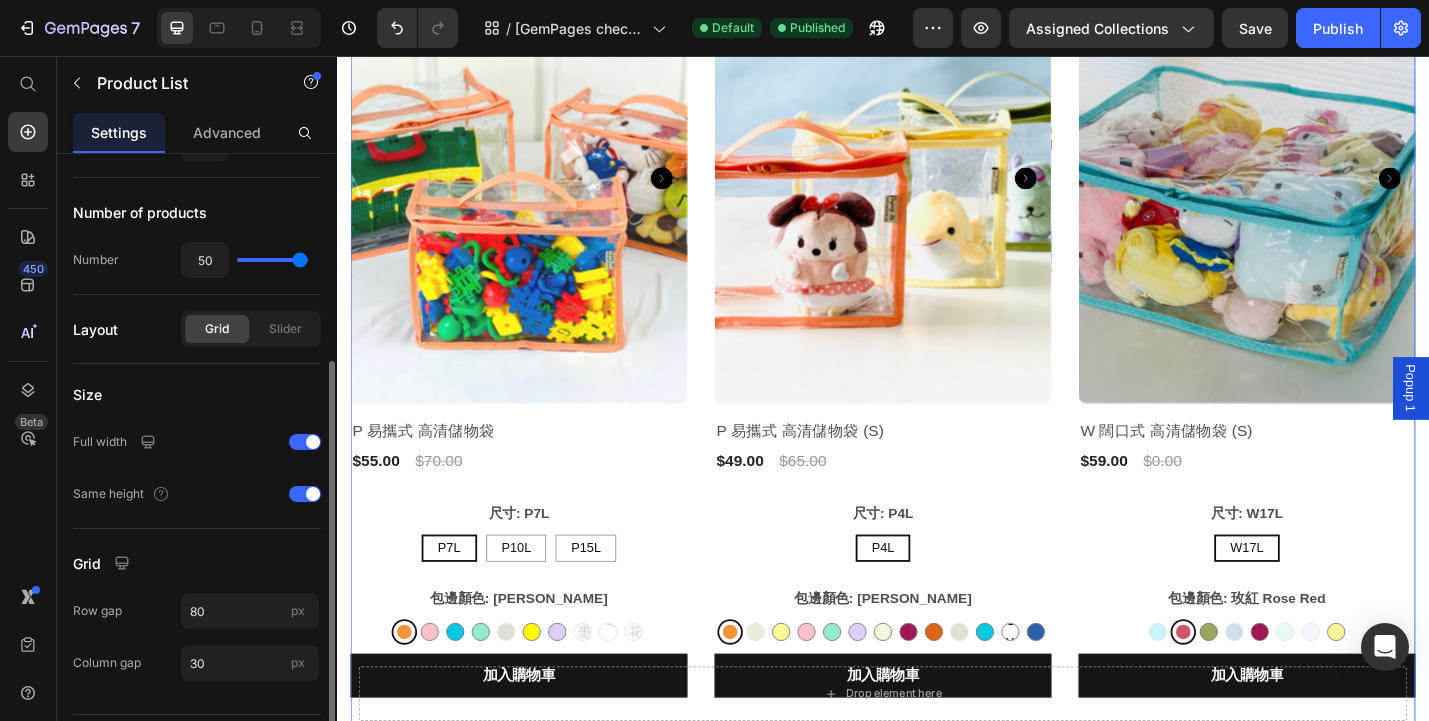 scroll, scrollTop: 385, scrollLeft: 0, axis: vertical 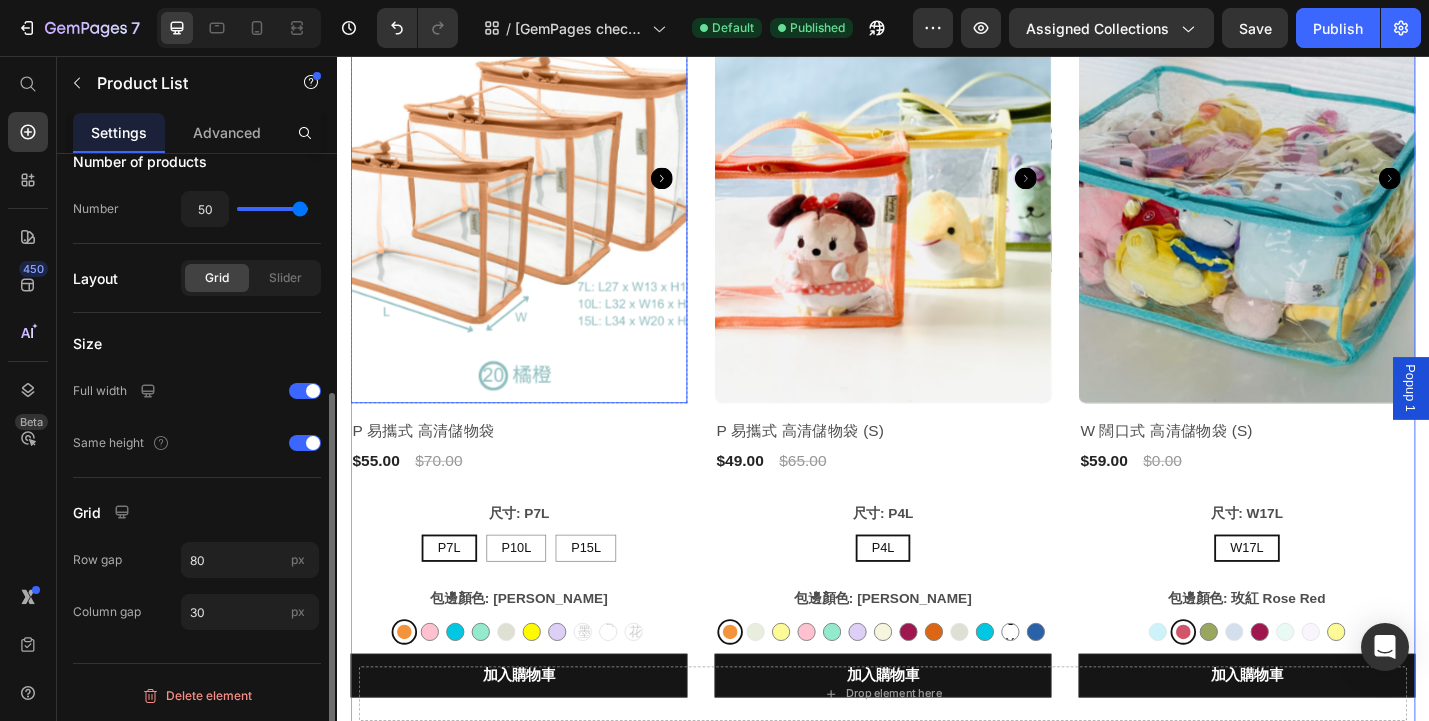click at bounding box center (537, 191) 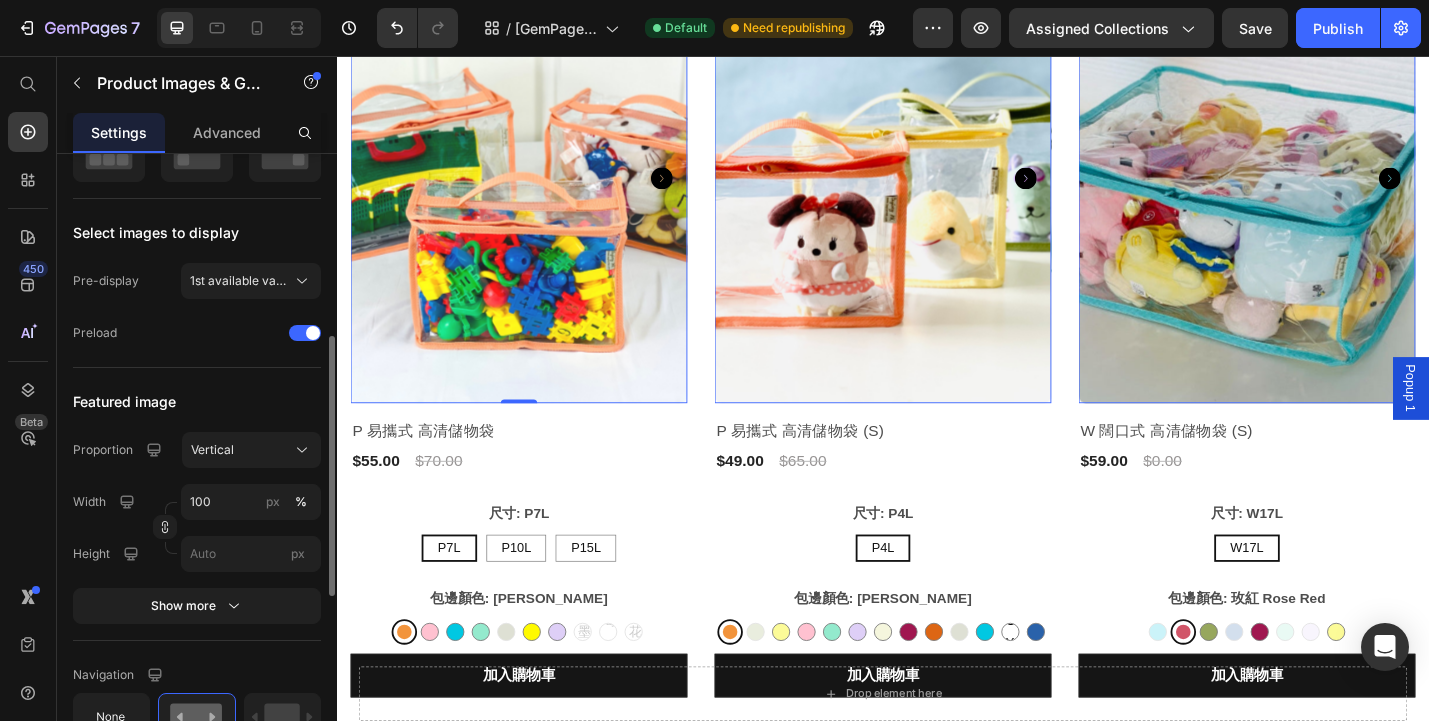 scroll, scrollTop: 446, scrollLeft: 0, axis: vertical 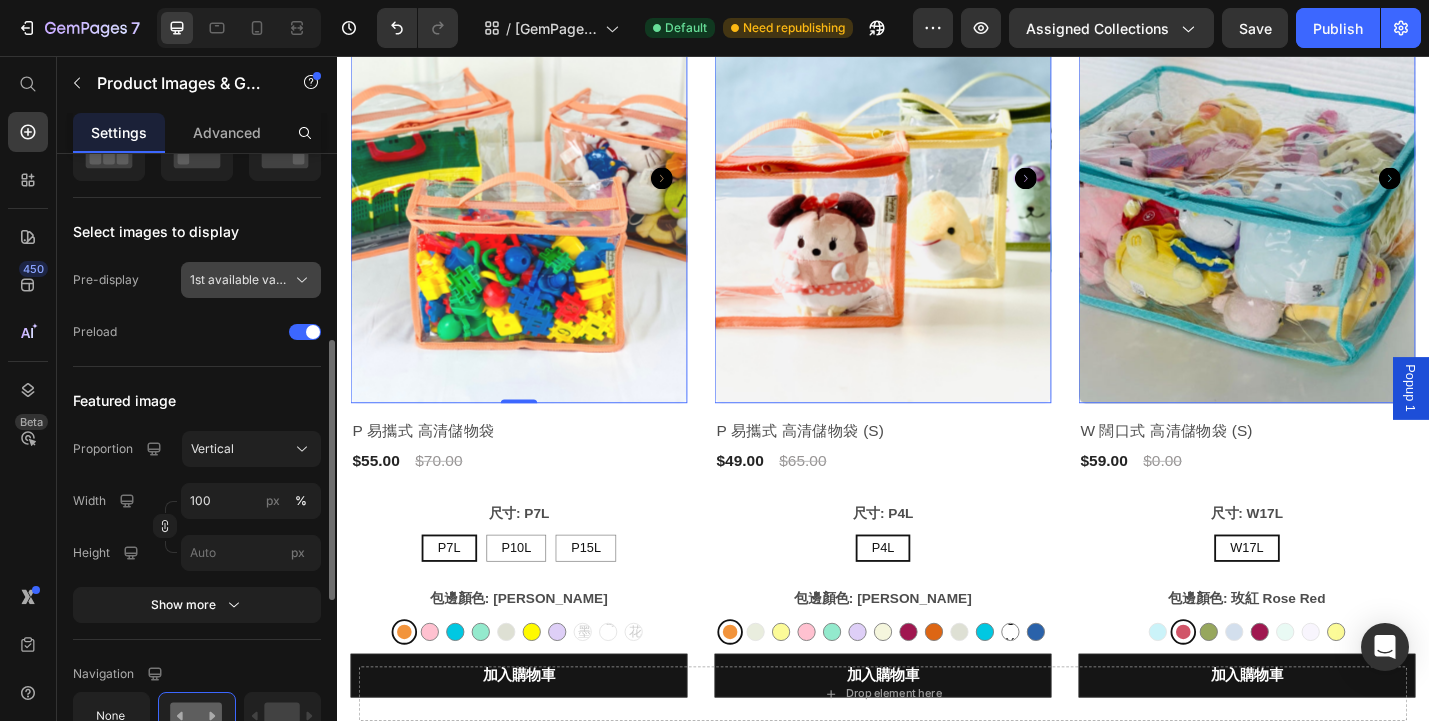 click on "1st available variant" at bounding box center (239, 280) 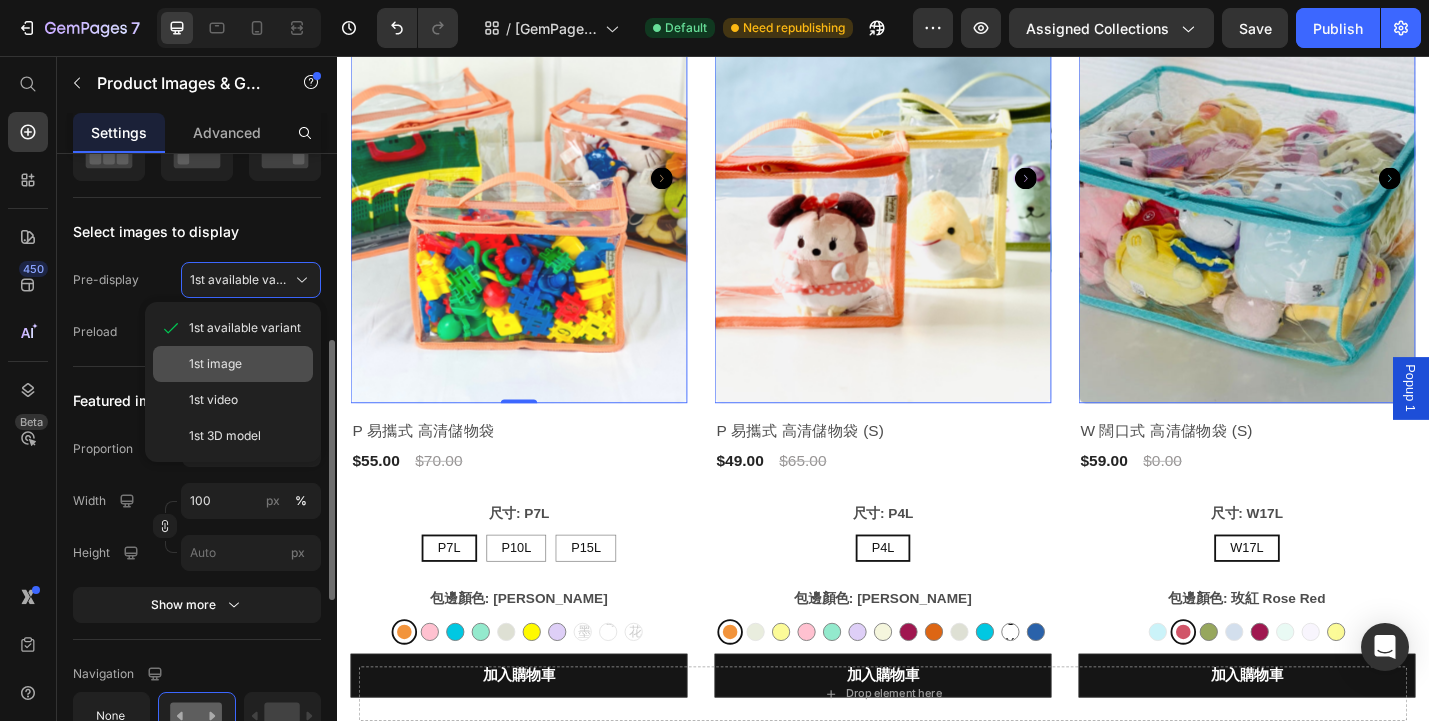 click on "1st image" at bounding box center (247, 364) 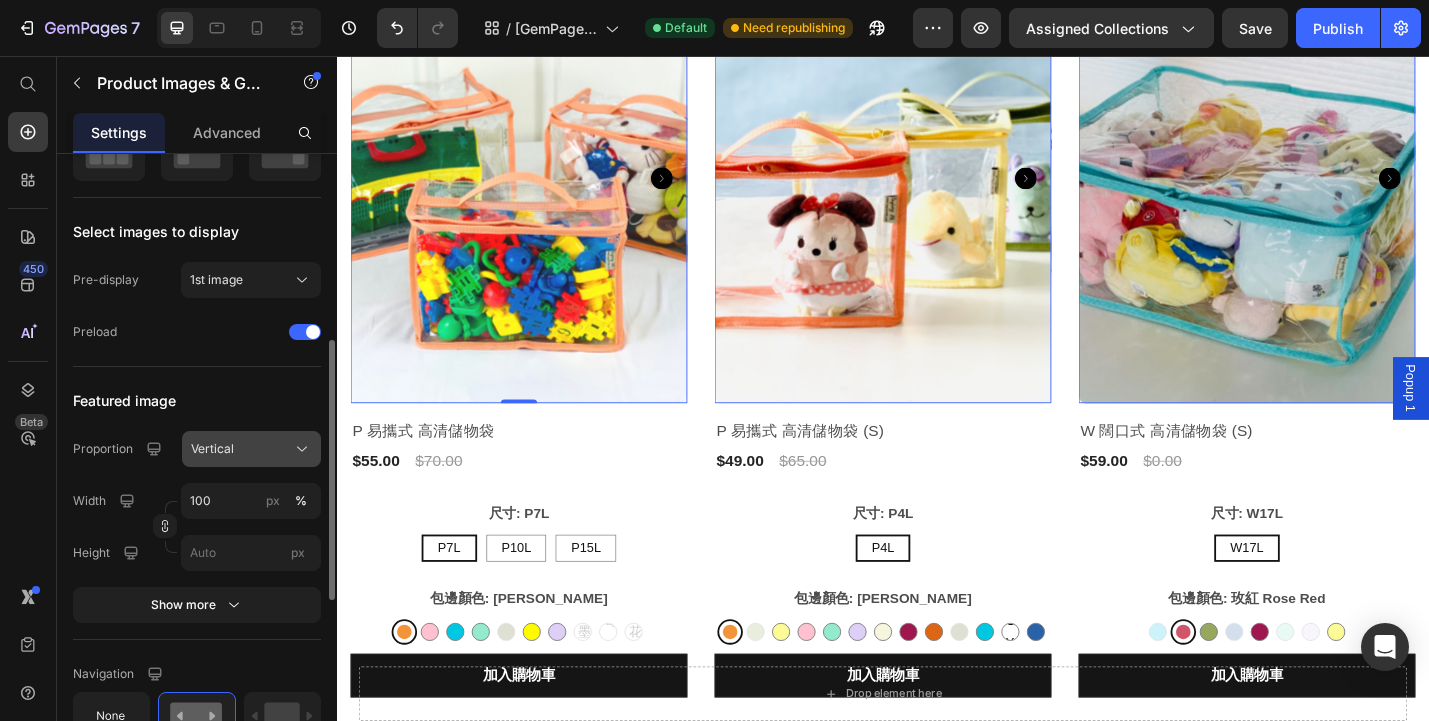click on "Vertical" at bounding box center [251, 449] 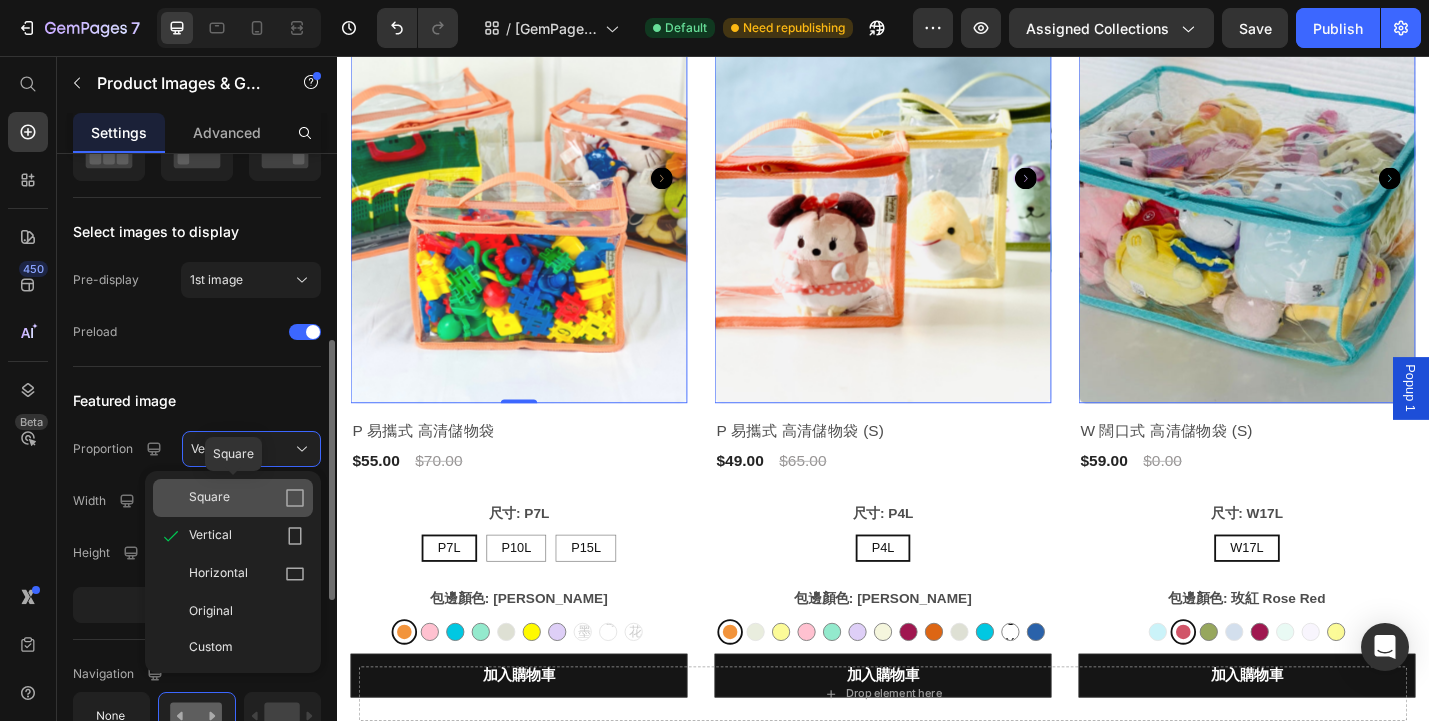 click on "Square" at bounding box center (209, 498) 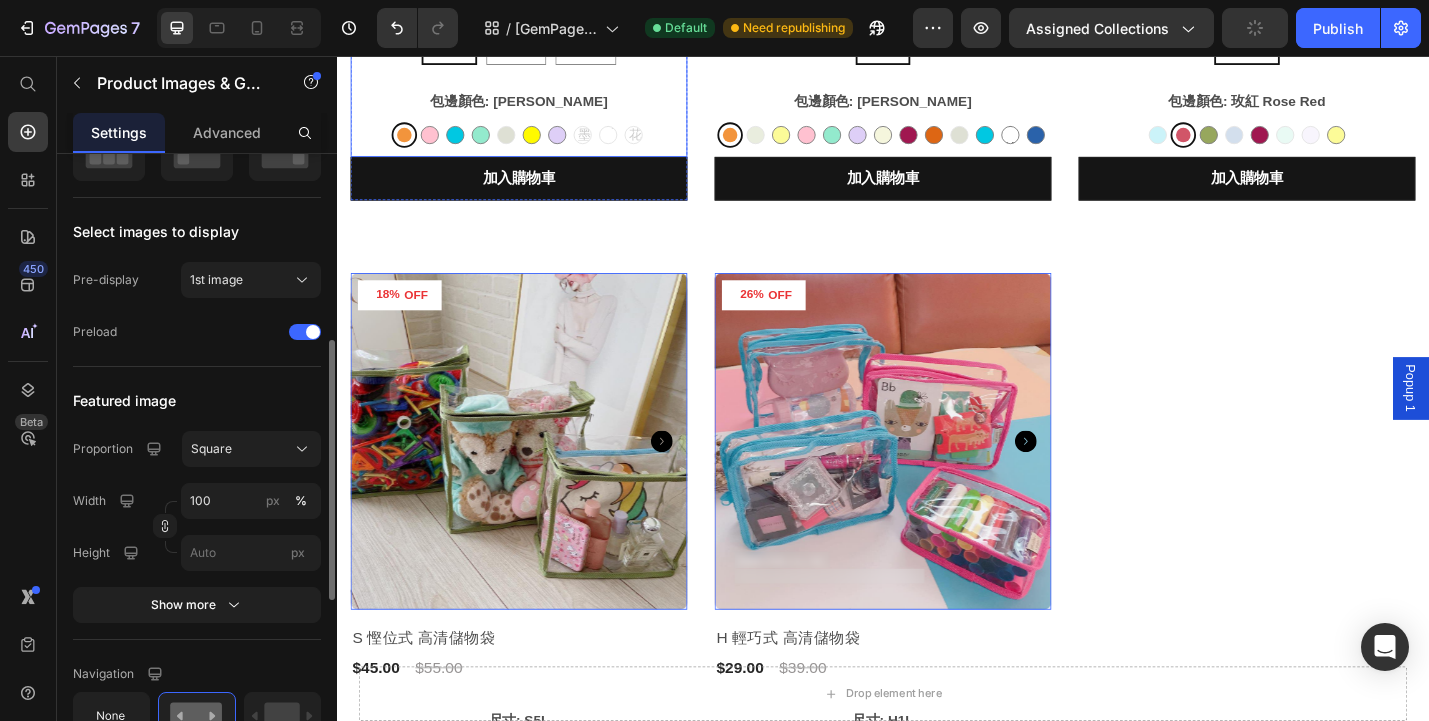 scroll, scrollTop: 973, scrollLeft: 0, axis: vertical 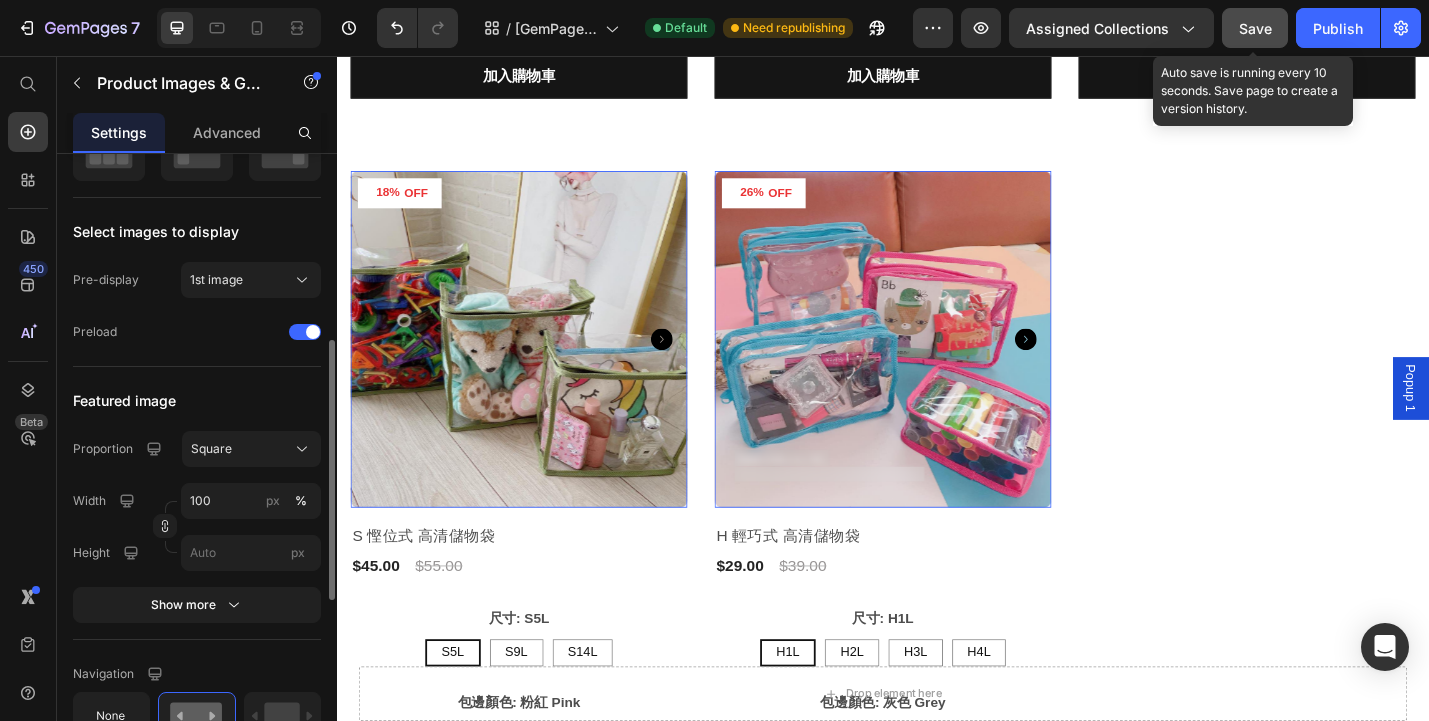 click on "Save" at bounding box center [1255, 28] 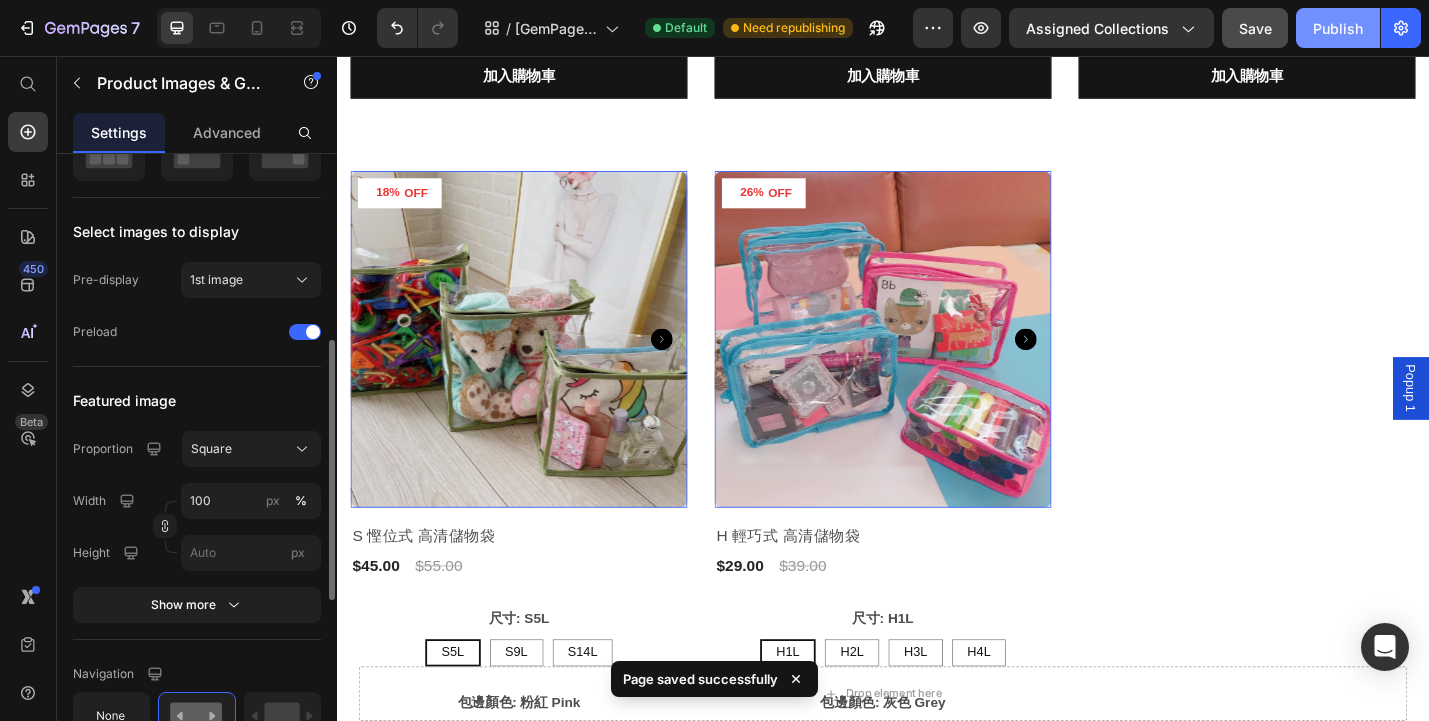 click on "Publish" at bounding box center (1338, 28) 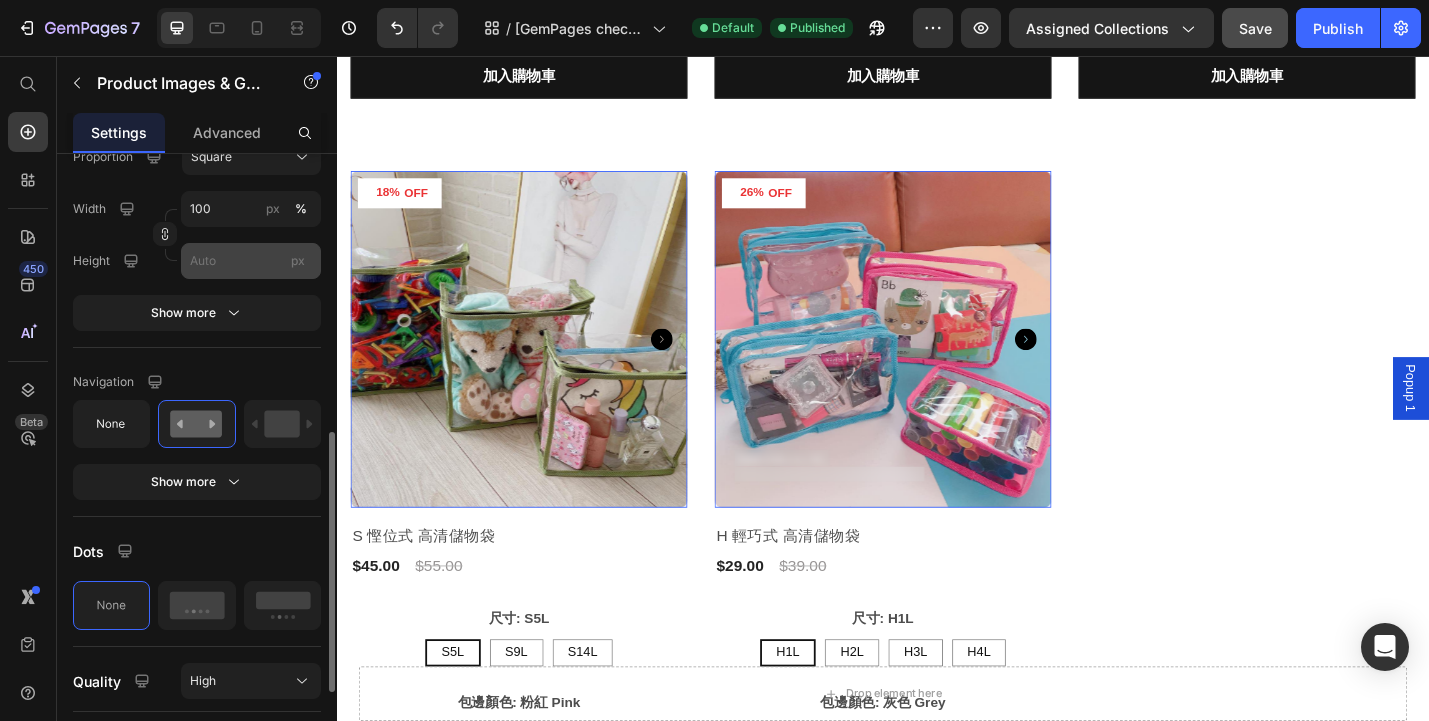 scroll, scrollTop: 780, scrollLeft: 0, axis: vertical 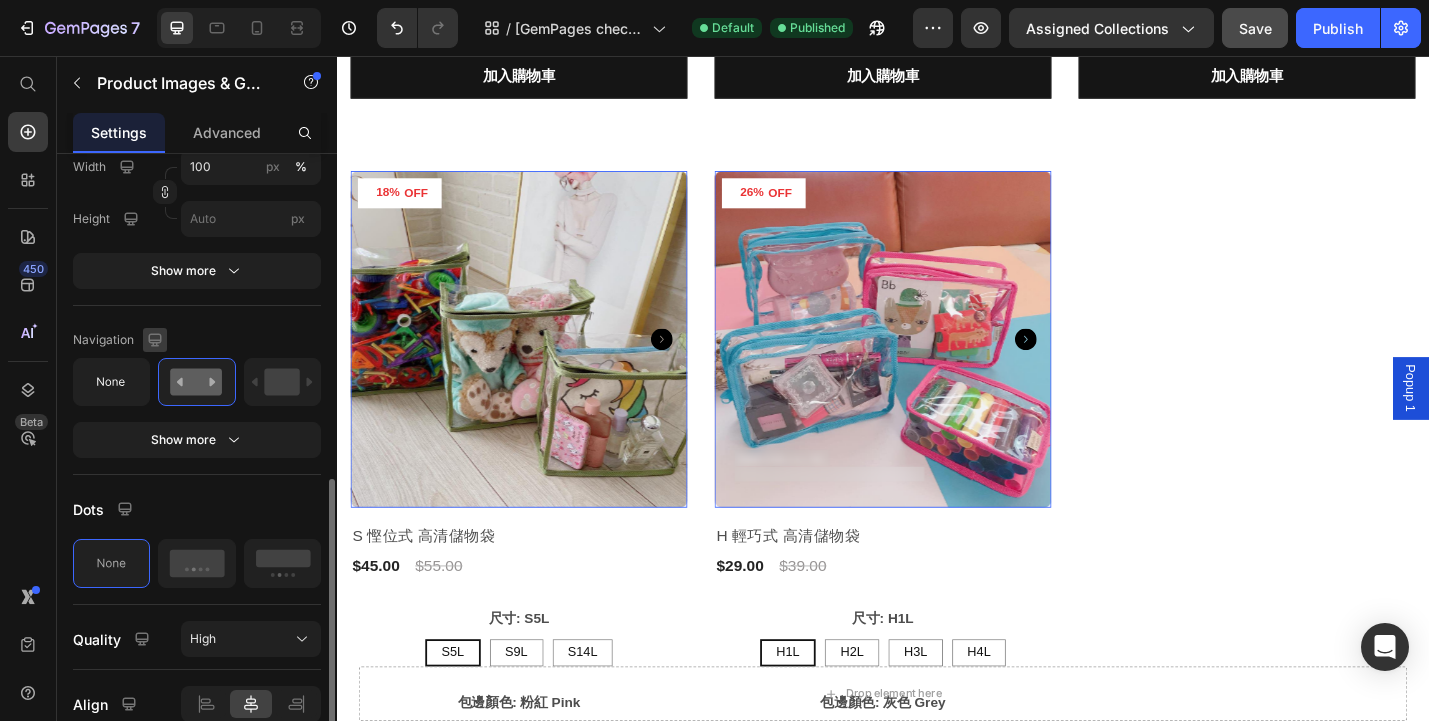 click 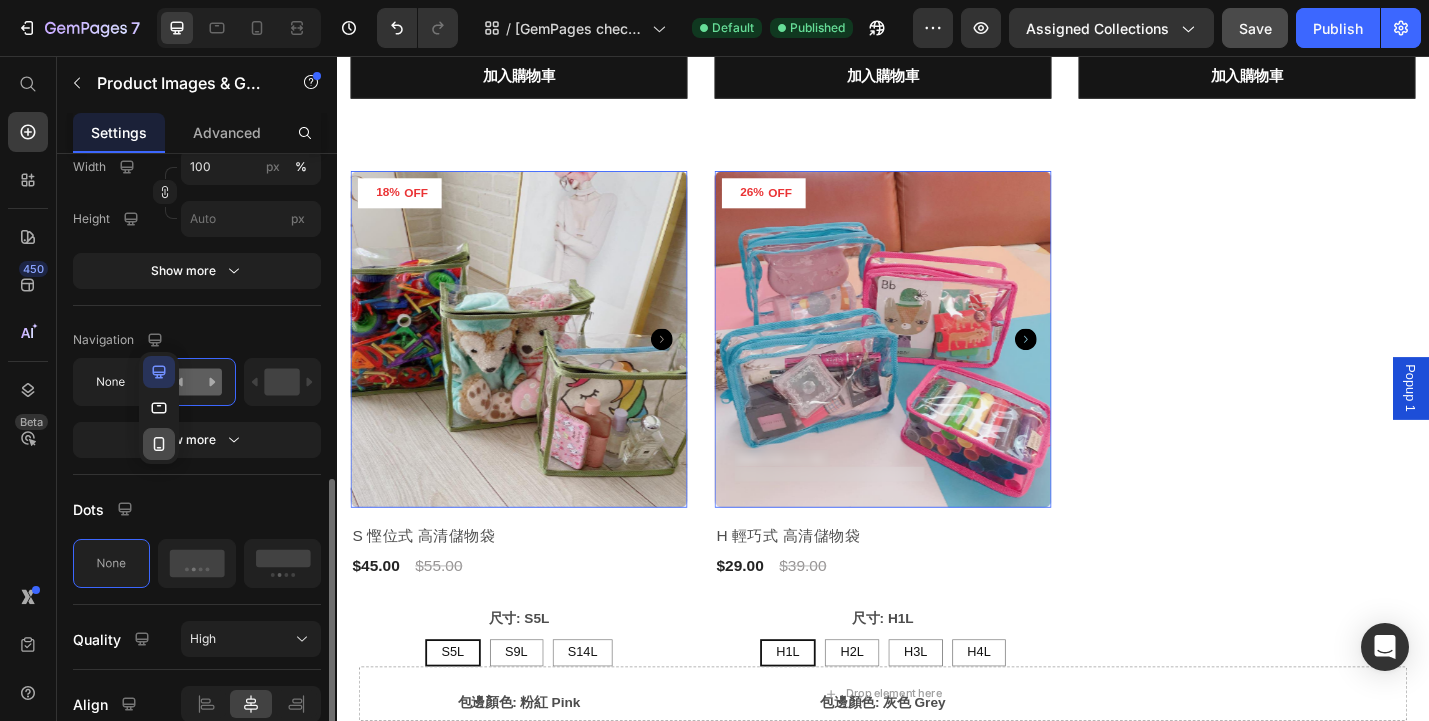 click 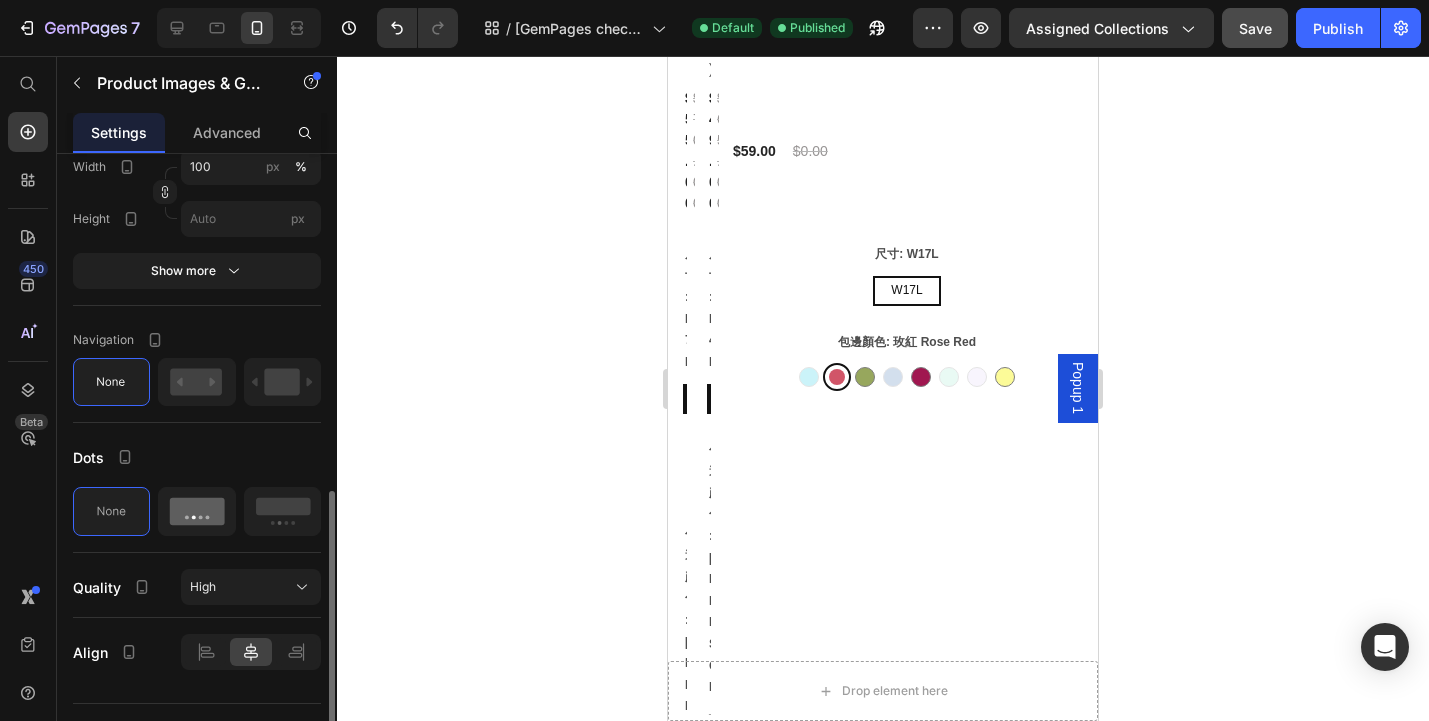 scroll, scrollTop: 172, scrollLeft: 0, axis: vertical 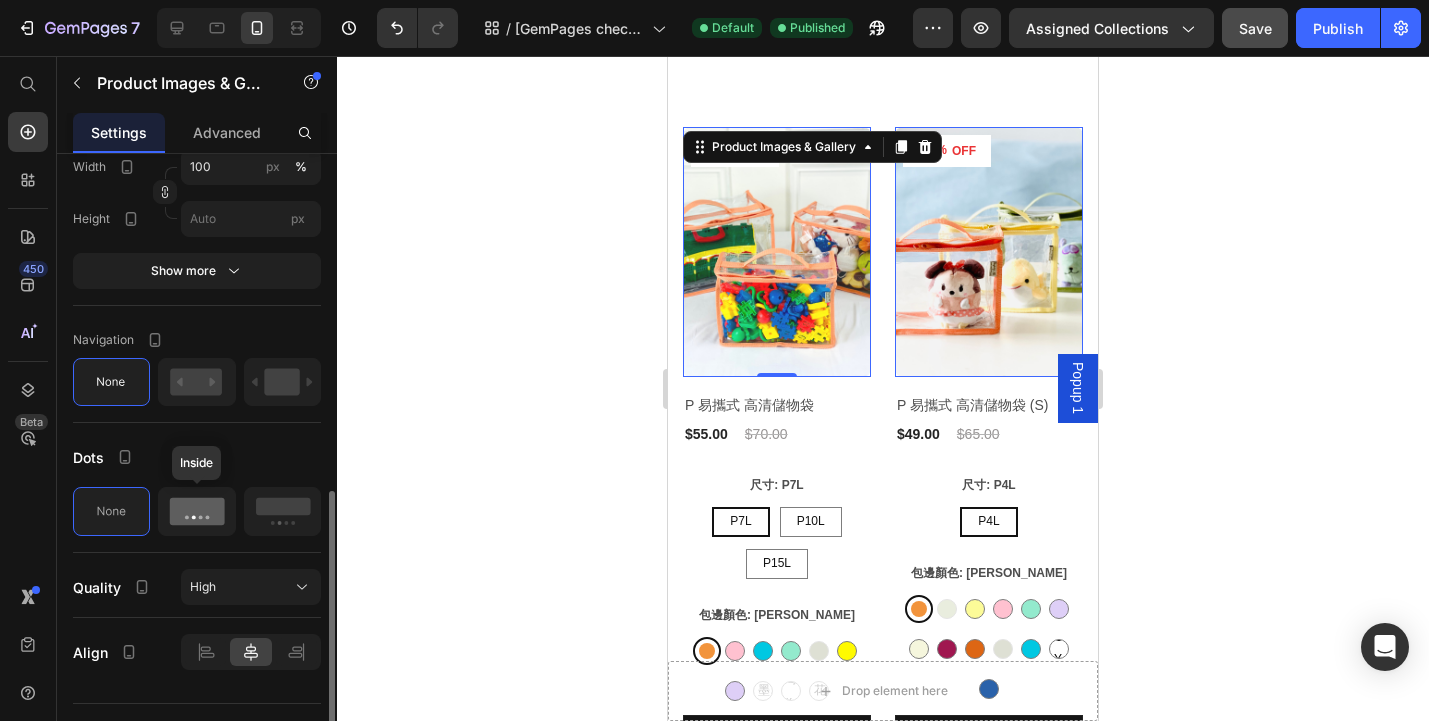 click 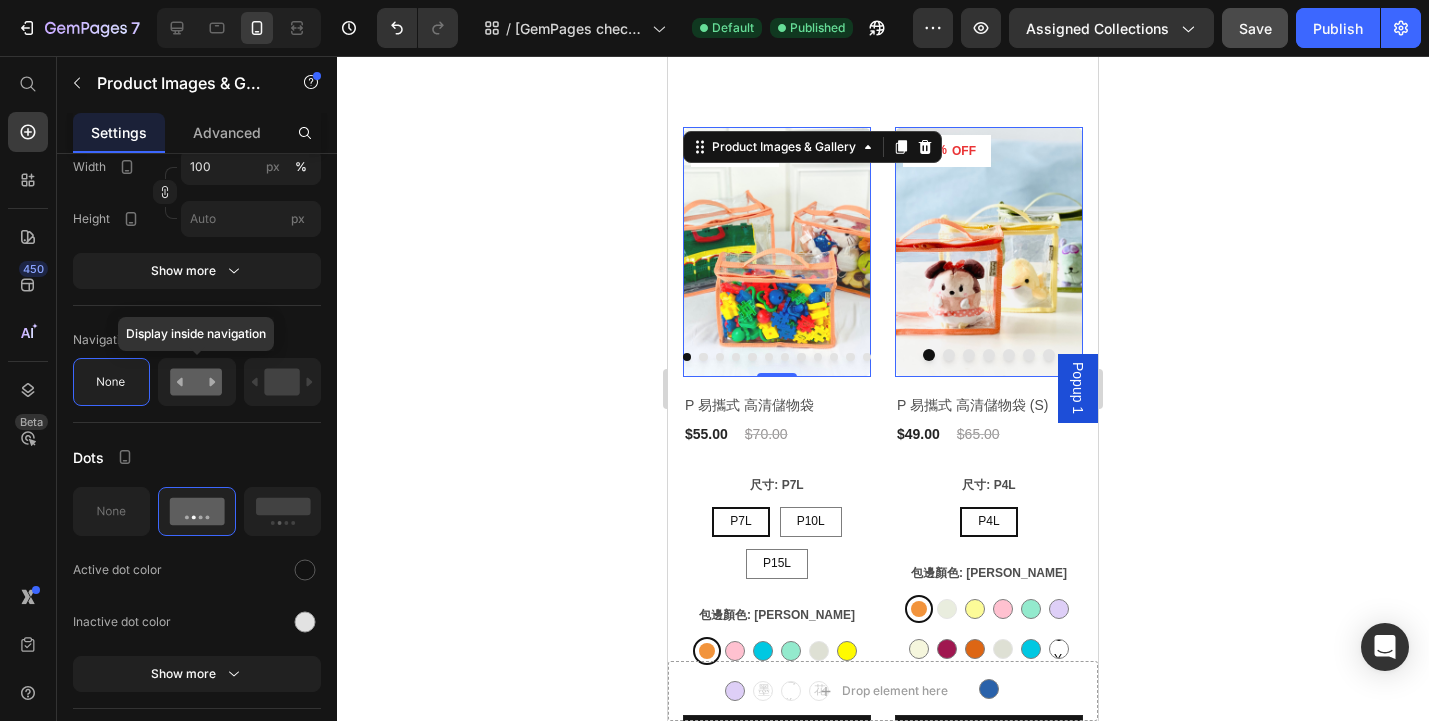 click 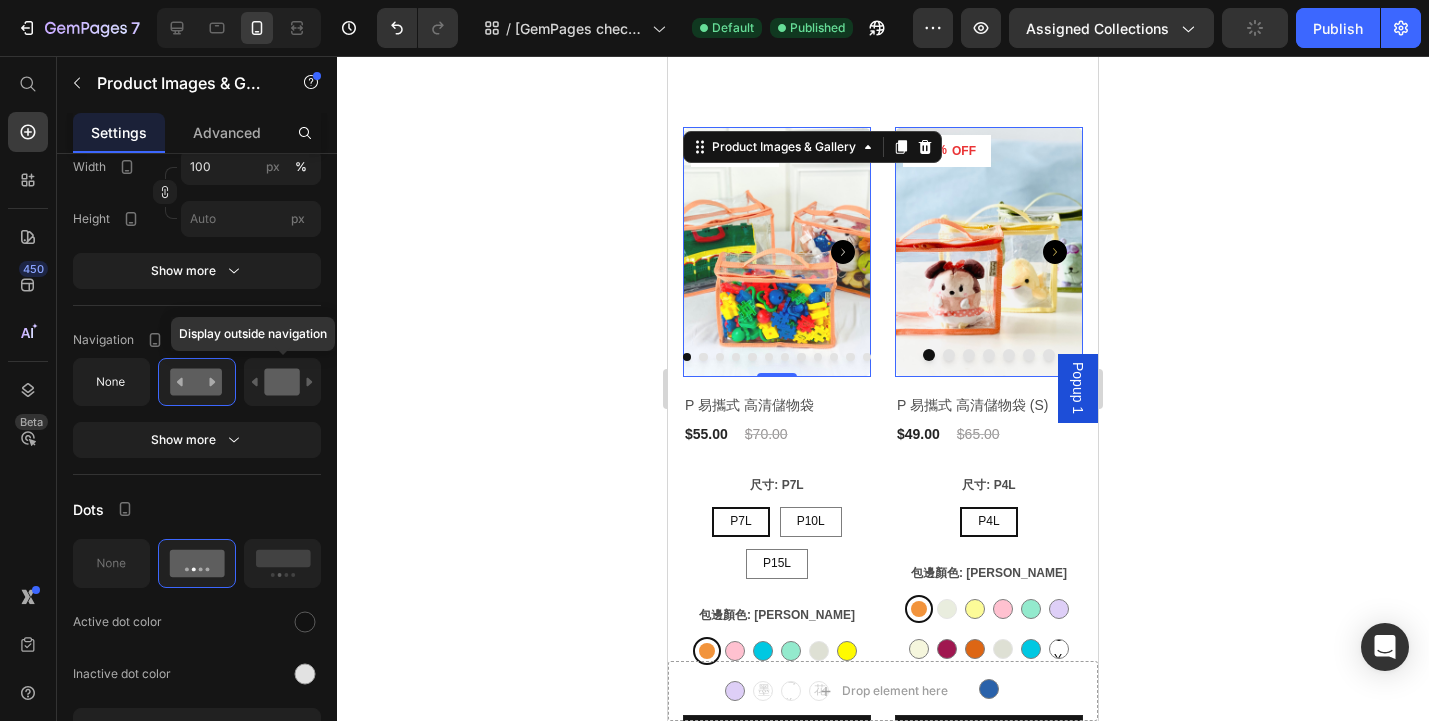 click 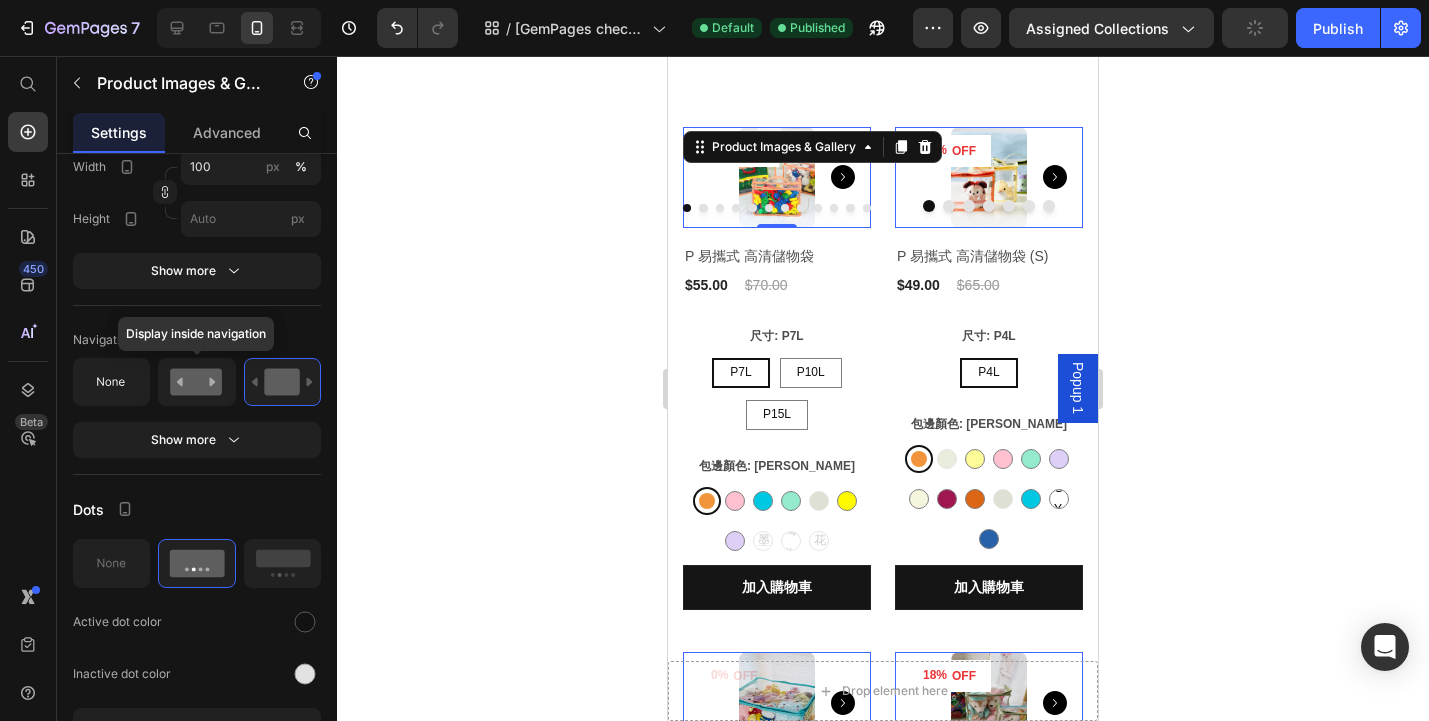 click 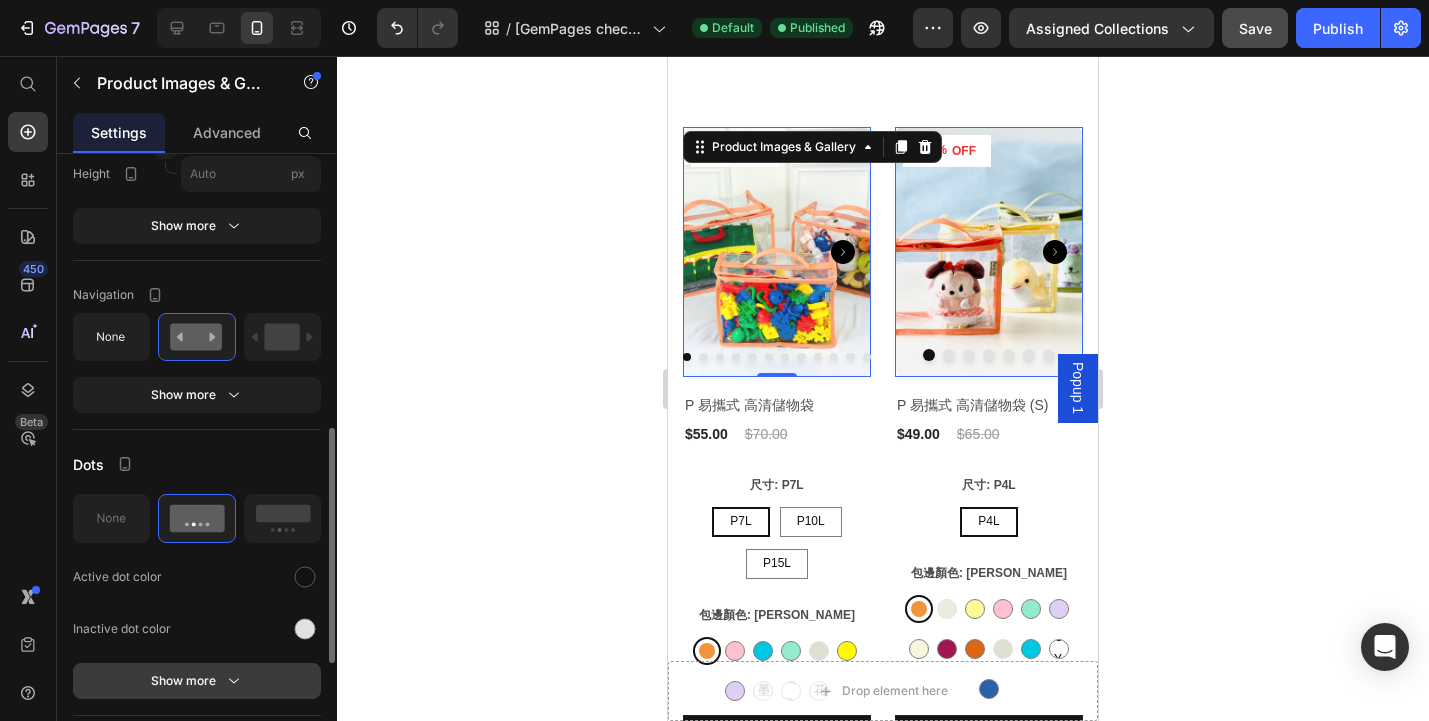scroll, scrollTop: 798, scrollLeft: 0, axis: vertical 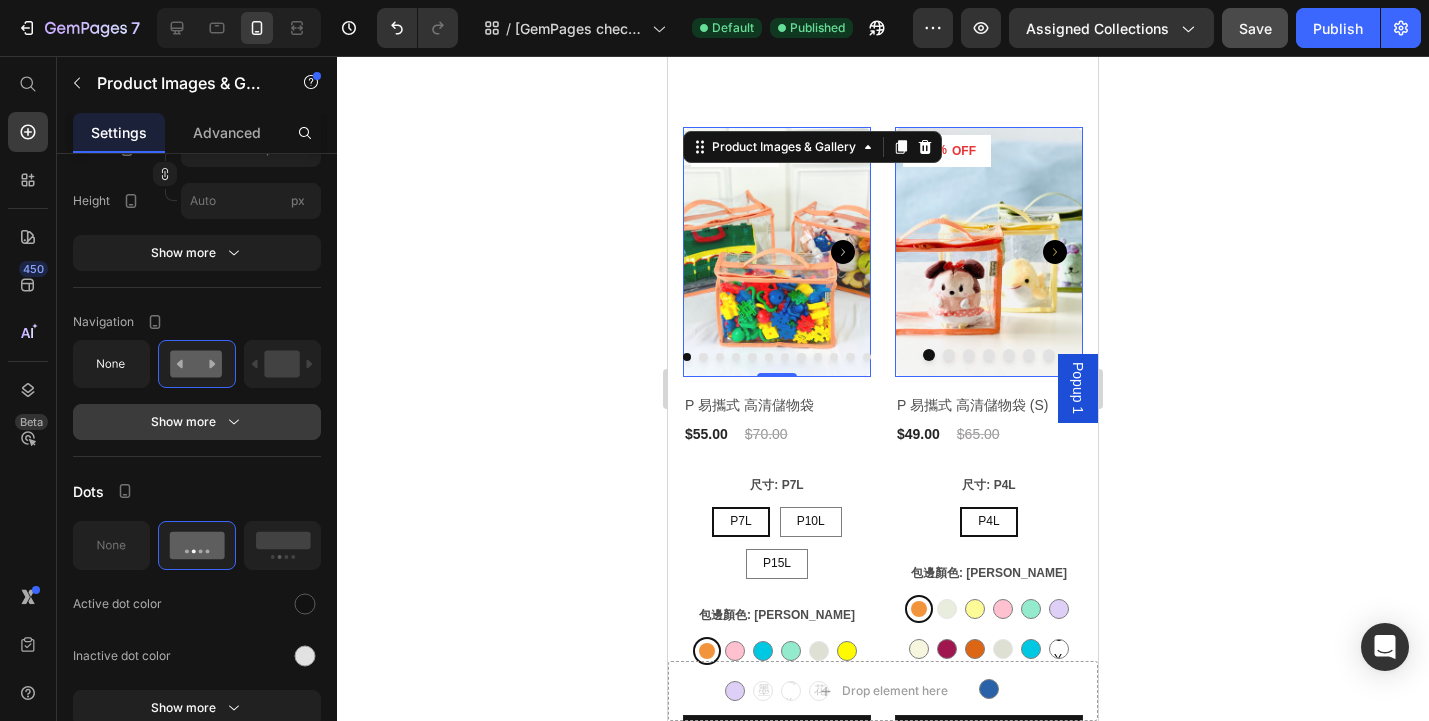 click on "Show more" at bounding box center (197, 422) 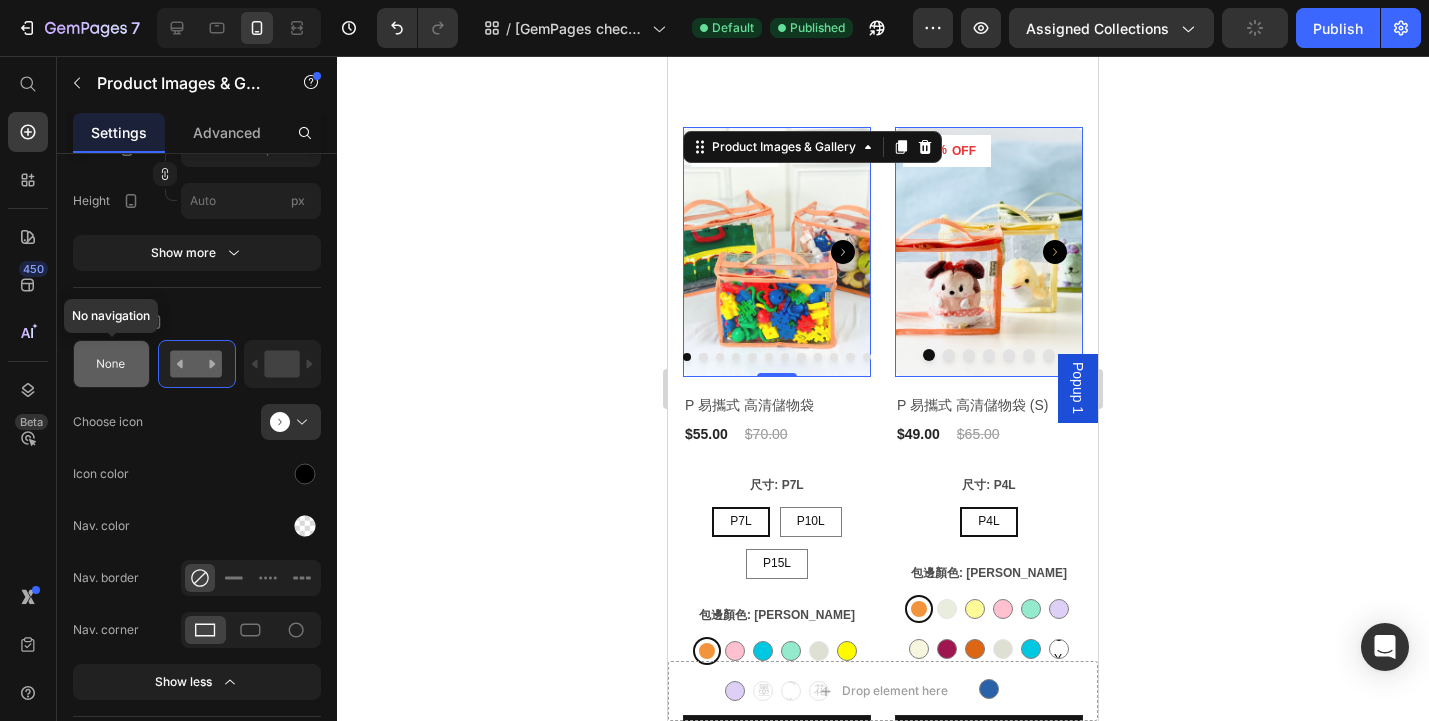 click 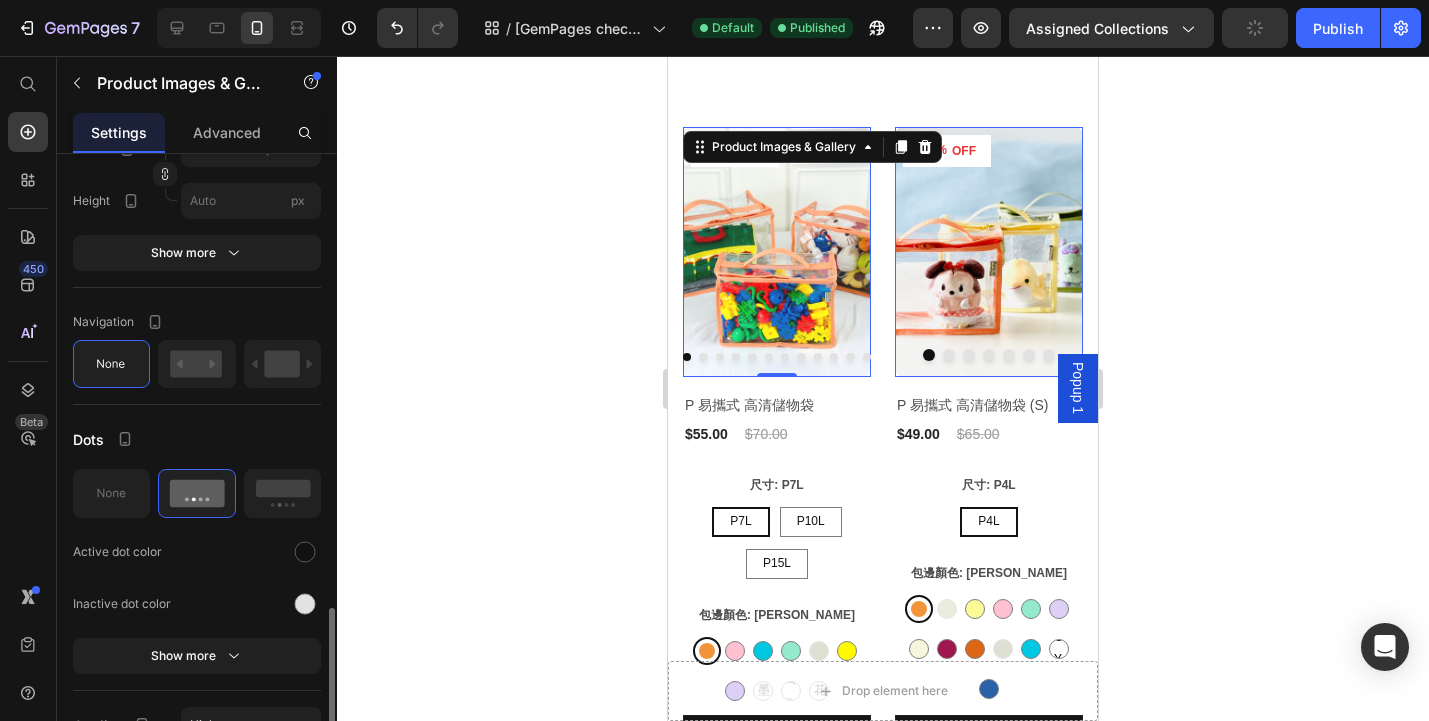 scroll, scrollTop: 901, scrollLeft: 0, axis: vertical 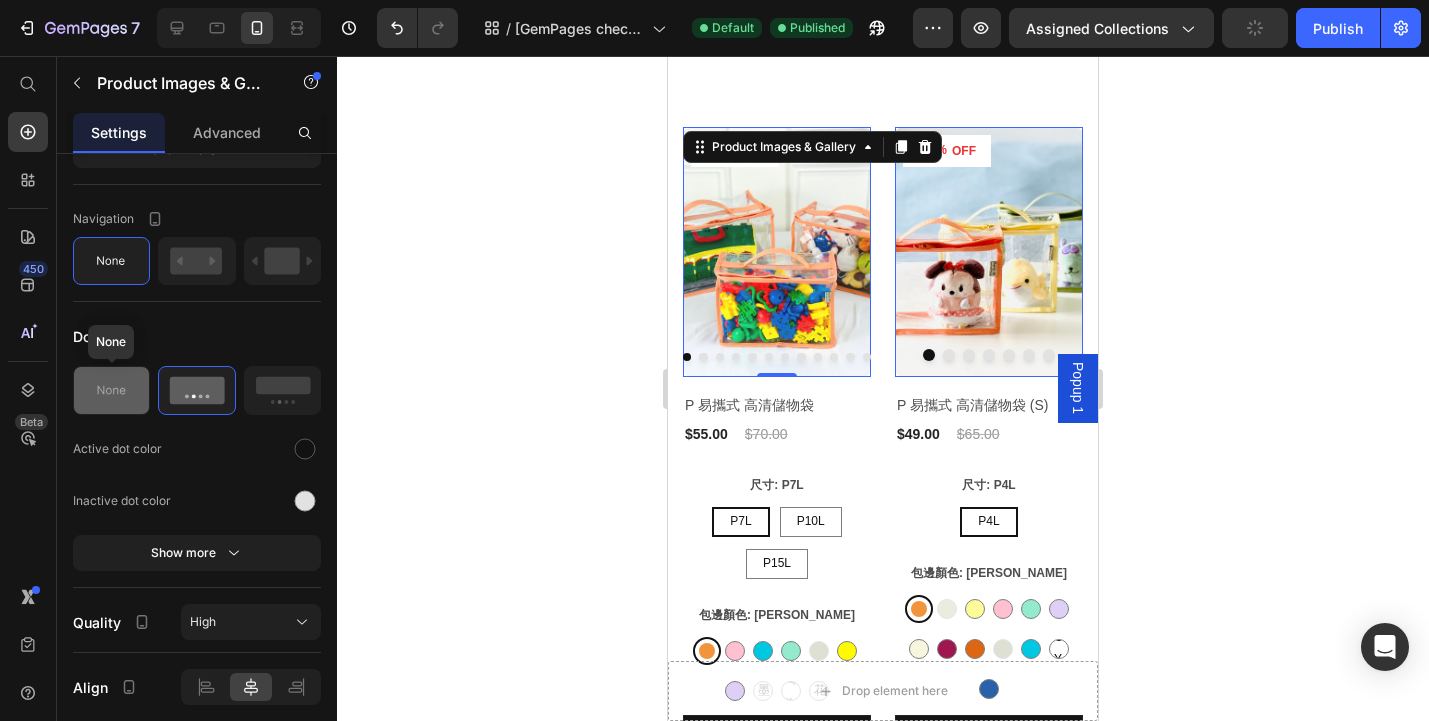 click 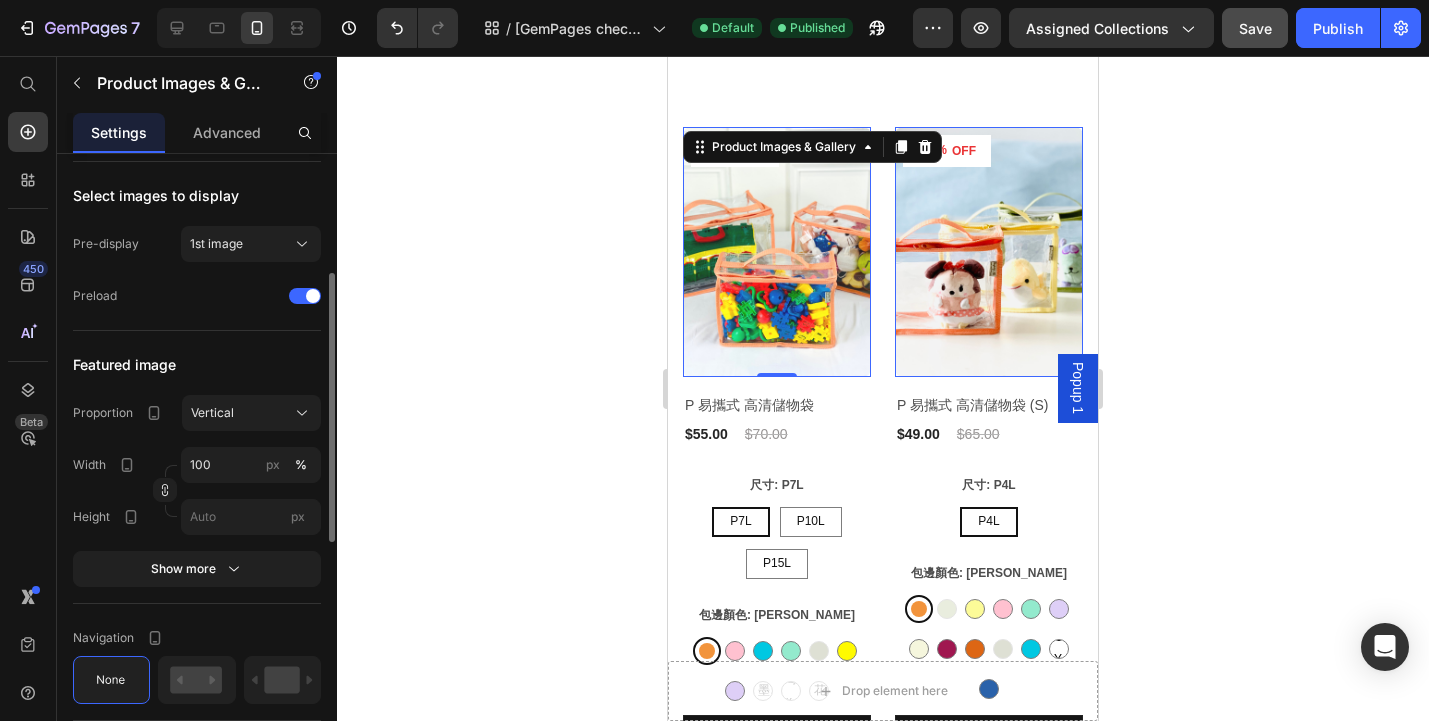 scroll, scrollTop: 408, scrollLeft: 0, axis: vertical 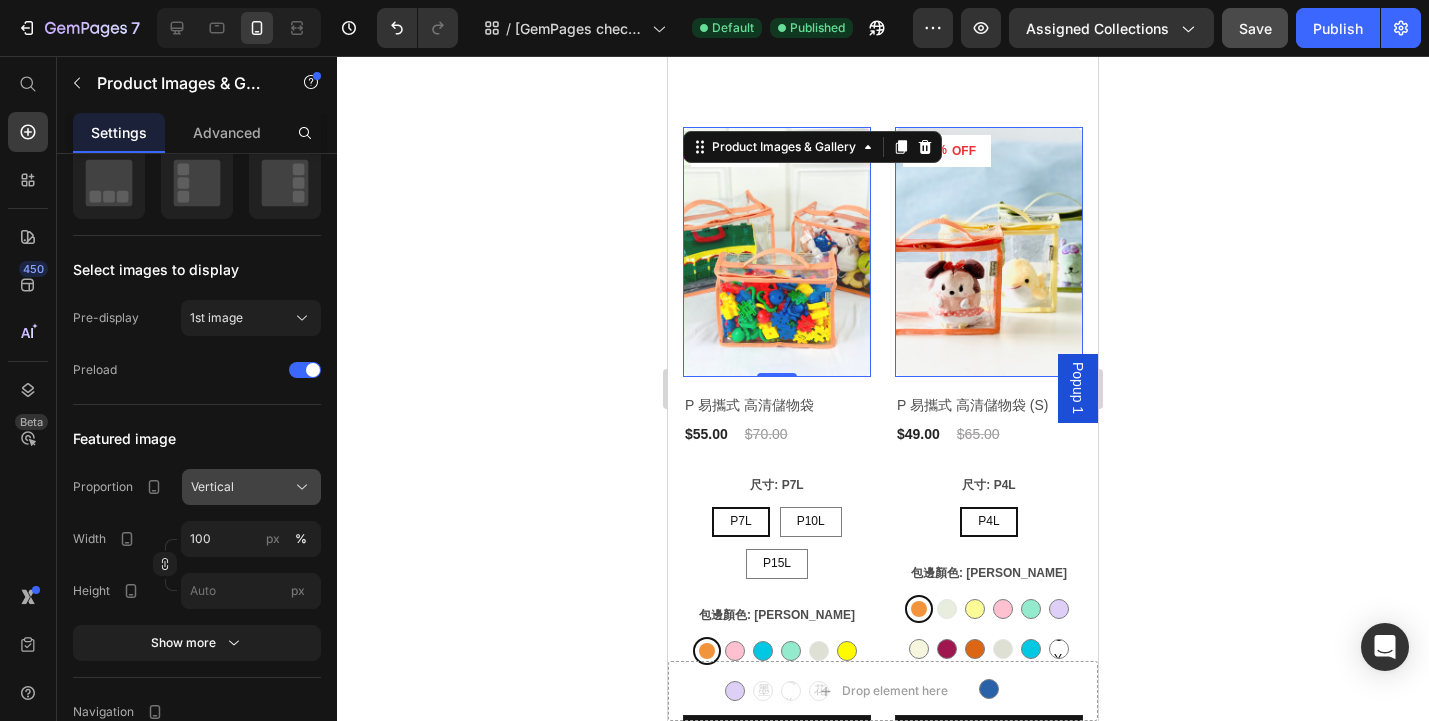 click on "Vertical" at bounding box center (212, 487) 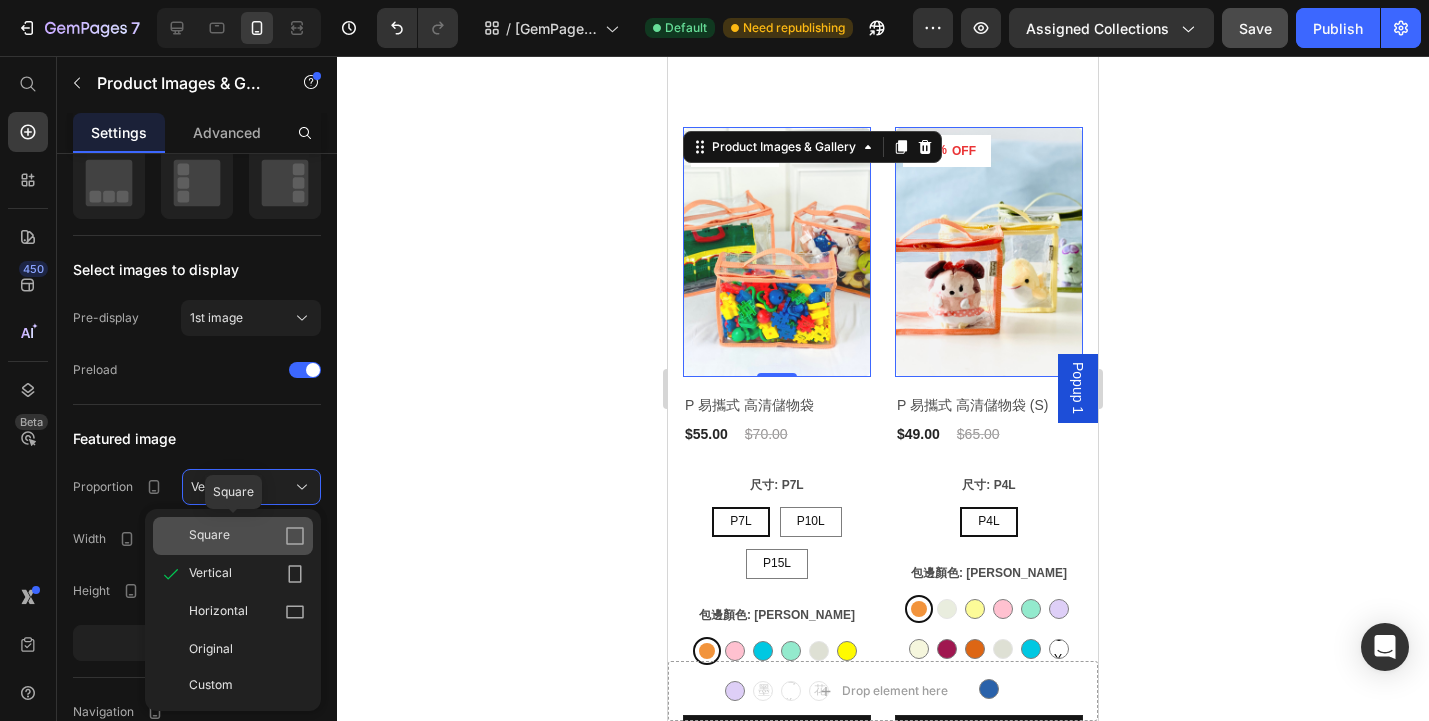 click on "Square" at bounding box center [209, 536] 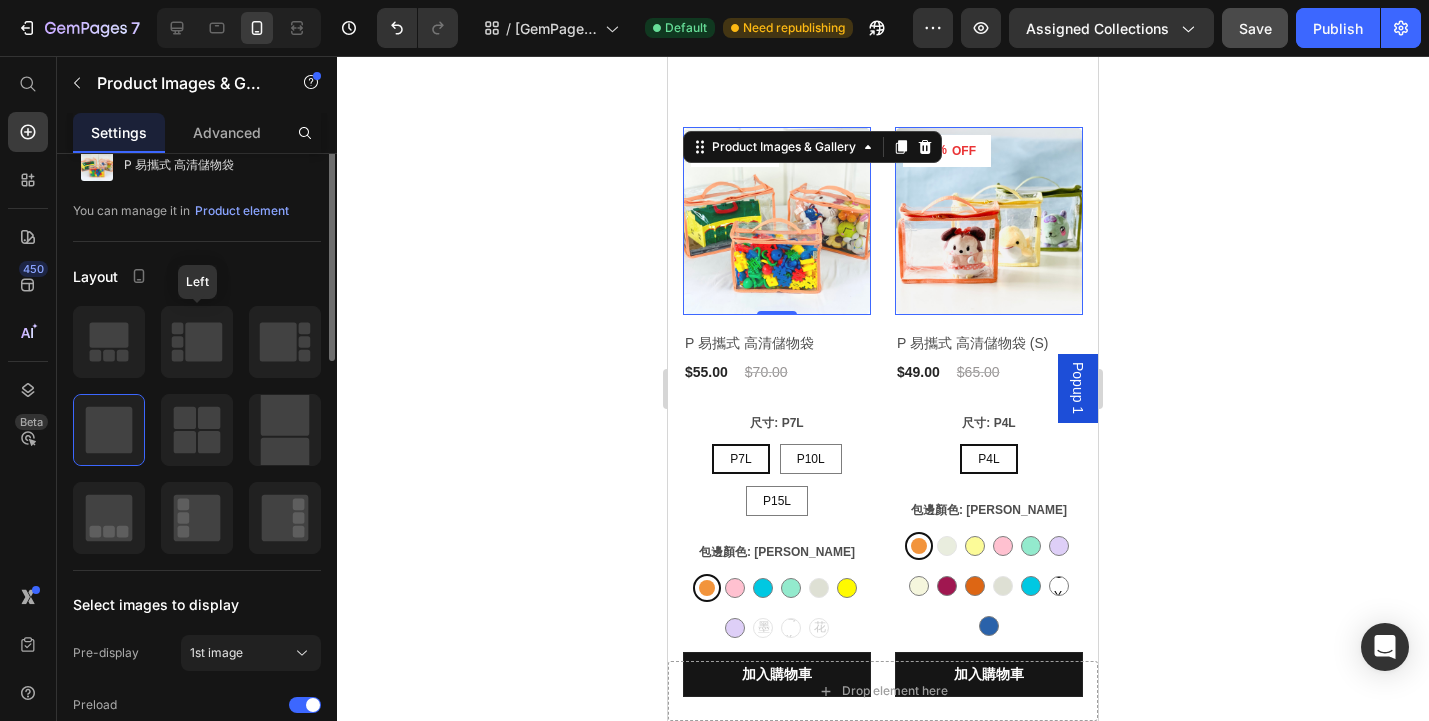 scroll, scrollTop: 0, scrollLeft: 0, axis: both 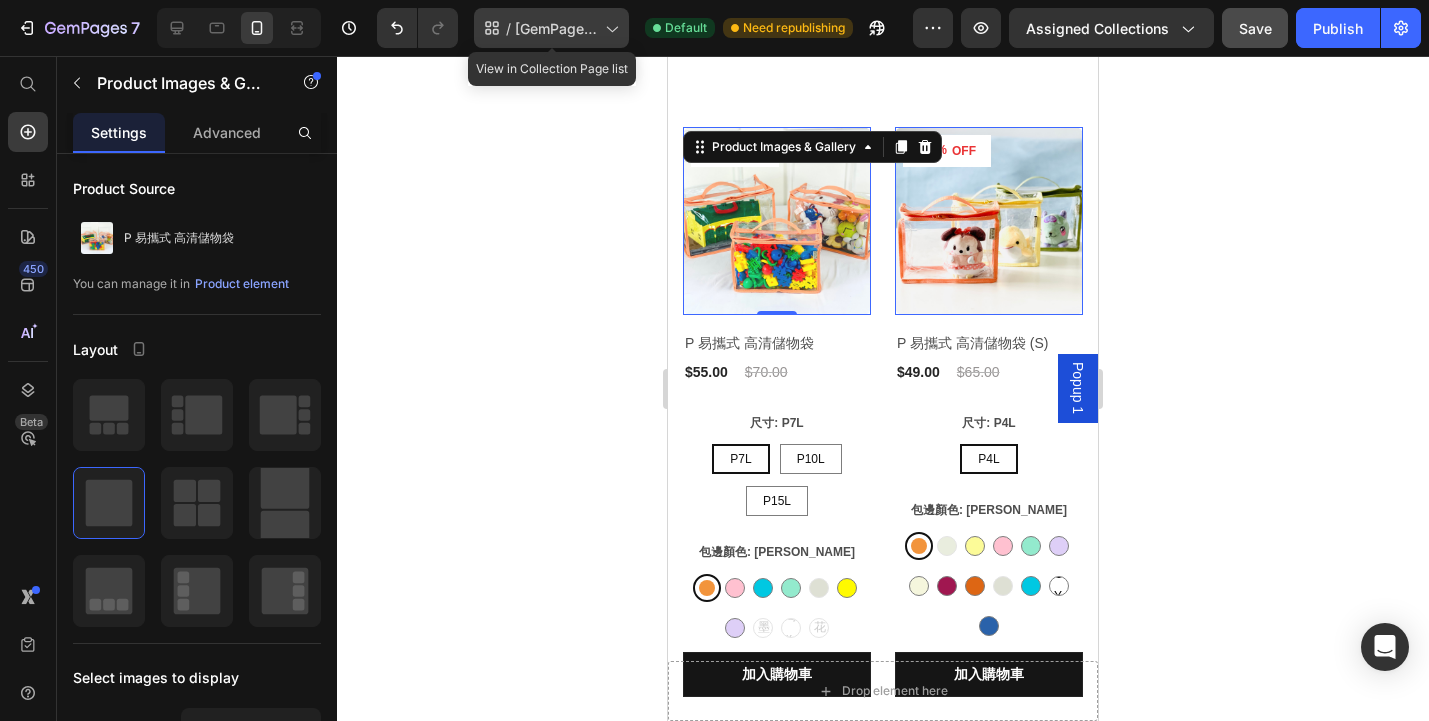 click 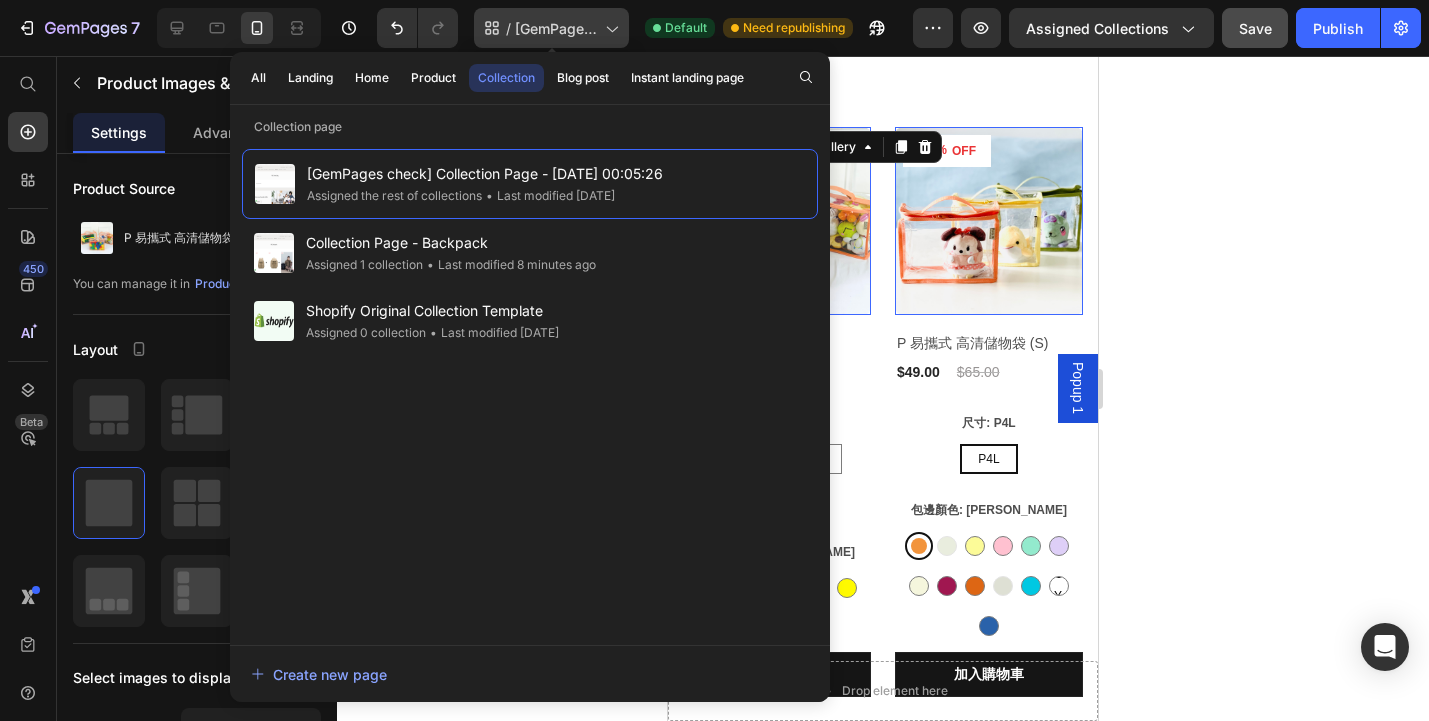 click 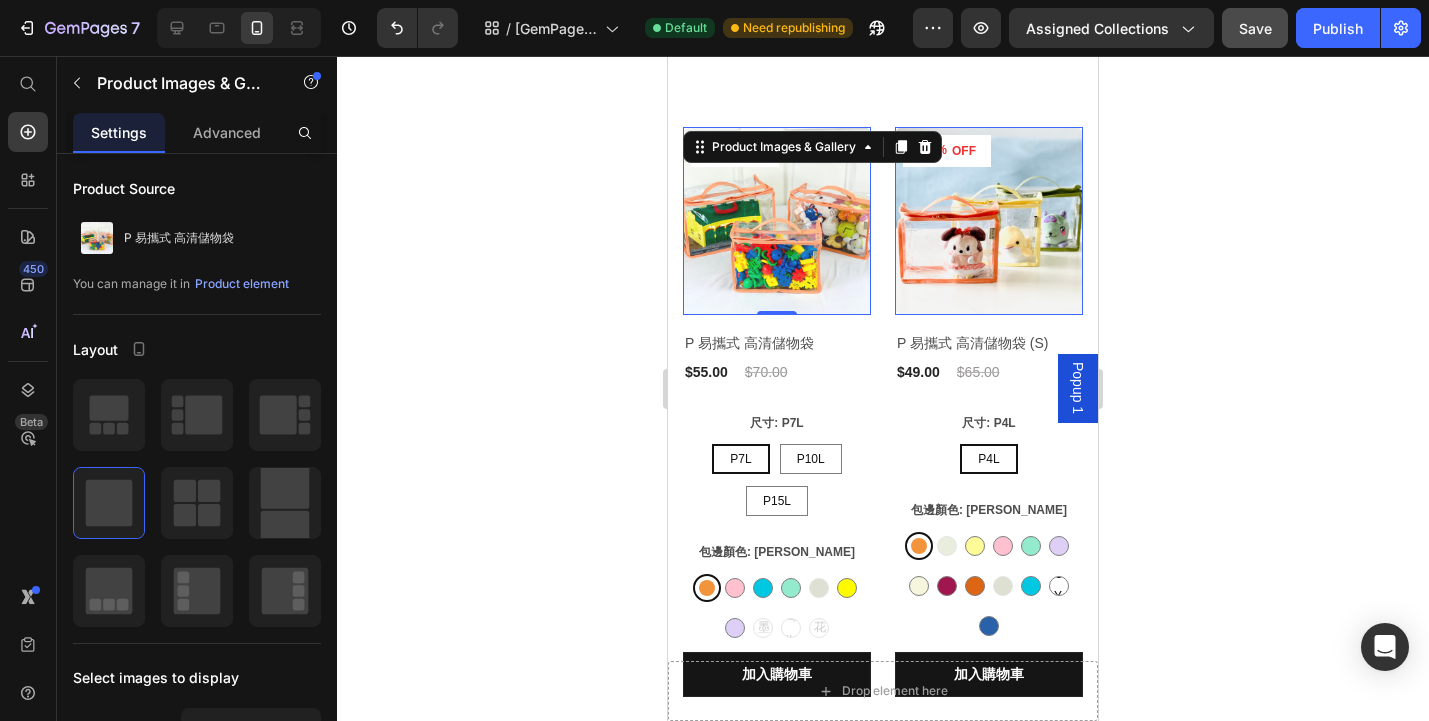 click 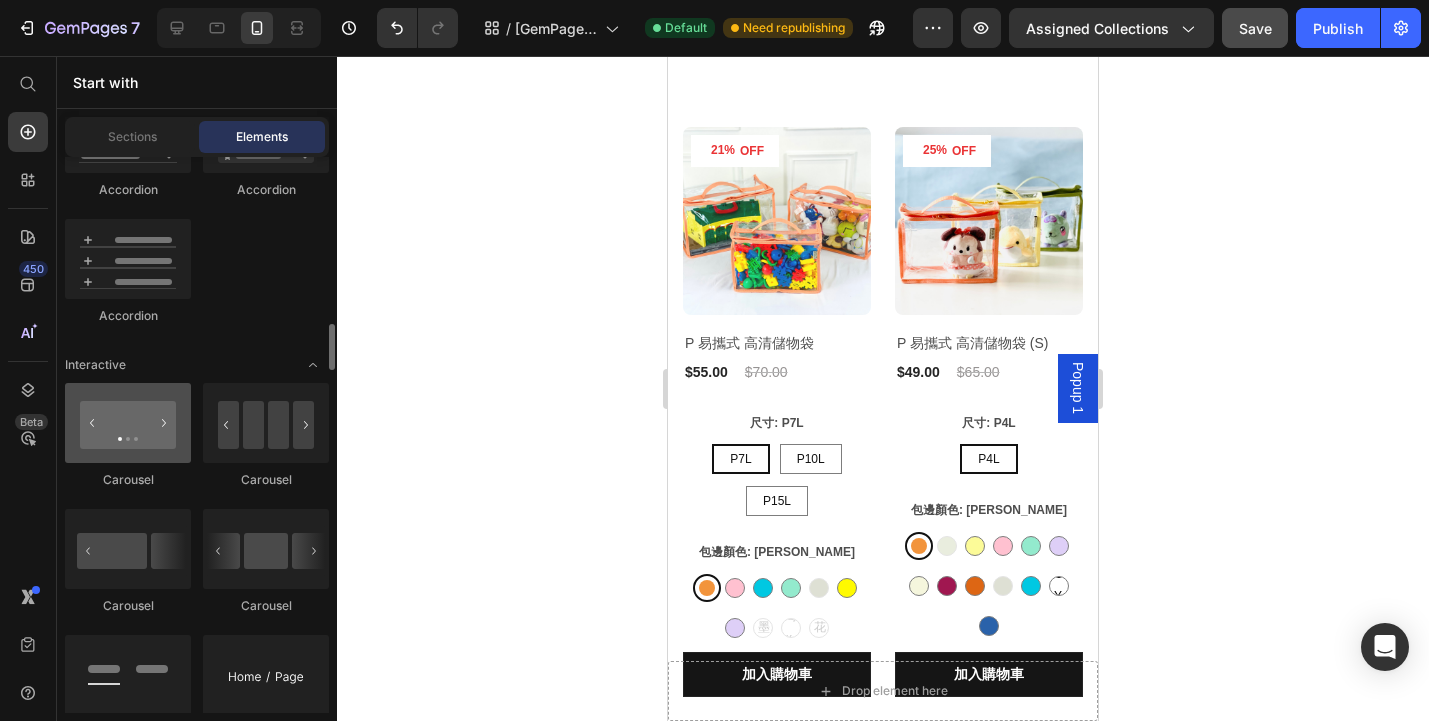 scroll, scrollTop: 1946, scrollLeft: 0, axis: vertical 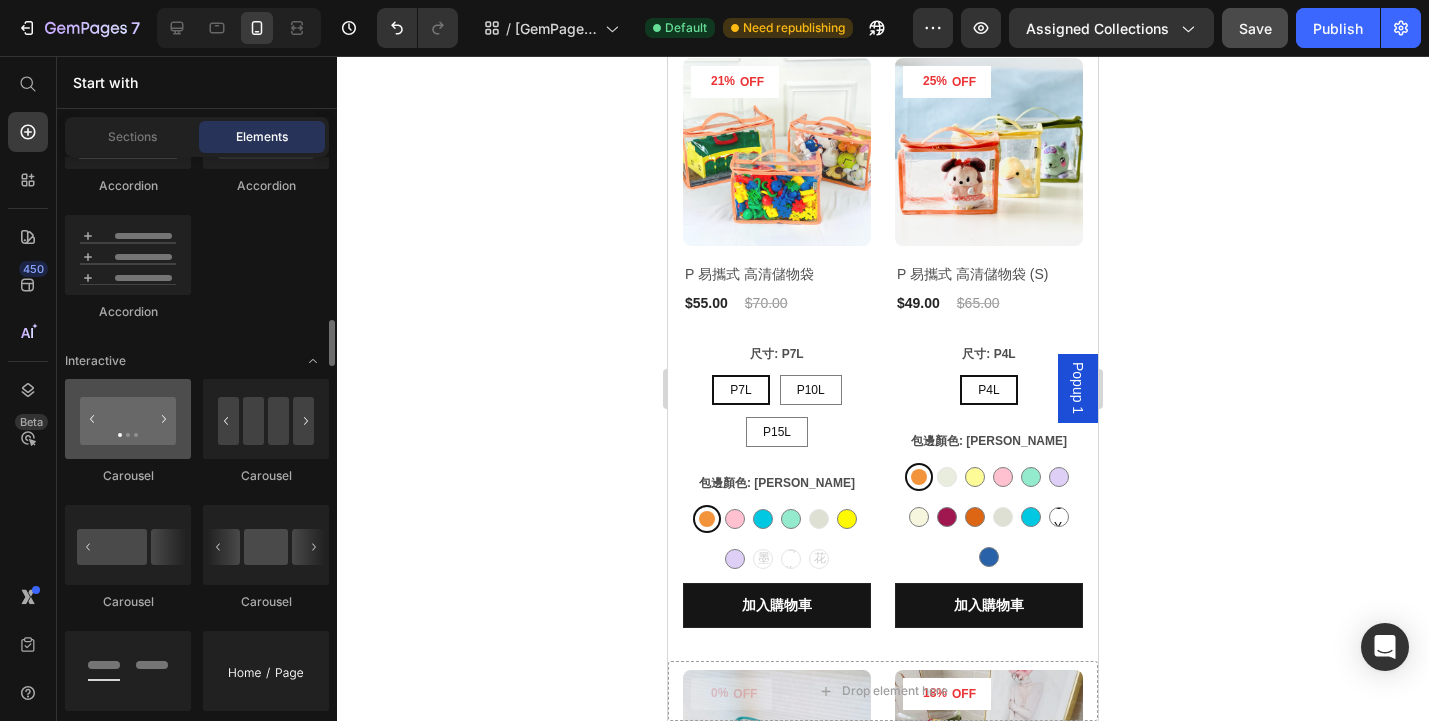 click at bounding box center (128, 419) 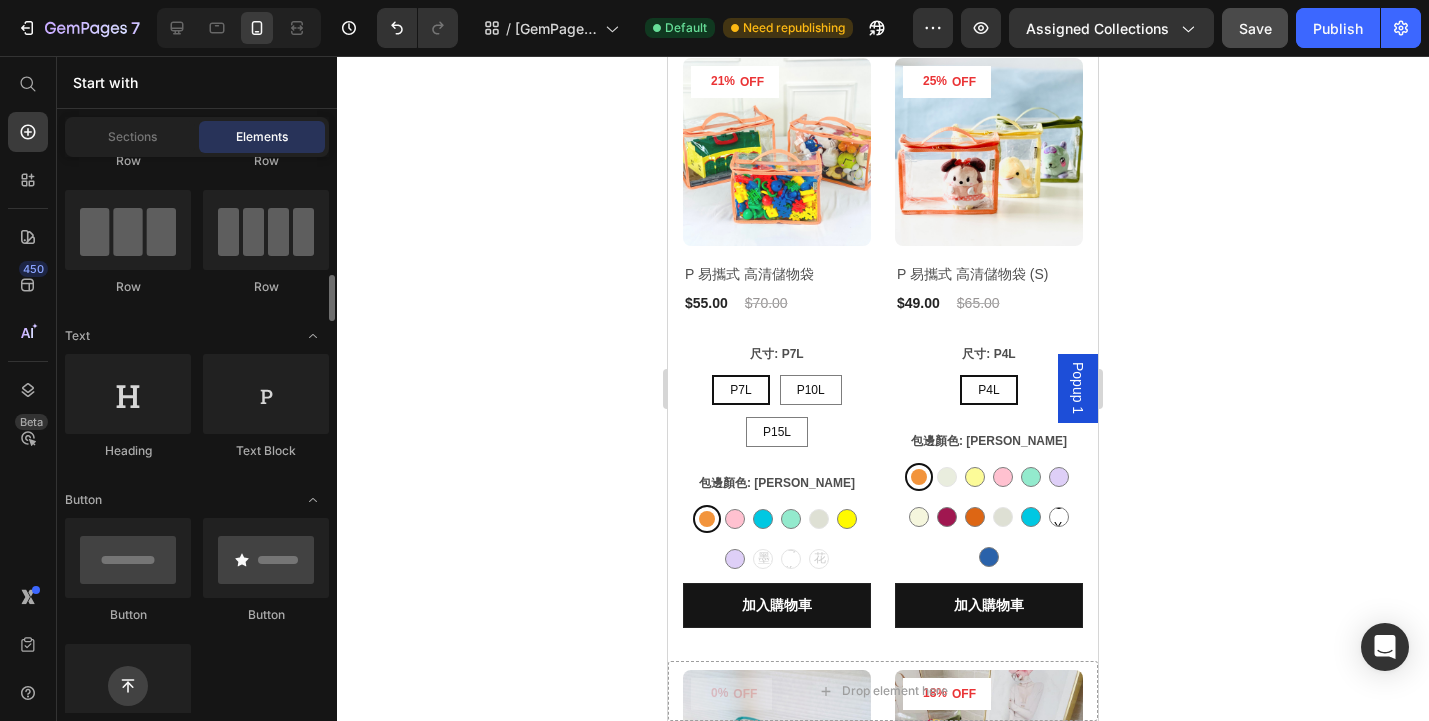 scroll, scrollTop: 0, scrollLeft: 0, axis: both 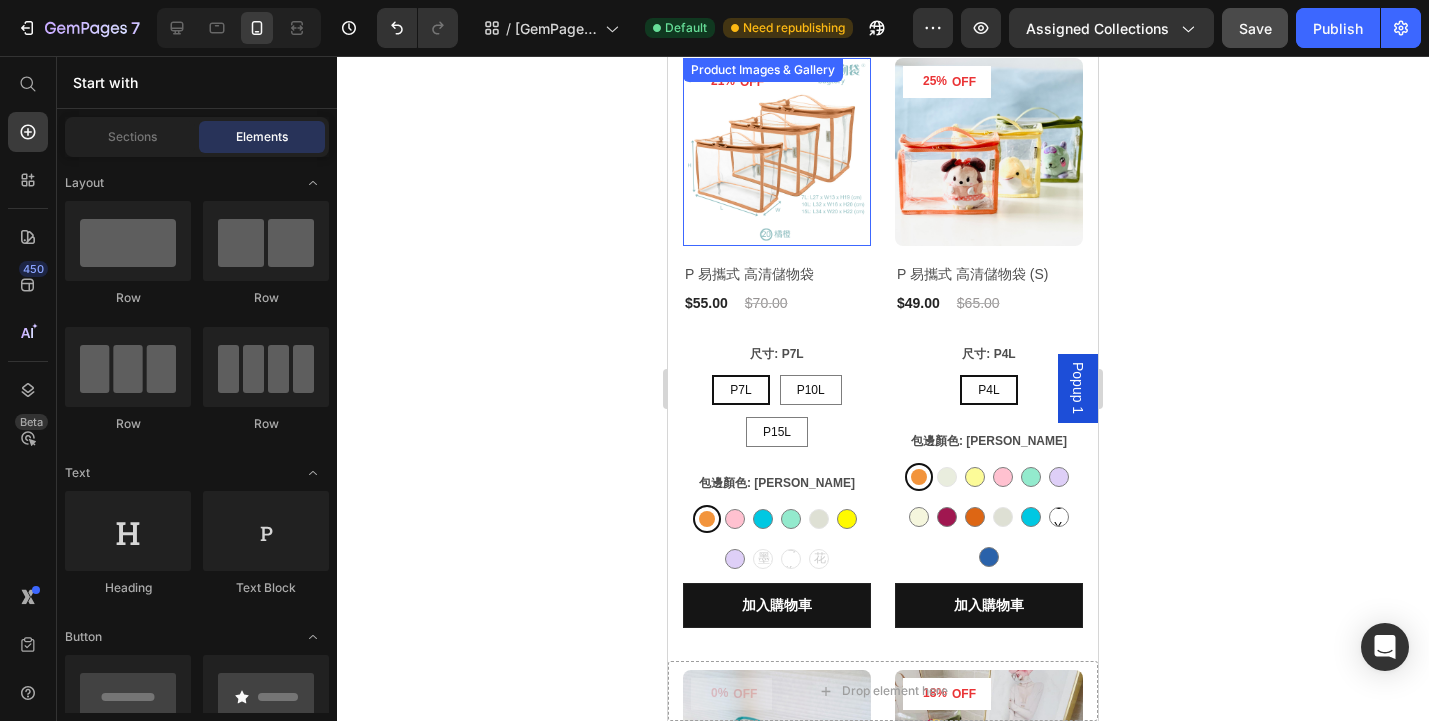 click at bounding box center [777, 152] 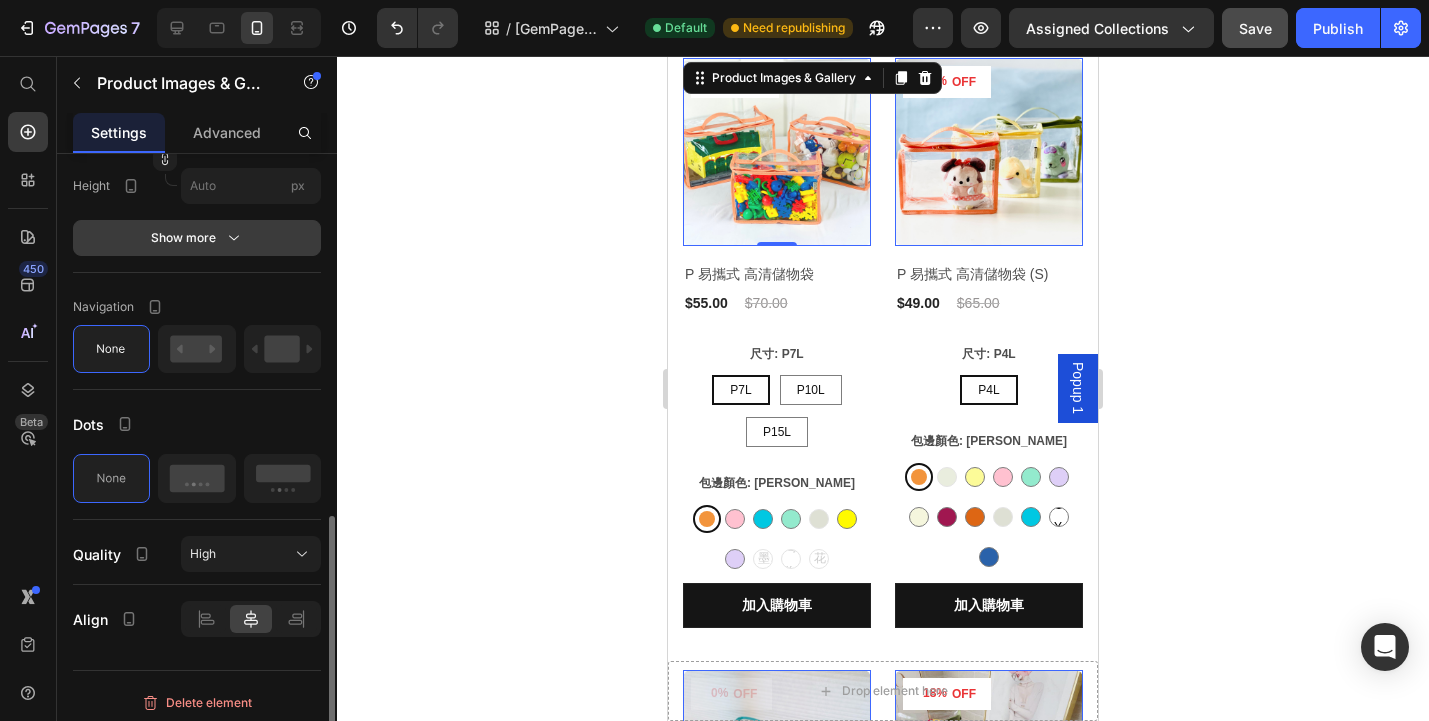 scroll, scrollTop: 820, scrollLeft: 0, axis: vertical 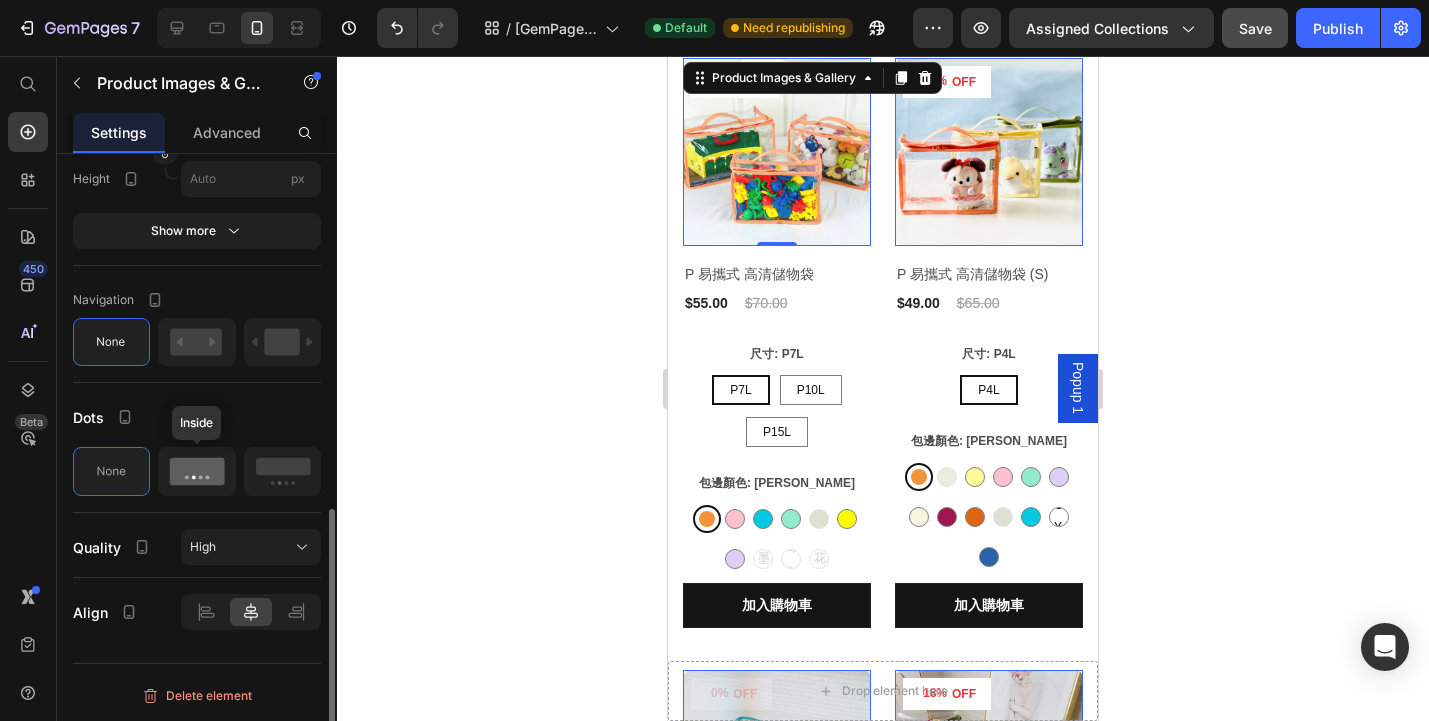 click 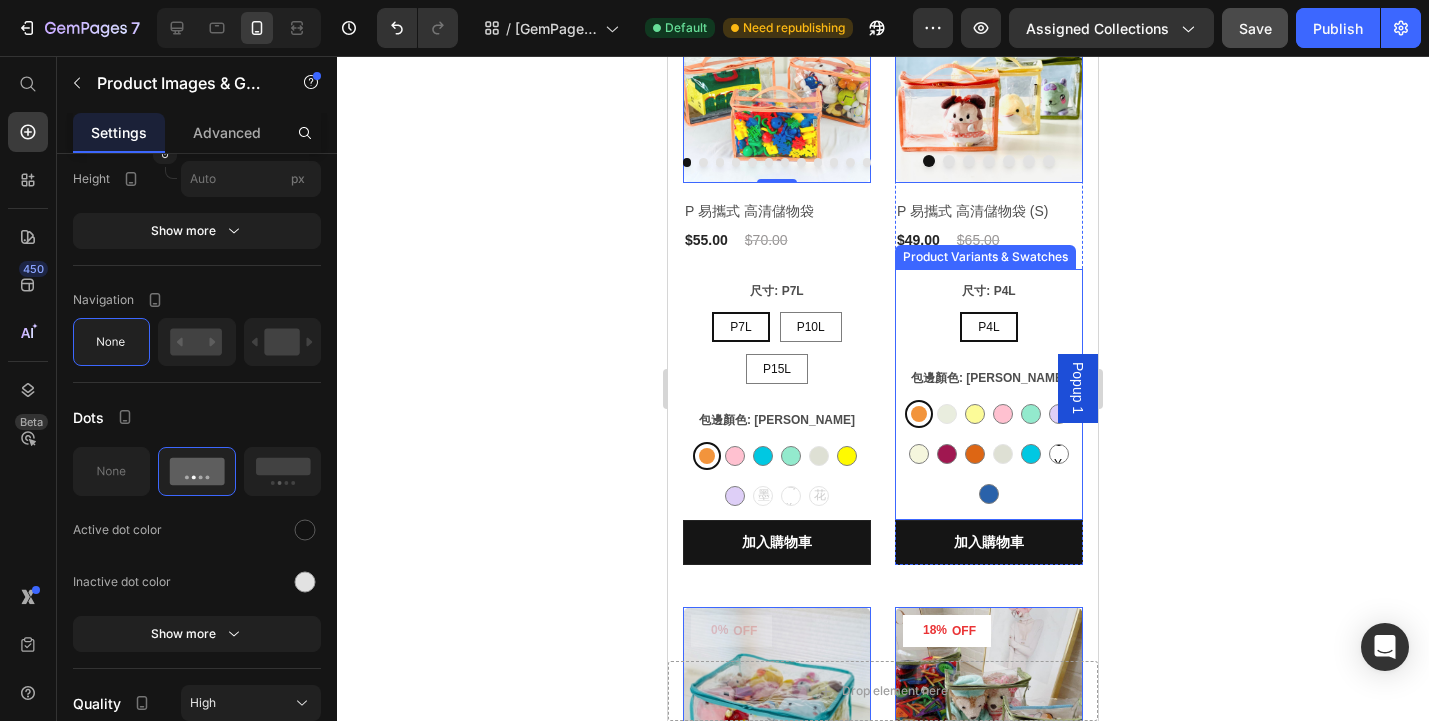 scroll, scrollTop: 374, scrollLeft: 0, axis: vertical 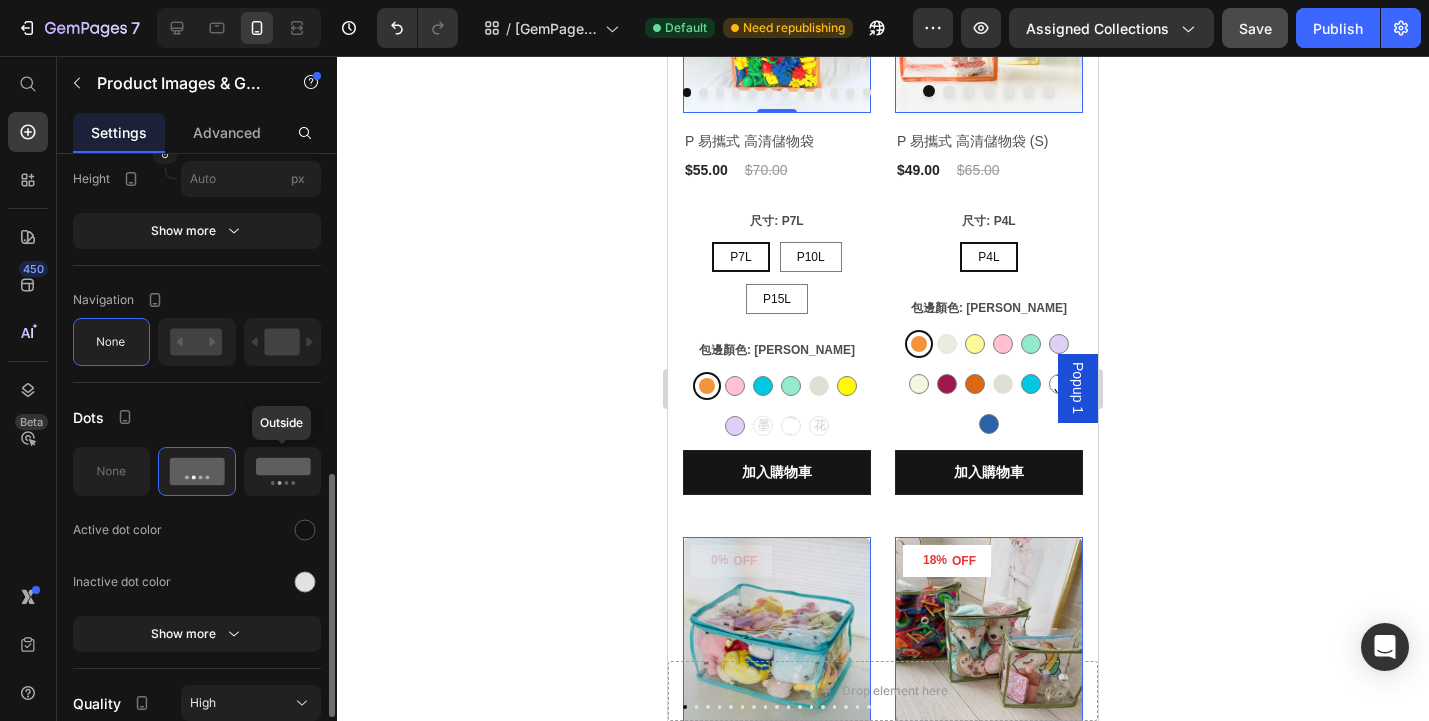 click 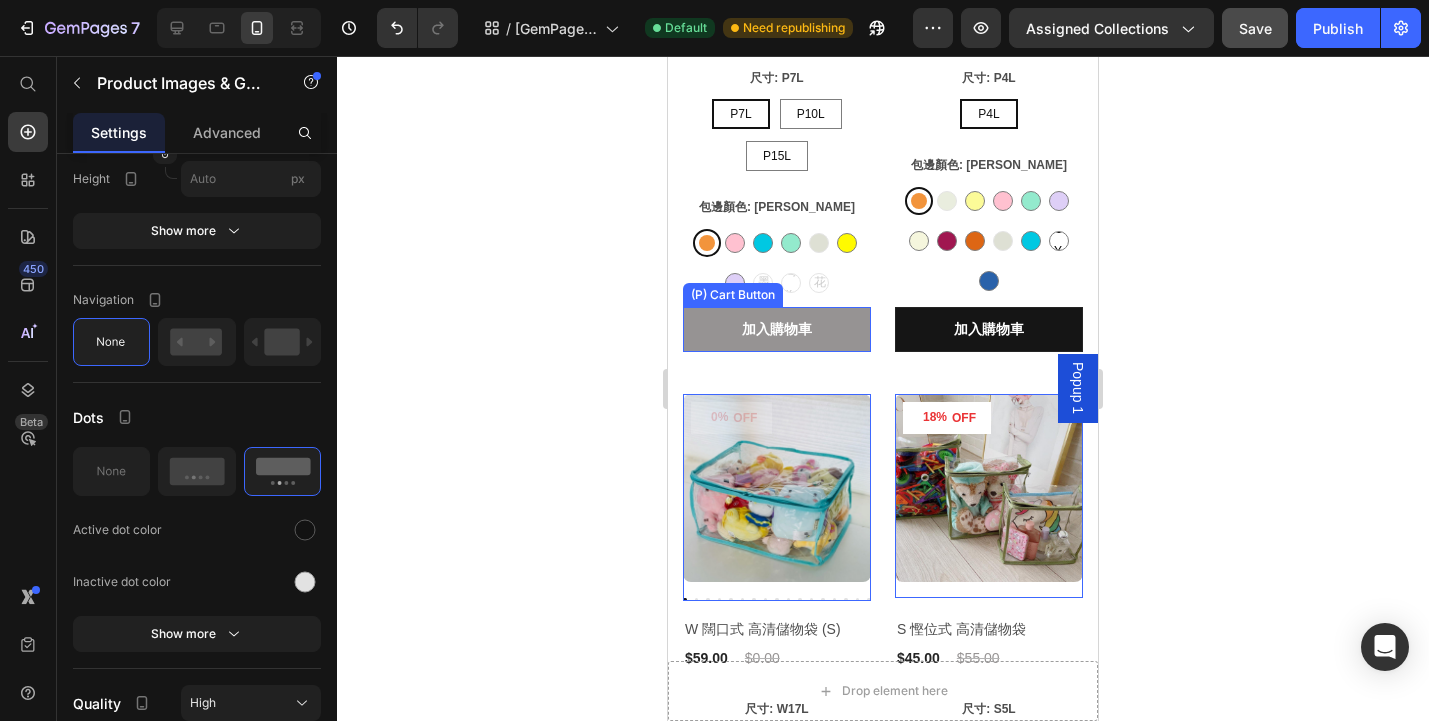 scroll, scrollTop: 575, scrollLeft: 0, axis: vertical 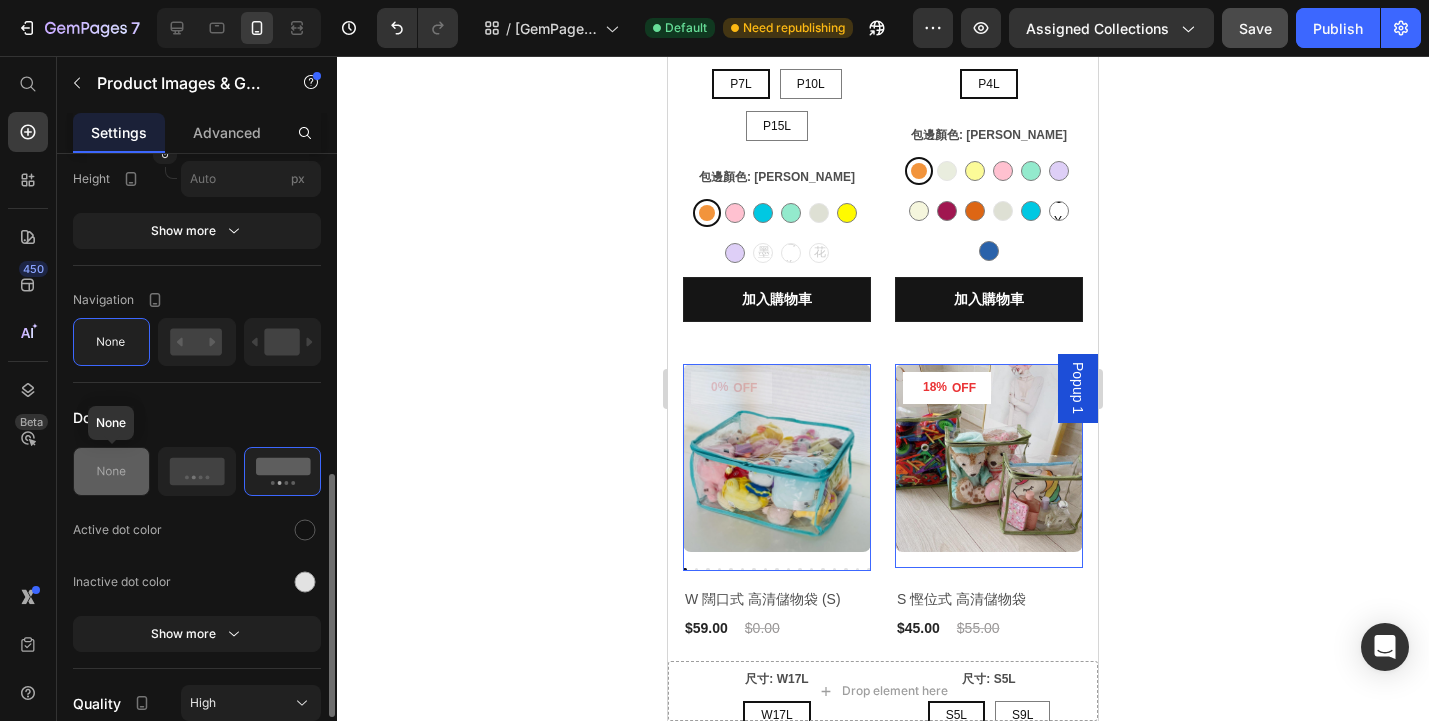 click 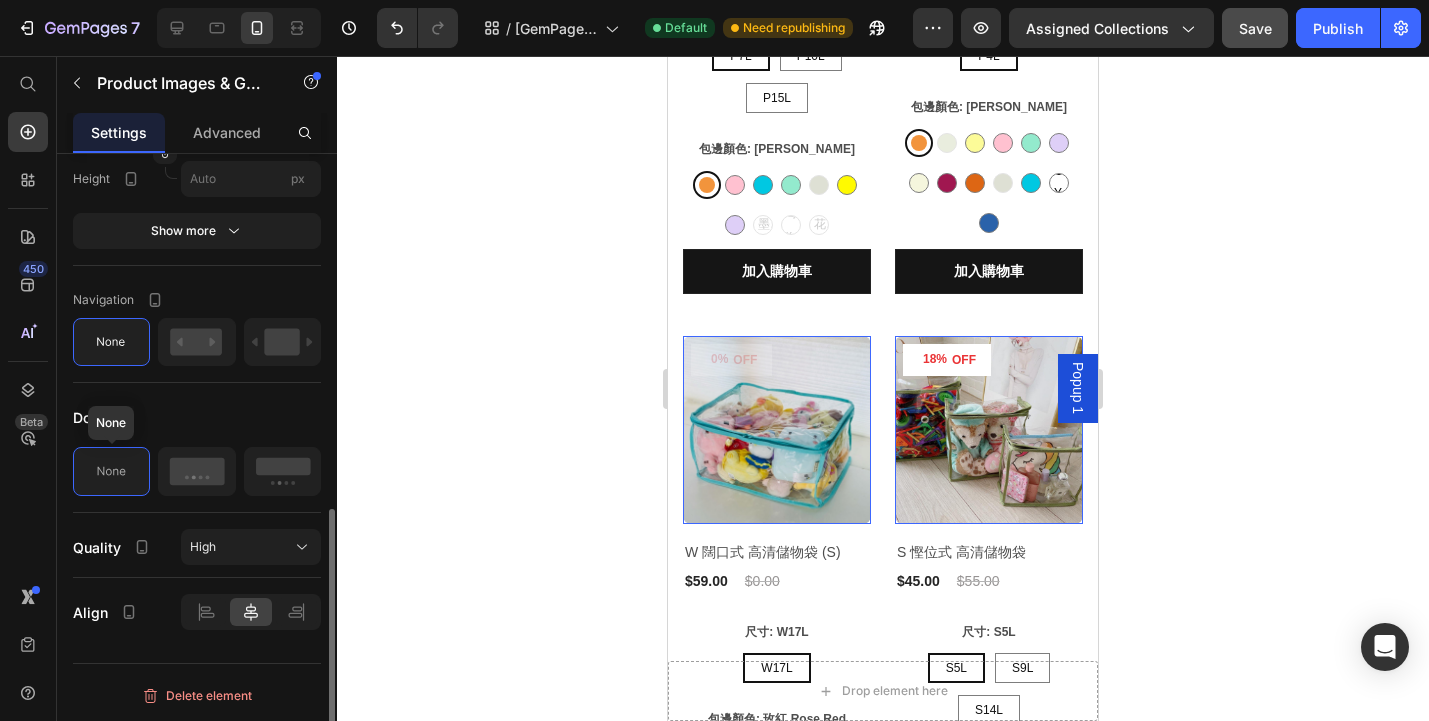 scroll, scrollTop: 547, scrollLeft: 0, axis: vertical 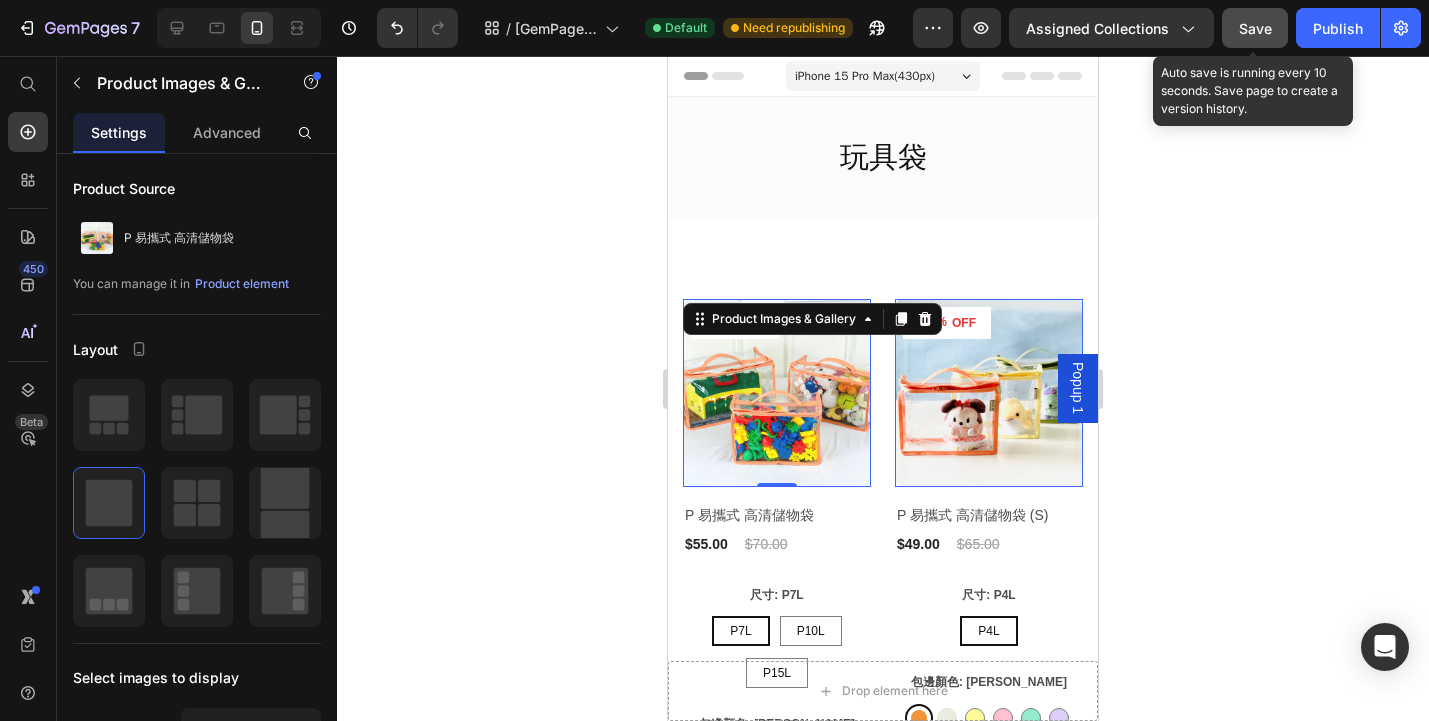 click on "Save" 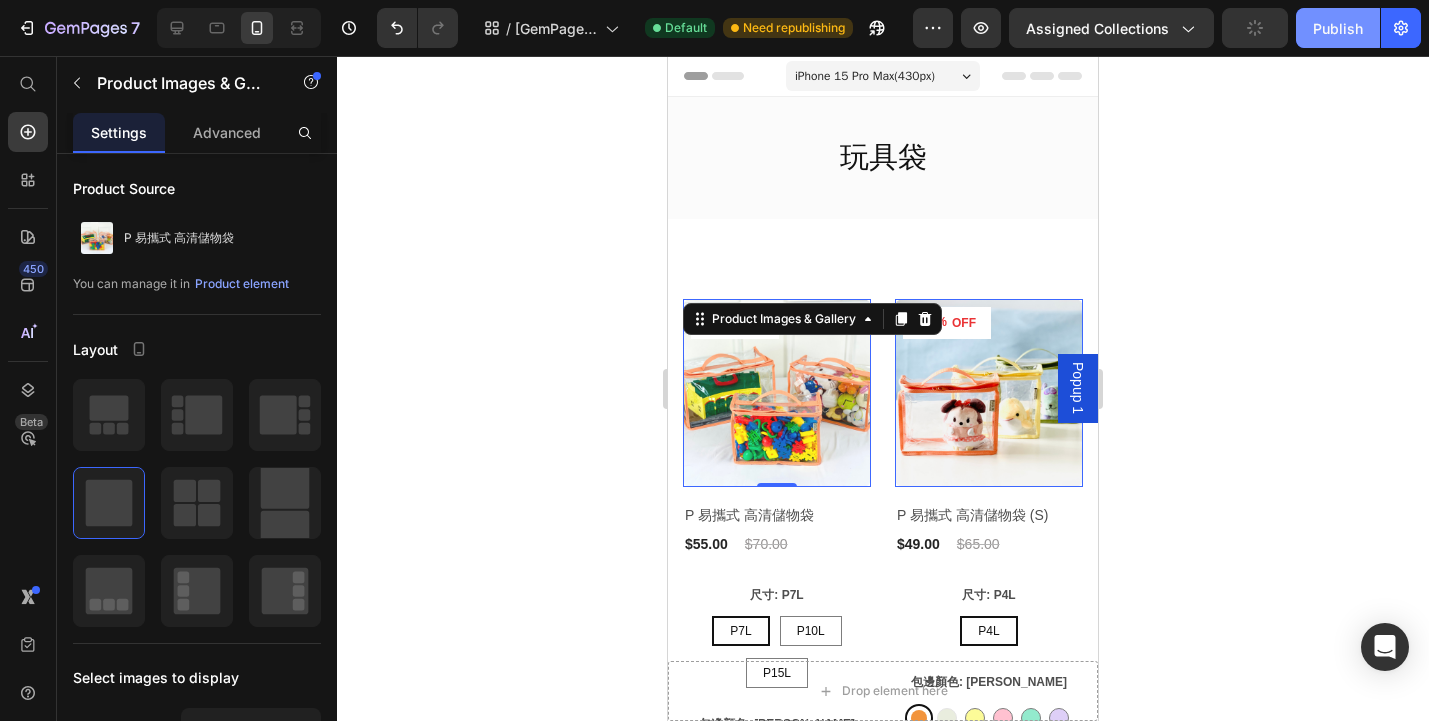 click on "Publish" at bounding box center [1338, 28] 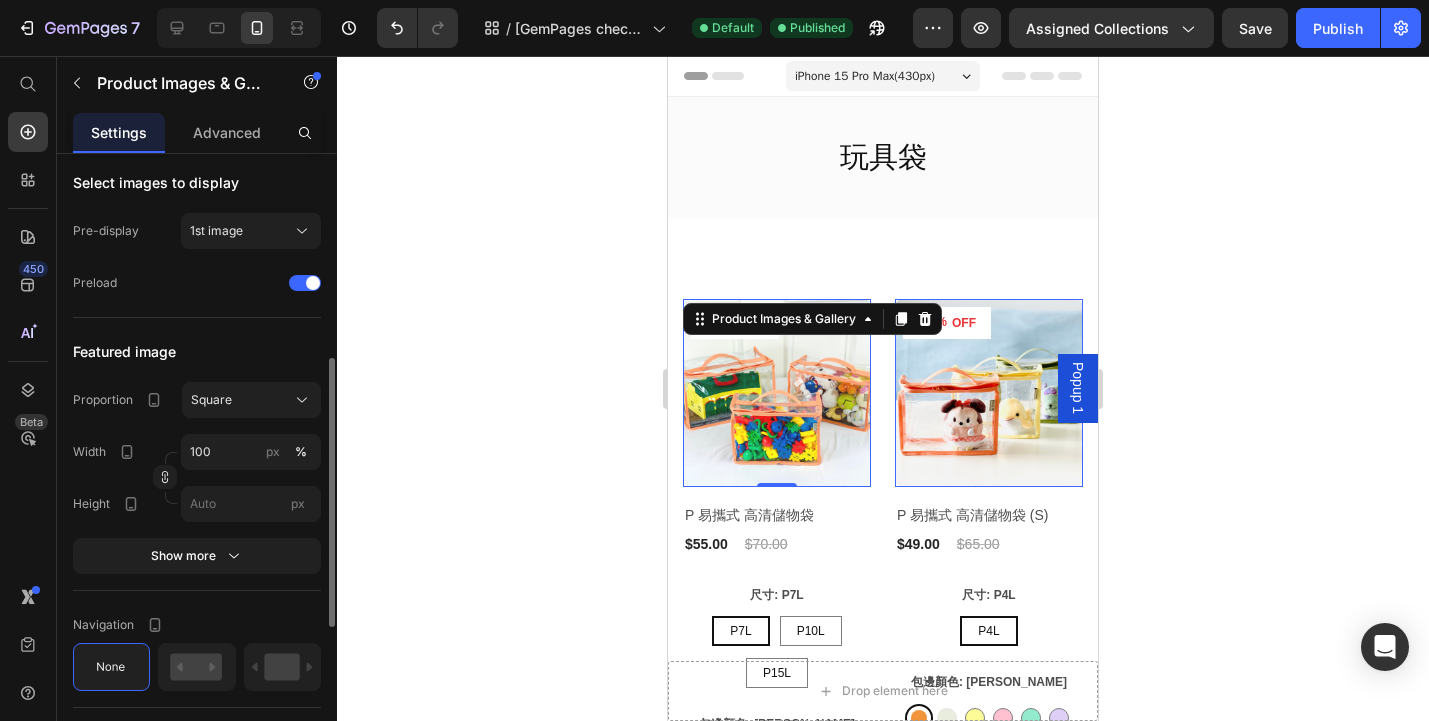 scroll, scrollTop: 499, scrollLeft: 0, axis: vertical 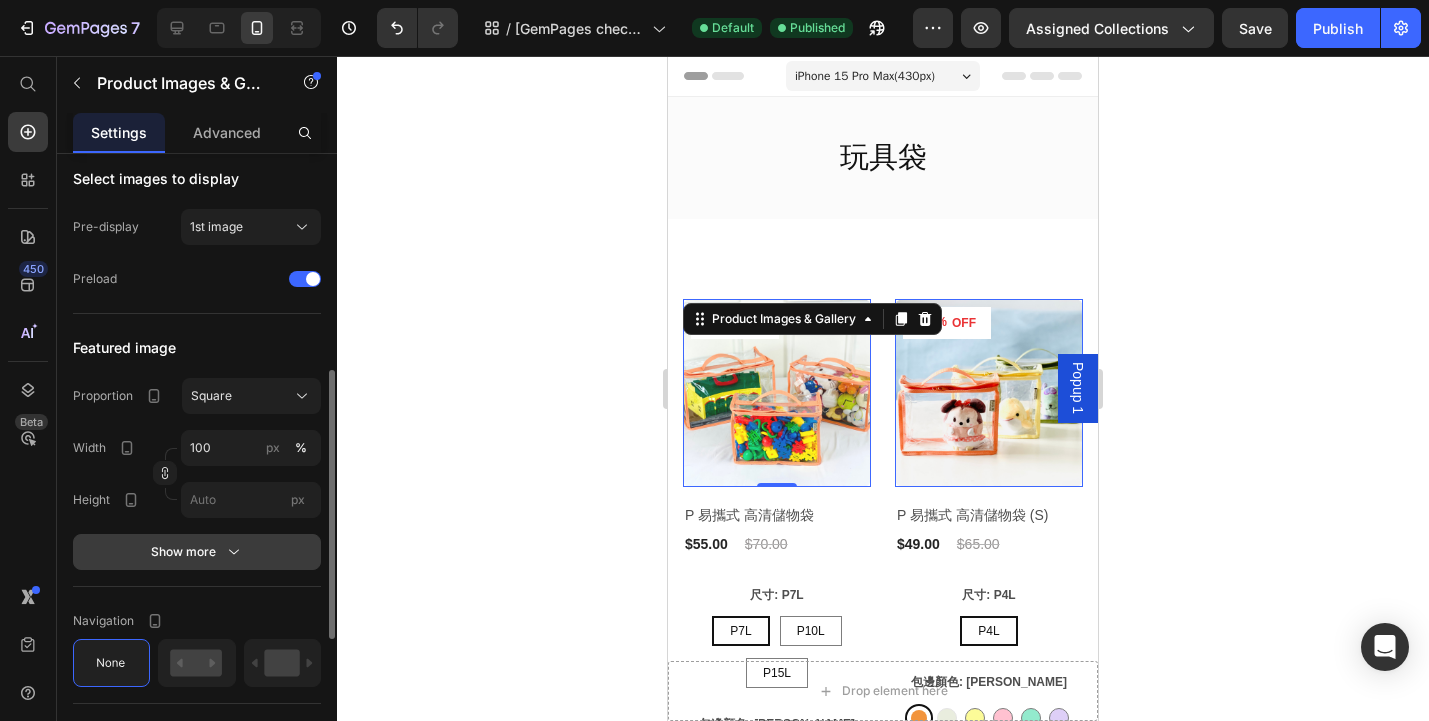 click on "Show more" at bounding box center [197, 552] 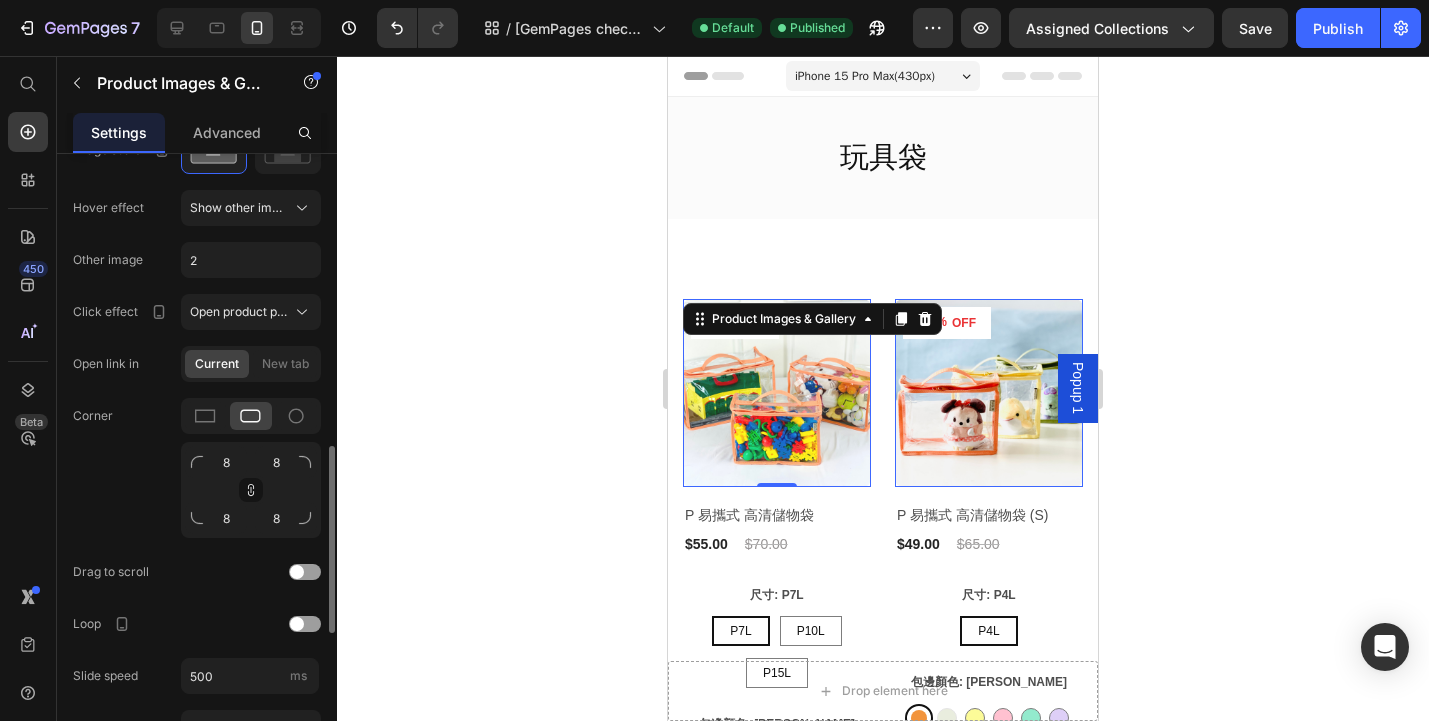 scroll, scrollTop: 924, scrollLeft: 0, axis: vertical 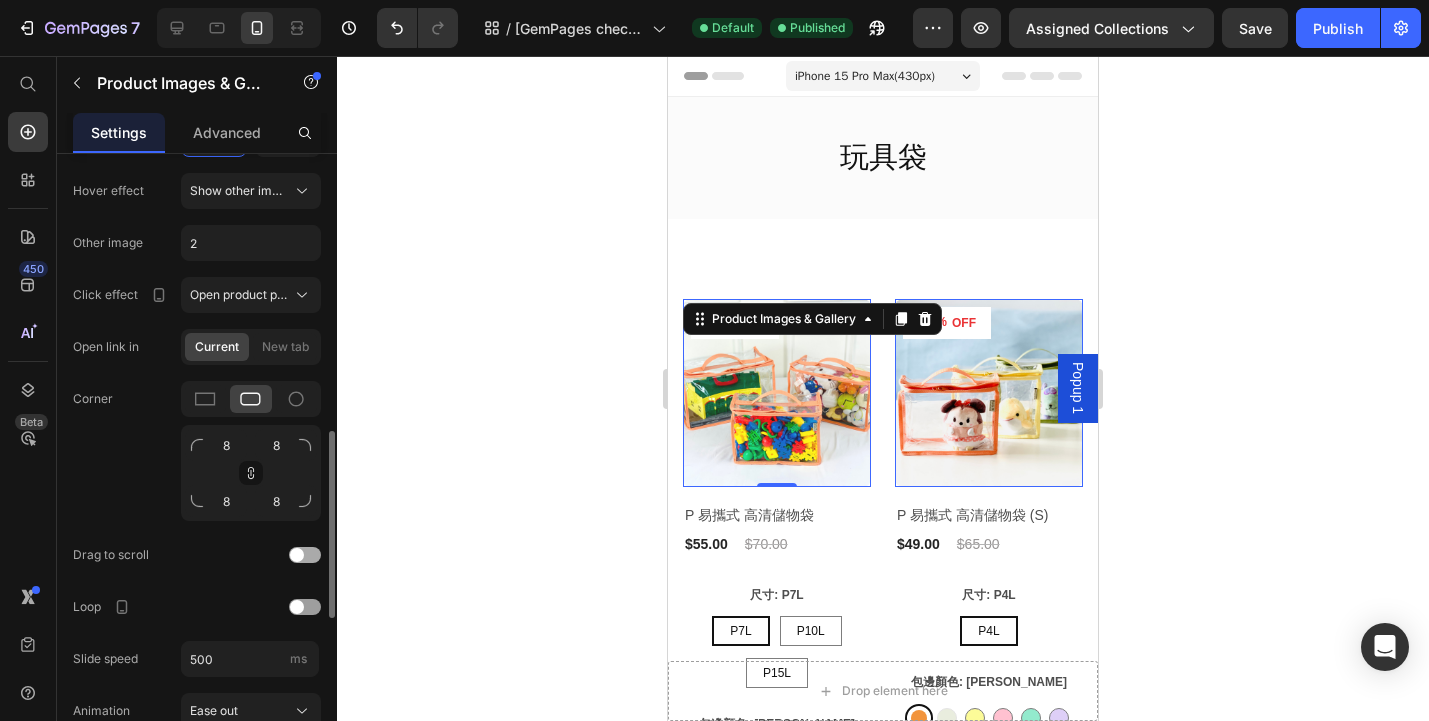 click at bounding box center [297, 555] 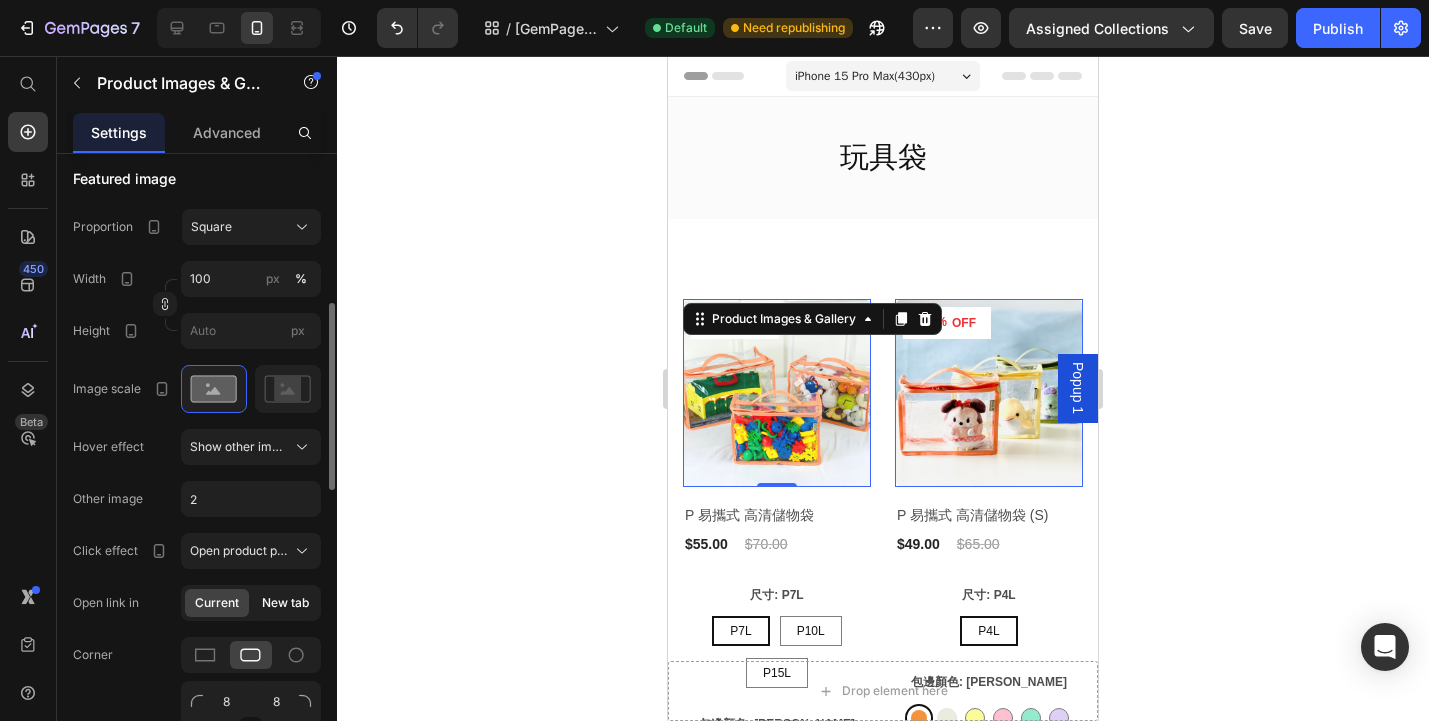 scroll, scrollTop: 629, scrollLeft: 0, axis: vertical 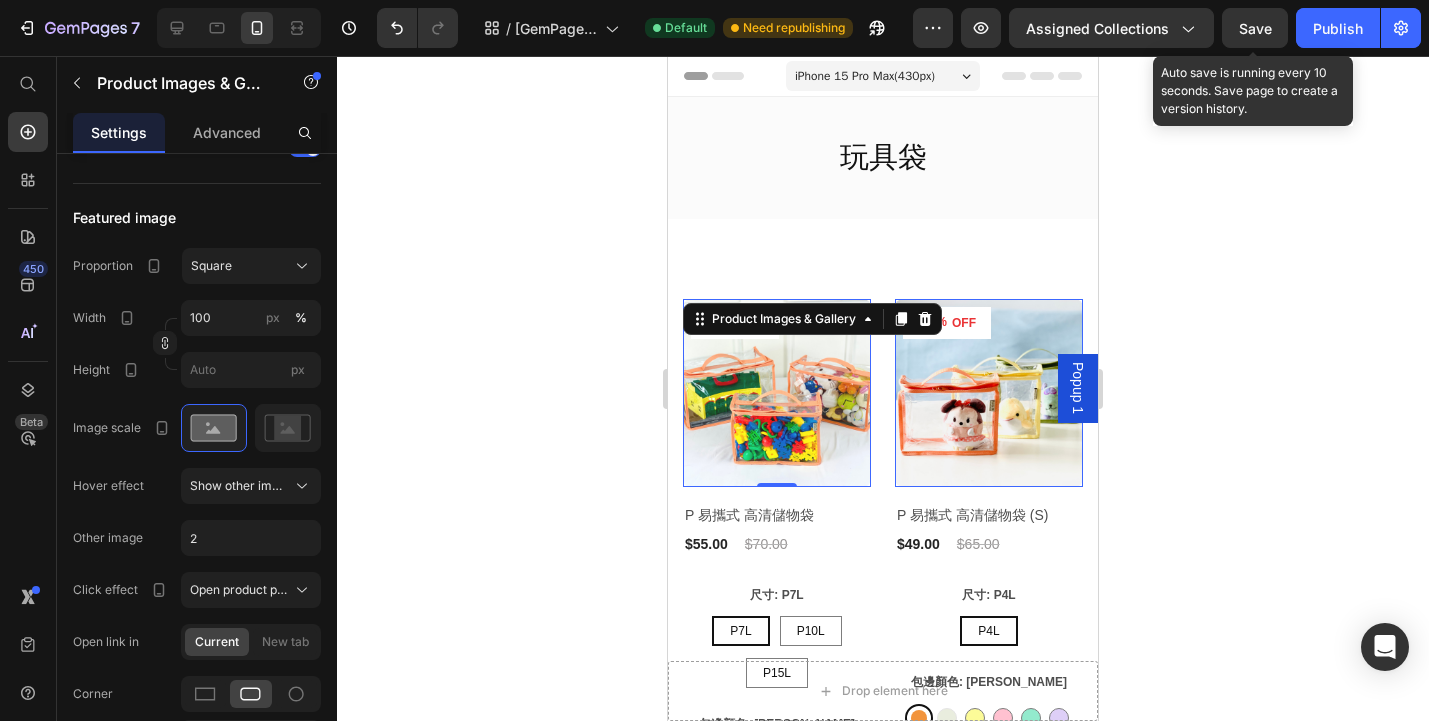 click on "Save" at bounding box center (1255, 28) 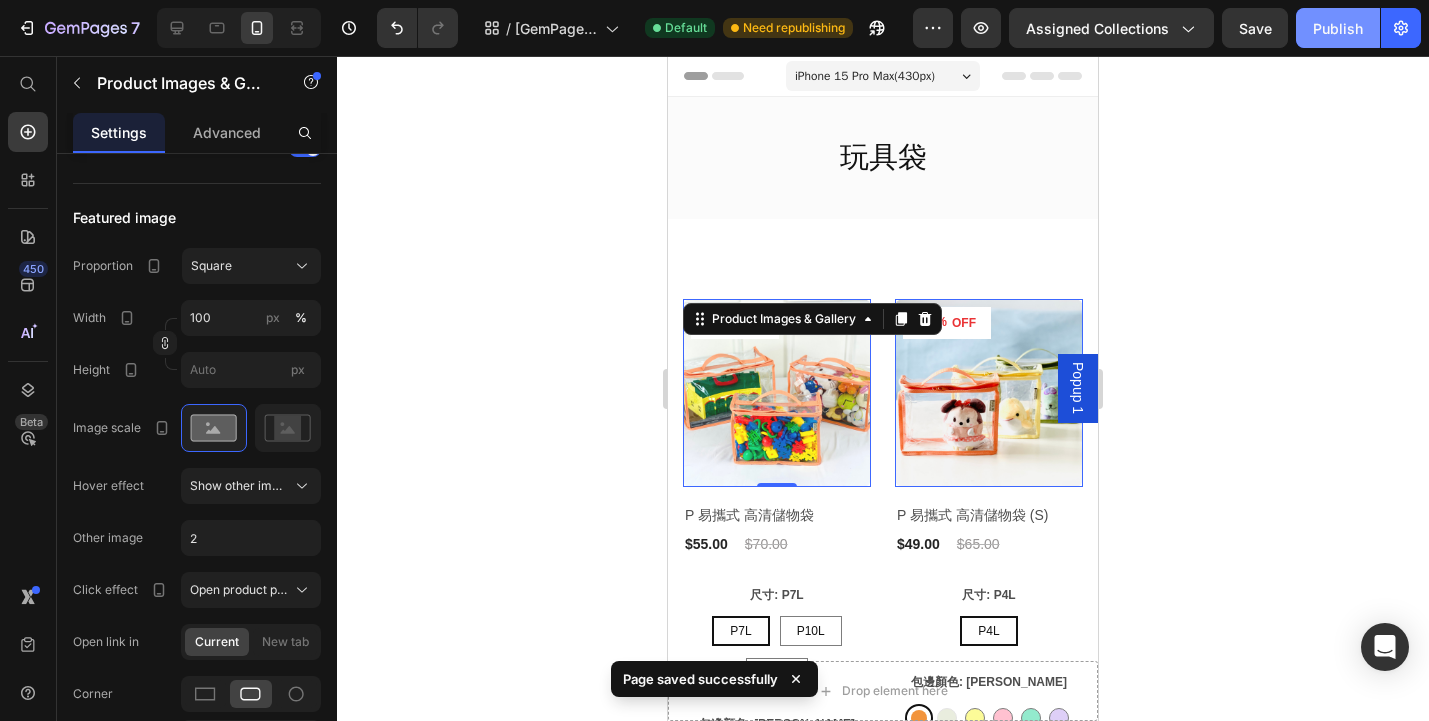 click on "Publish" at bounding box center [1338, 28] 